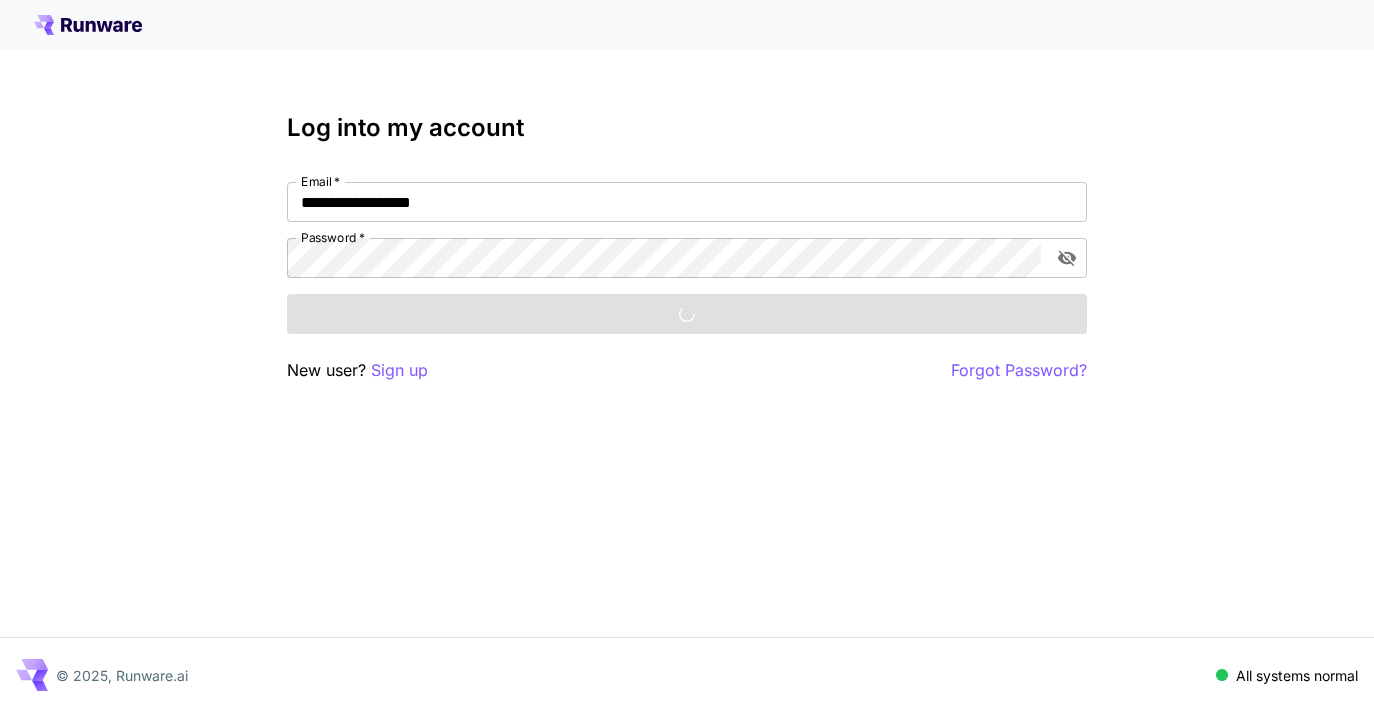scroll, scrollTop: 0, scrollLeft: 0, axis: both 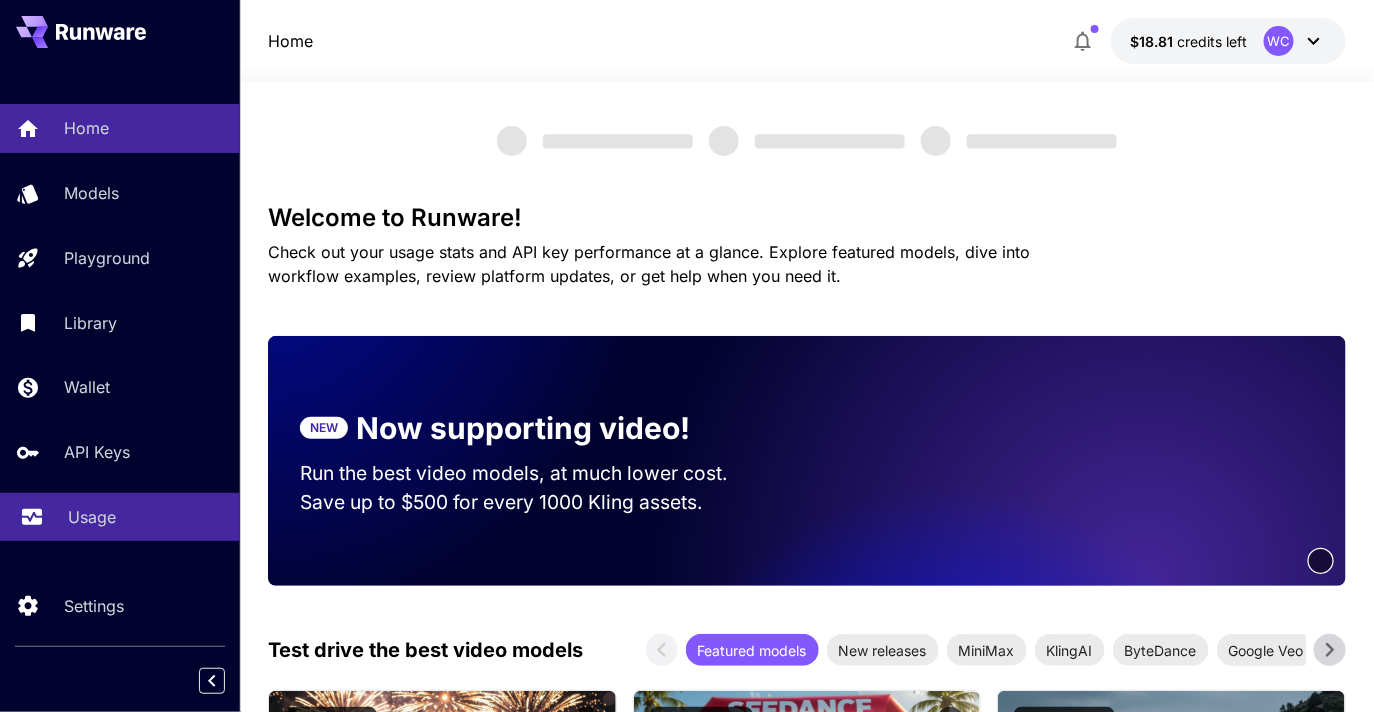 click on "Usage" at bounding box center (92, 517) 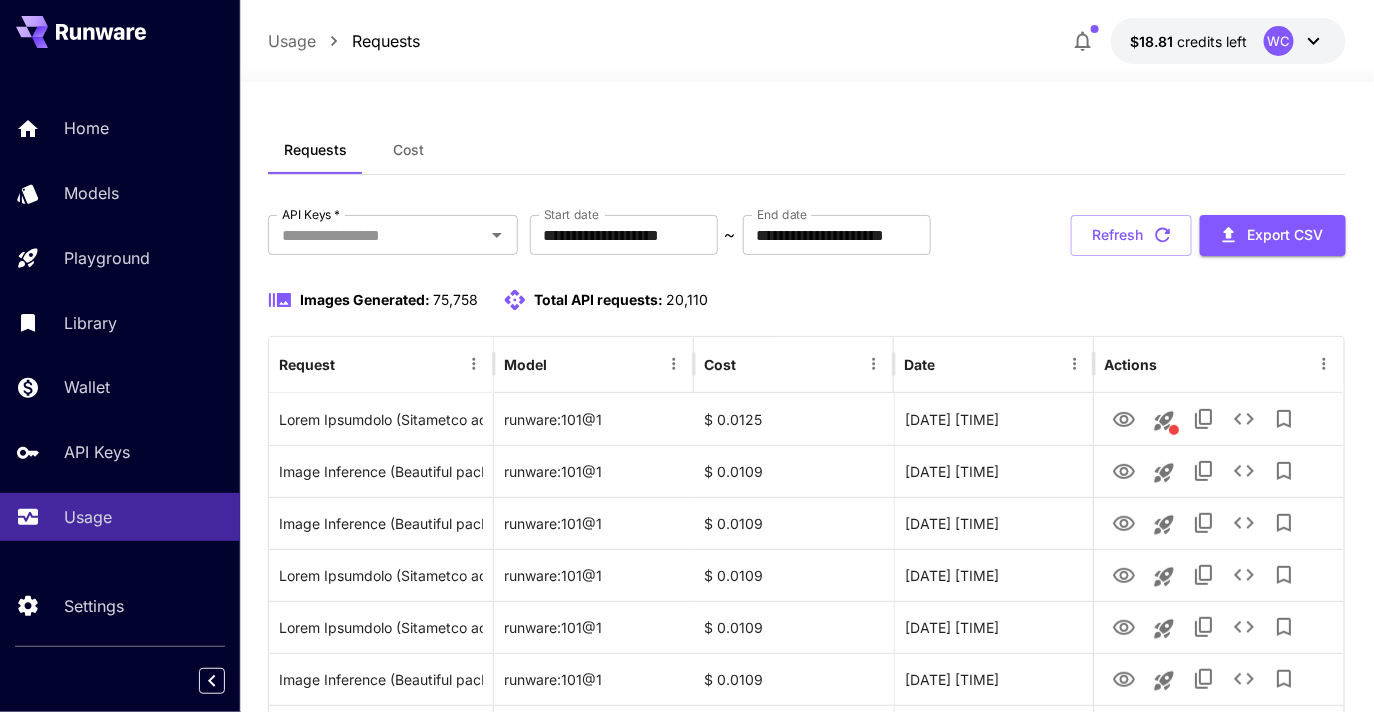 scroll, scrollTop: 2, scrollLeft: 0, axis: vertical 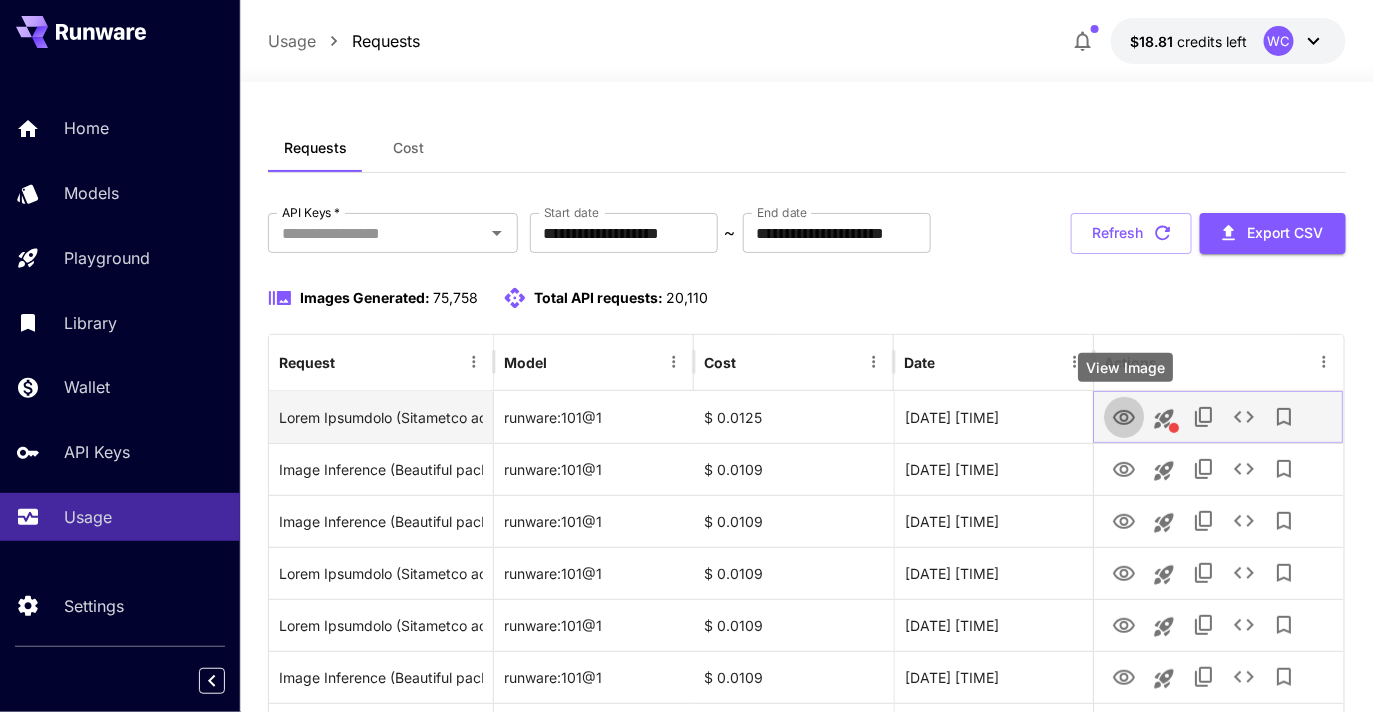 click 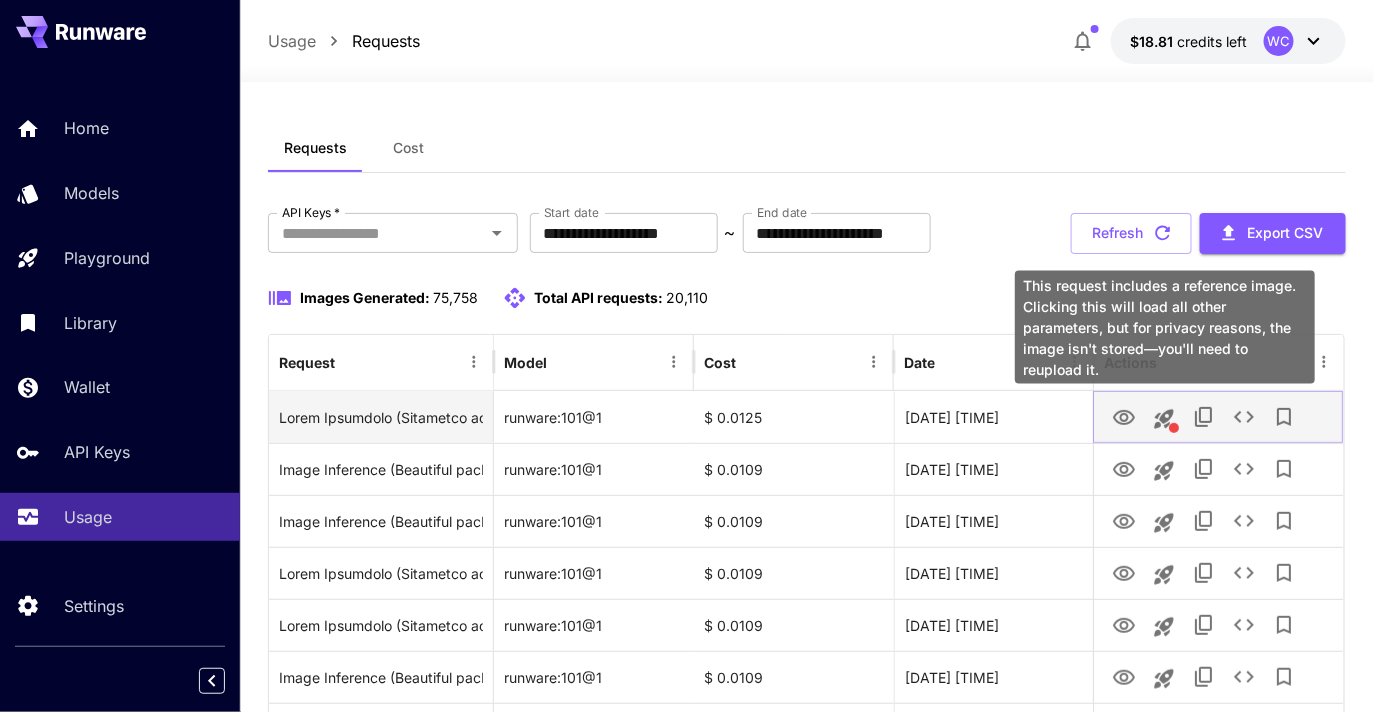 click 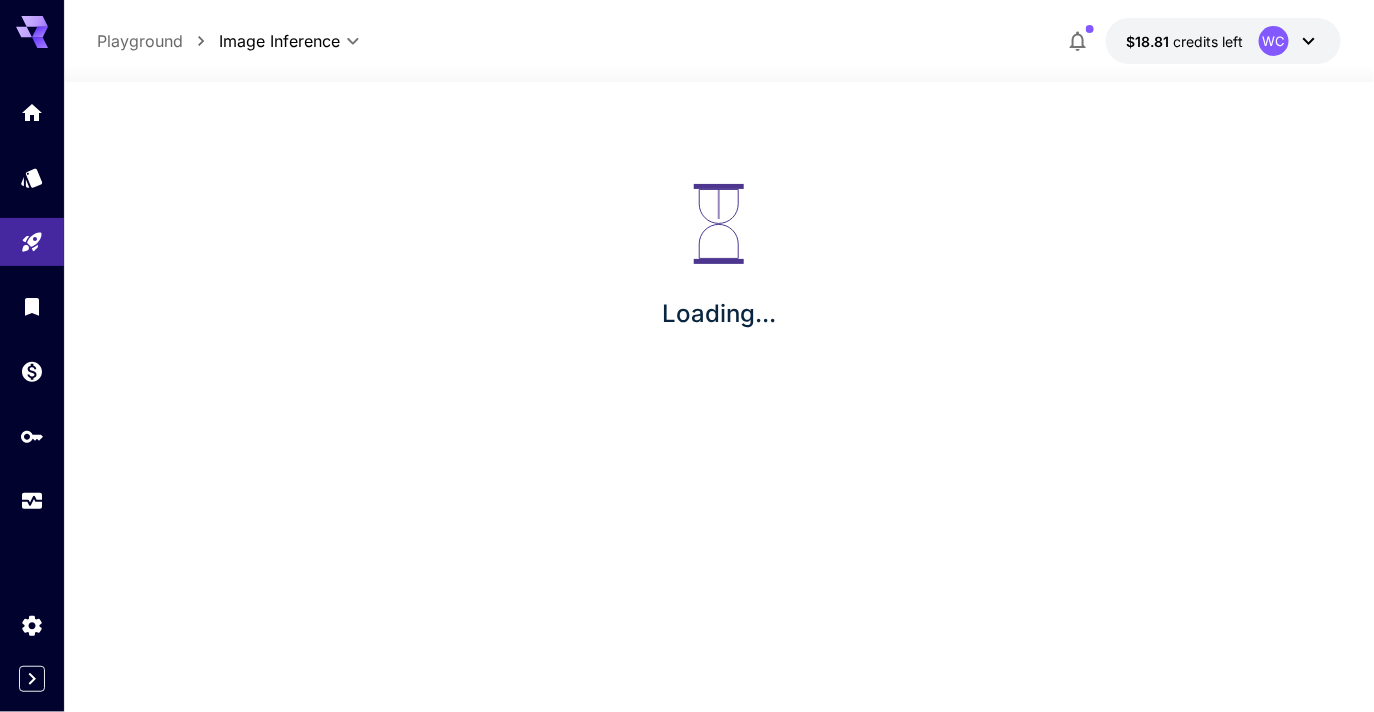 scroll, scrollTop: 0, scrollLeft: 0, axis: both 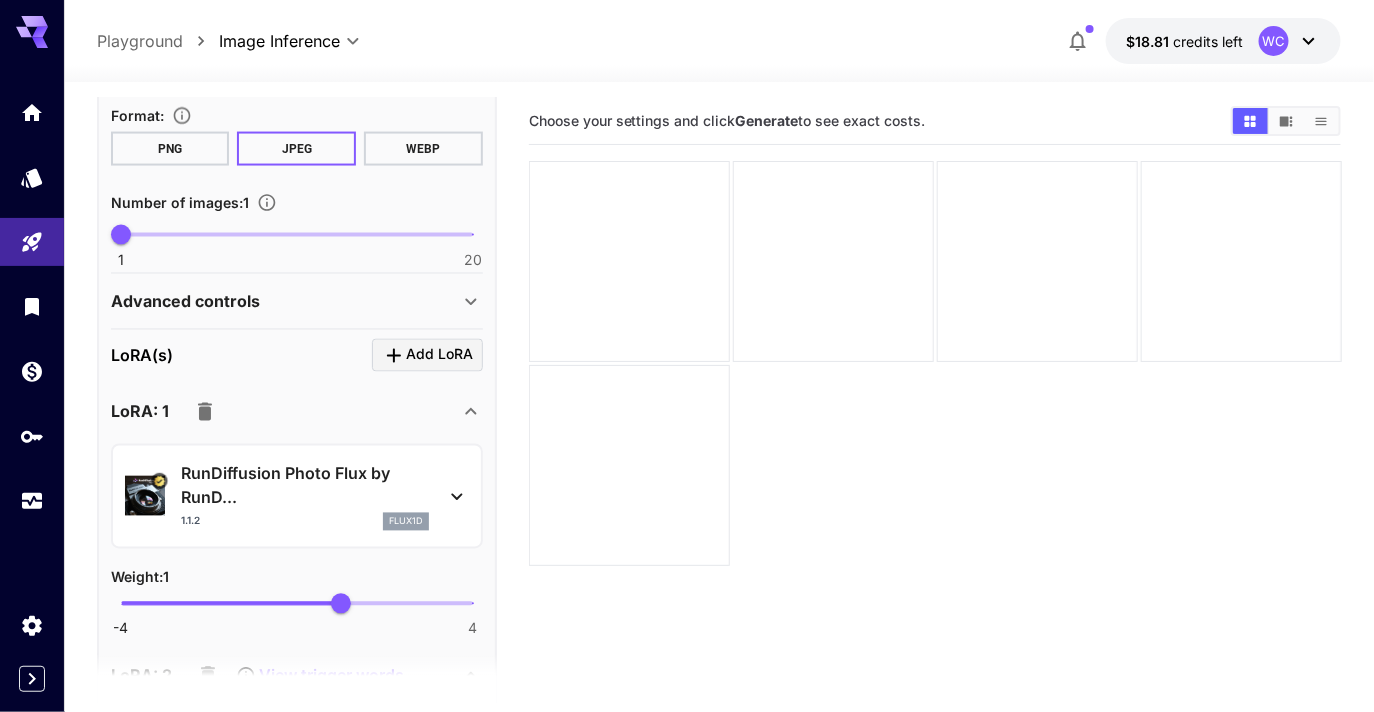 click on "Advanced controls" at bounding box center [285, 302] 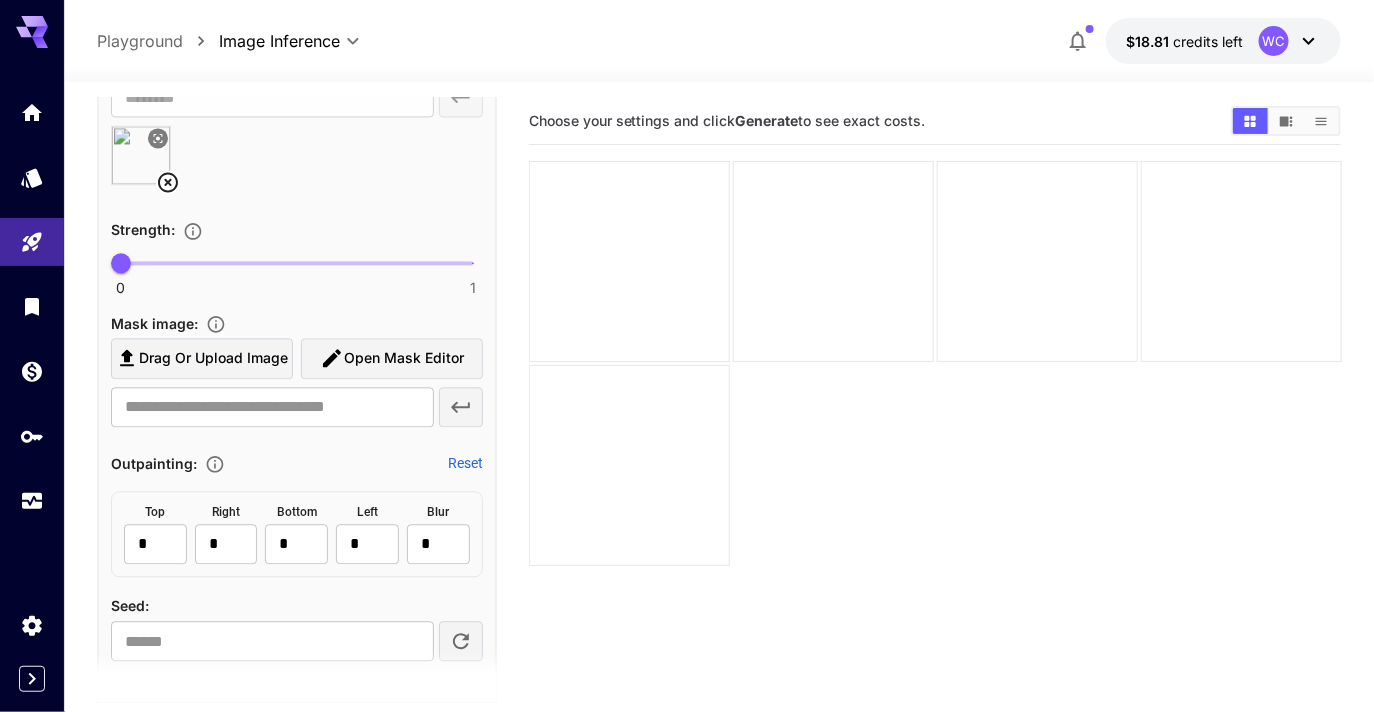 scroll, scrollTop: 1426, scrollLeft: 0, axis: vertical 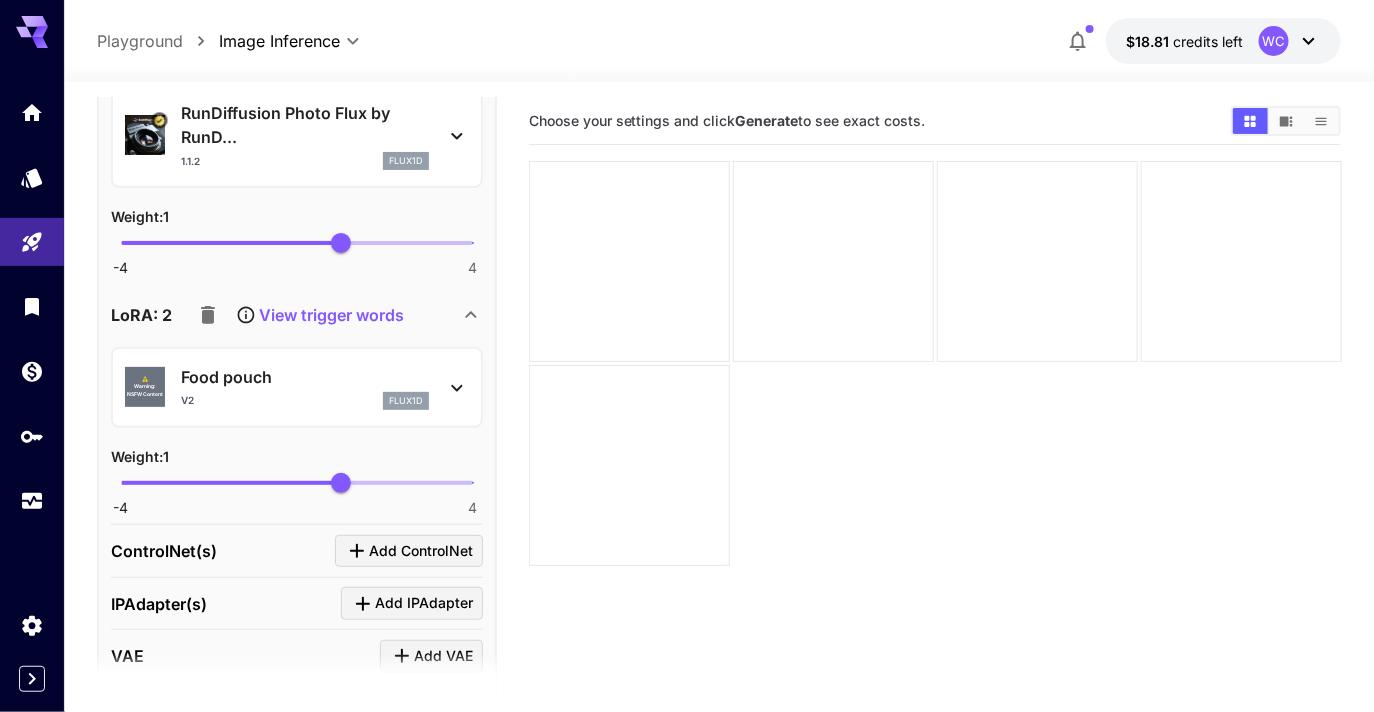 click 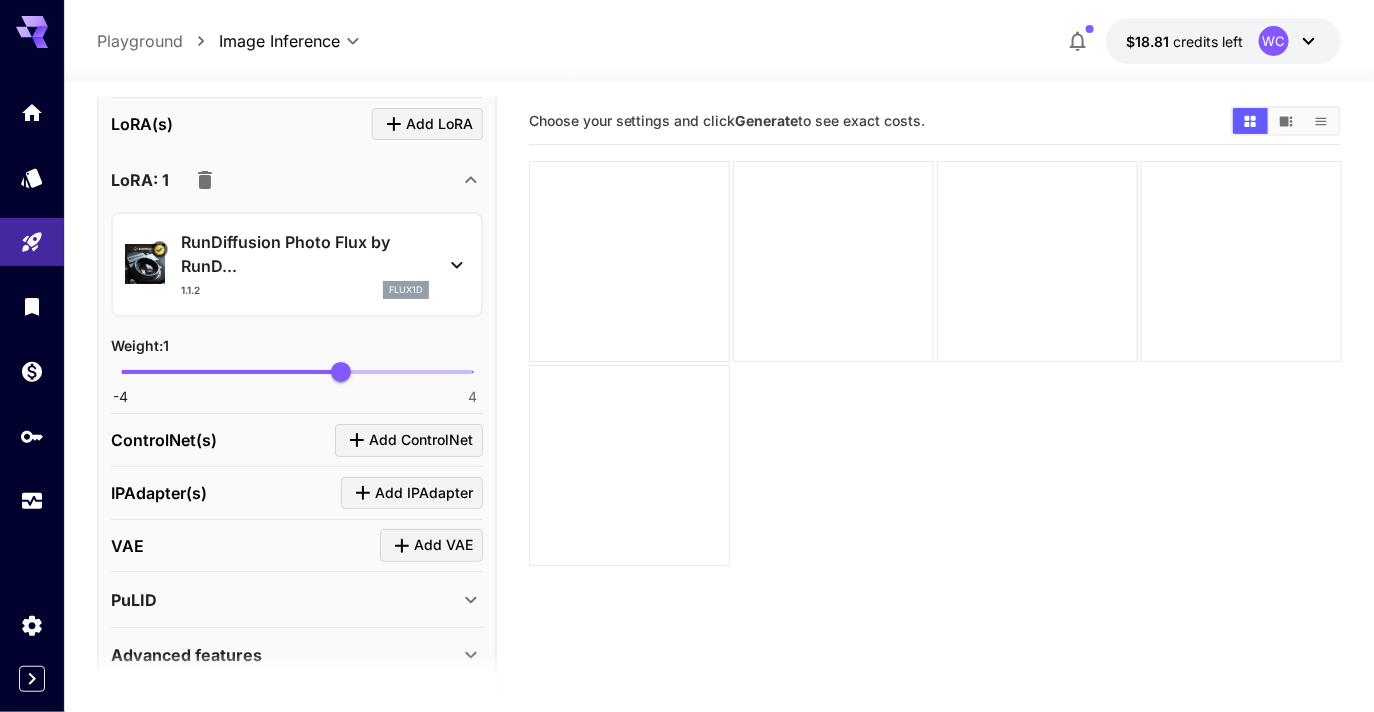 scroll, scrollTop: 2464, scrollLeft: 0, axis: vertical 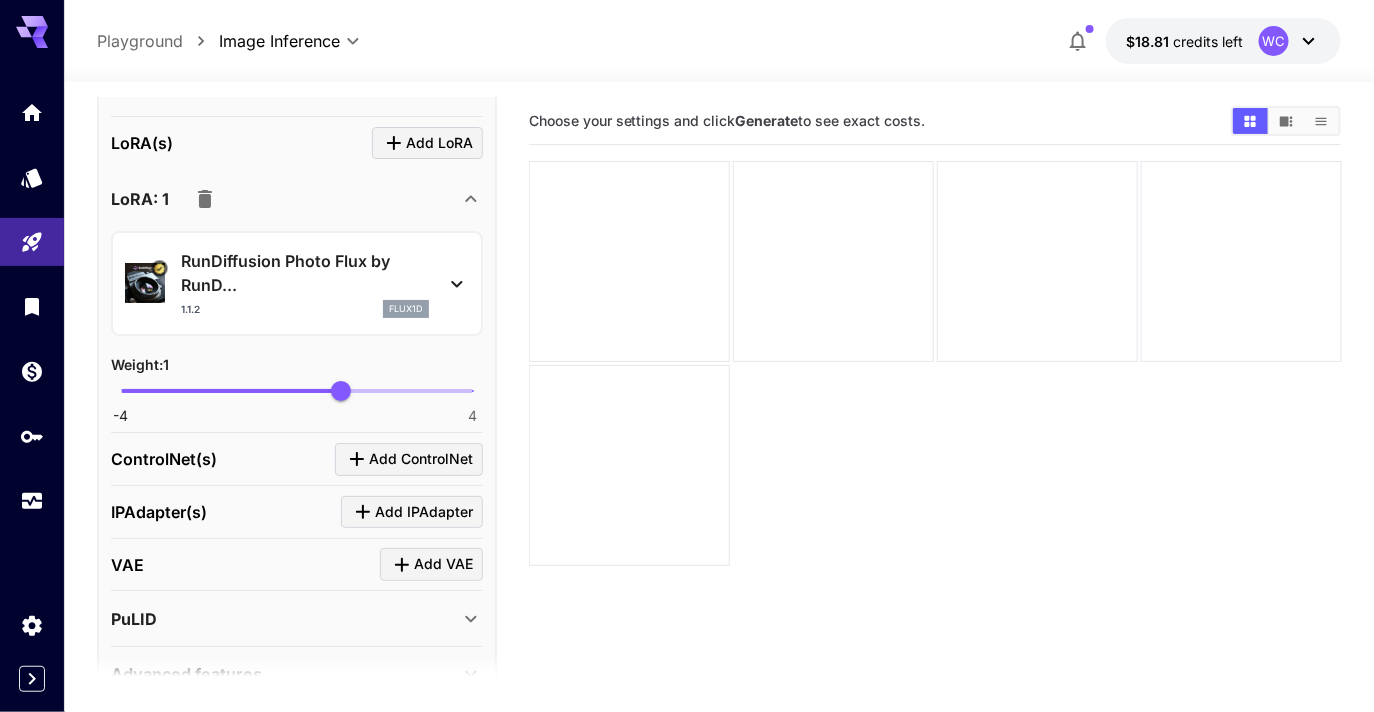 click on "Add LoRA" at bounding box center (439, 143) 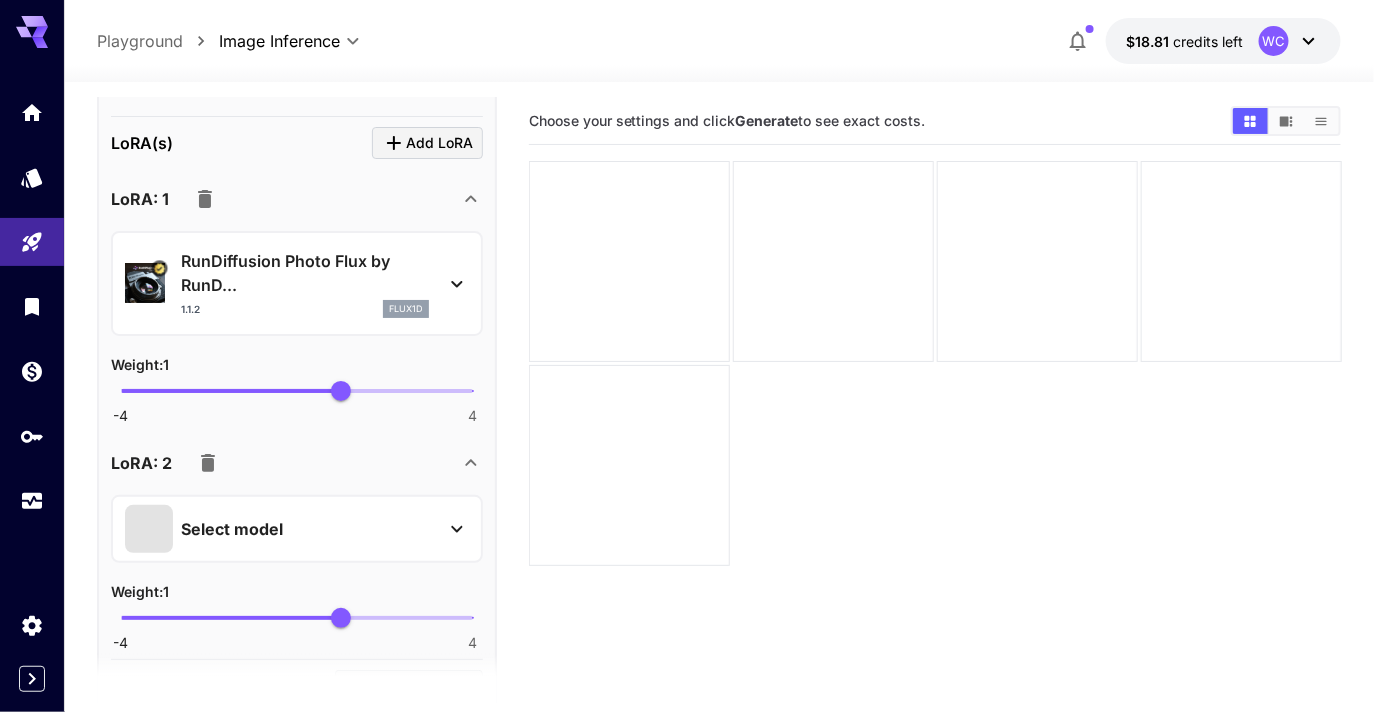 click on "Select model" at bounding box center (297, 529) 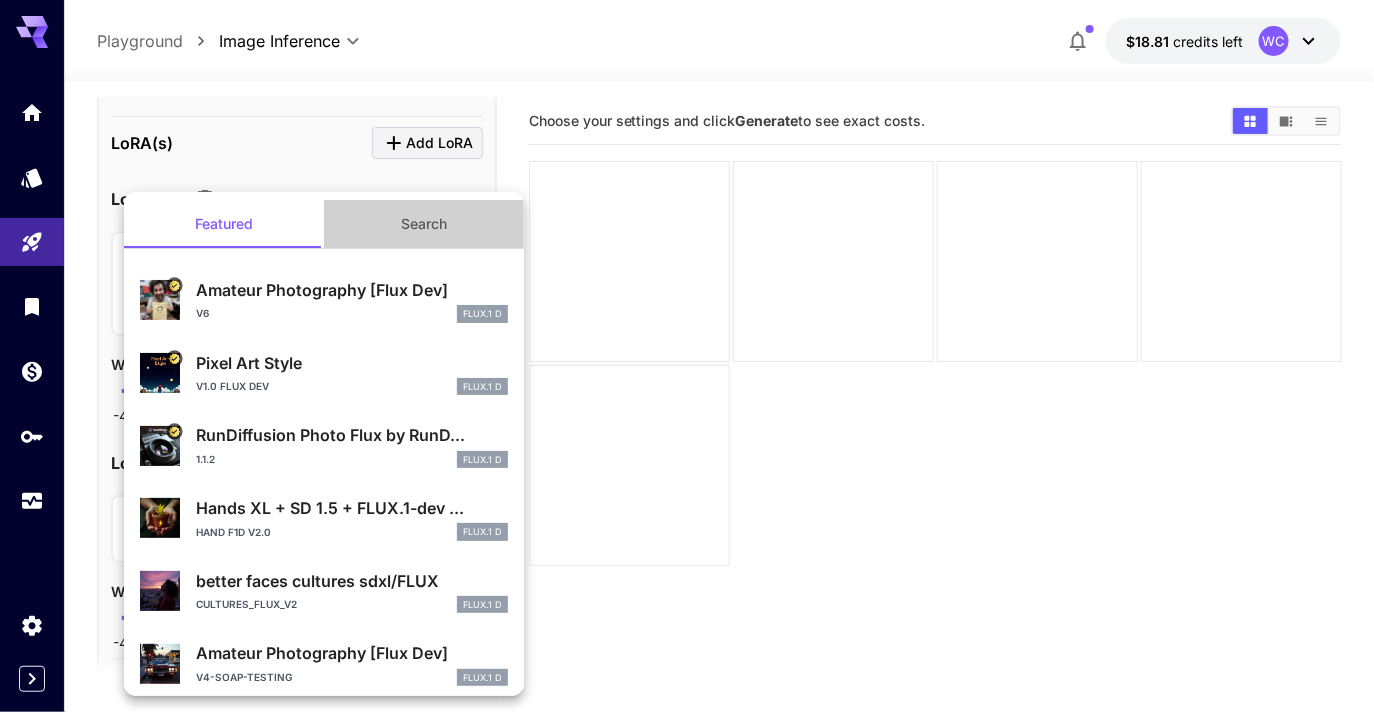 click on "Search" at bounding box center [424, 224] 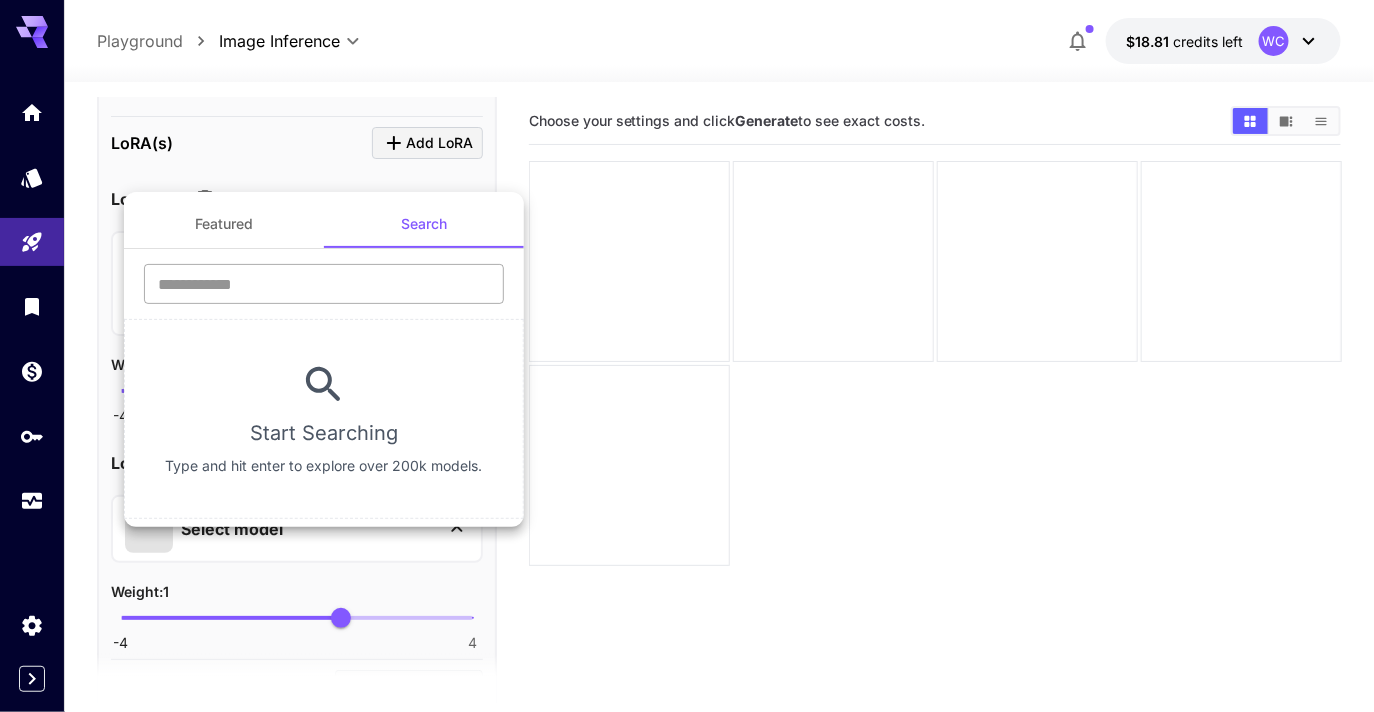 click at bounding box center [324, 284] 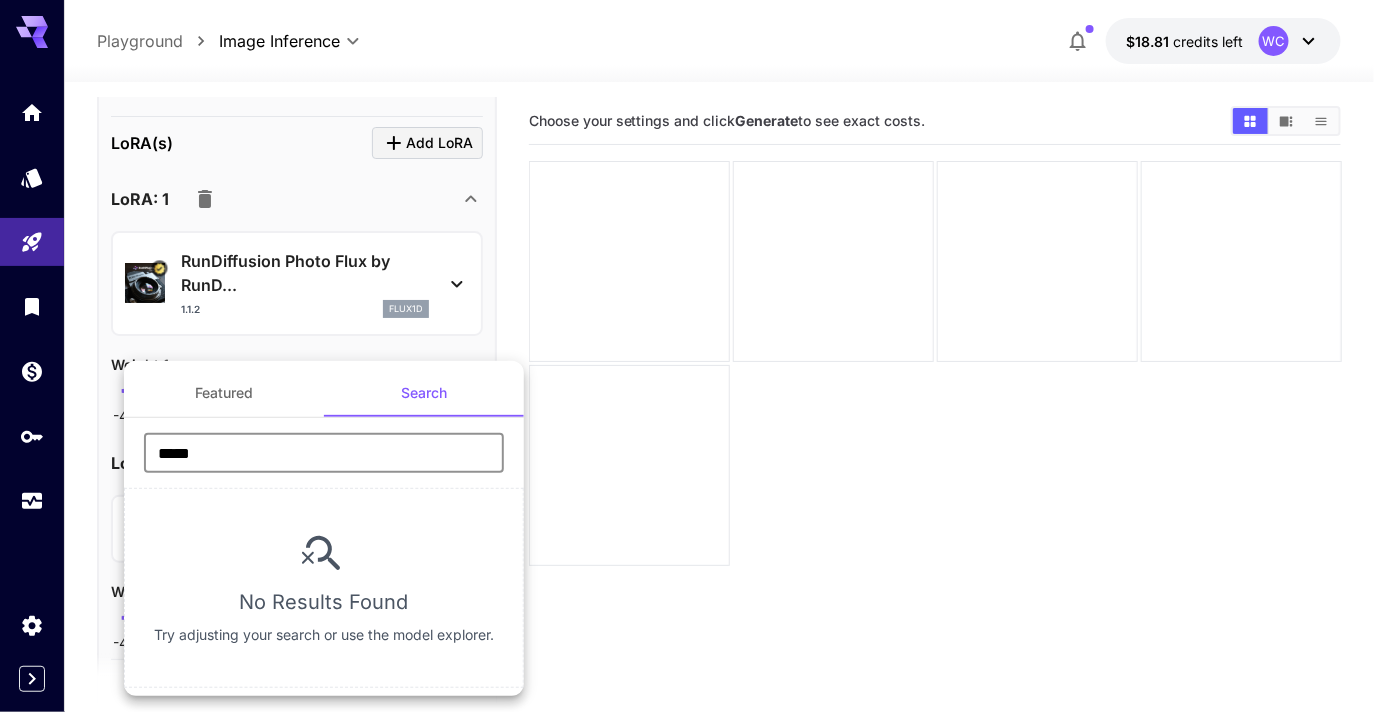 type on "*****" 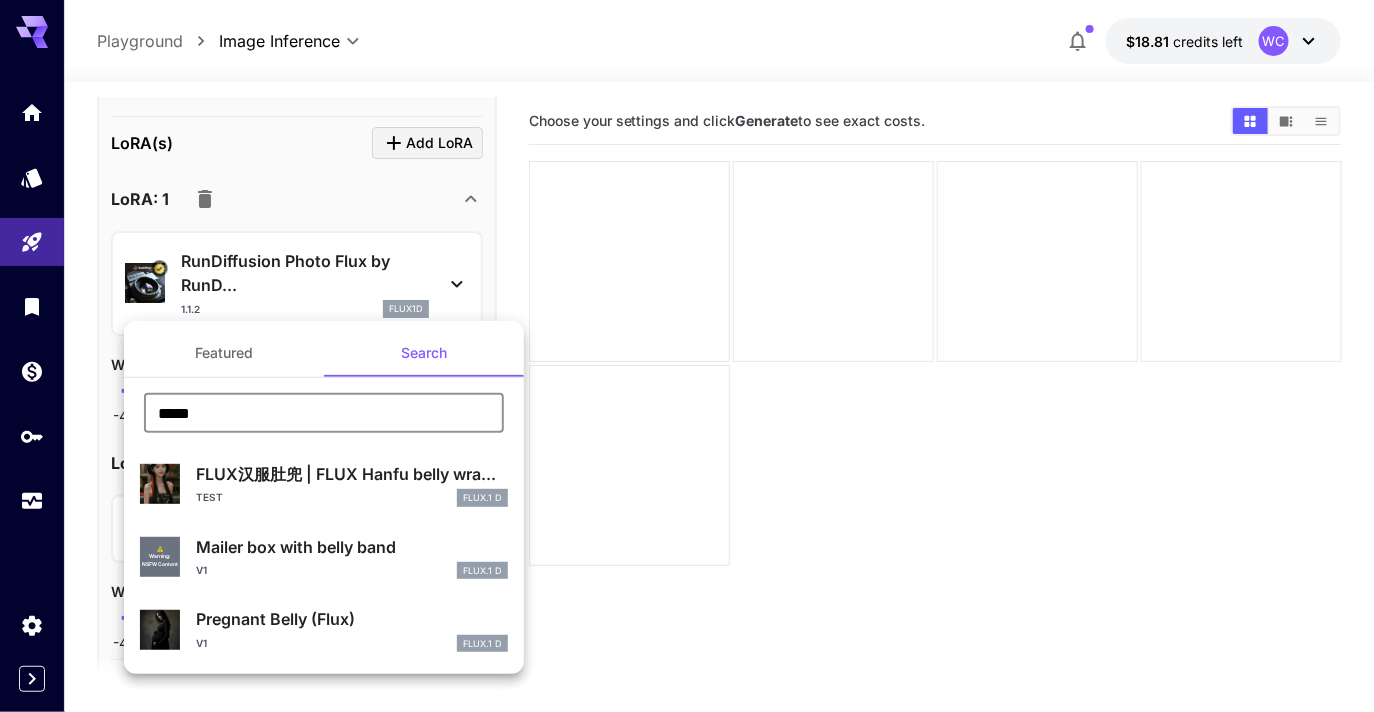click on "v1 FLUX.1 D" at bounding box center (352, 571) 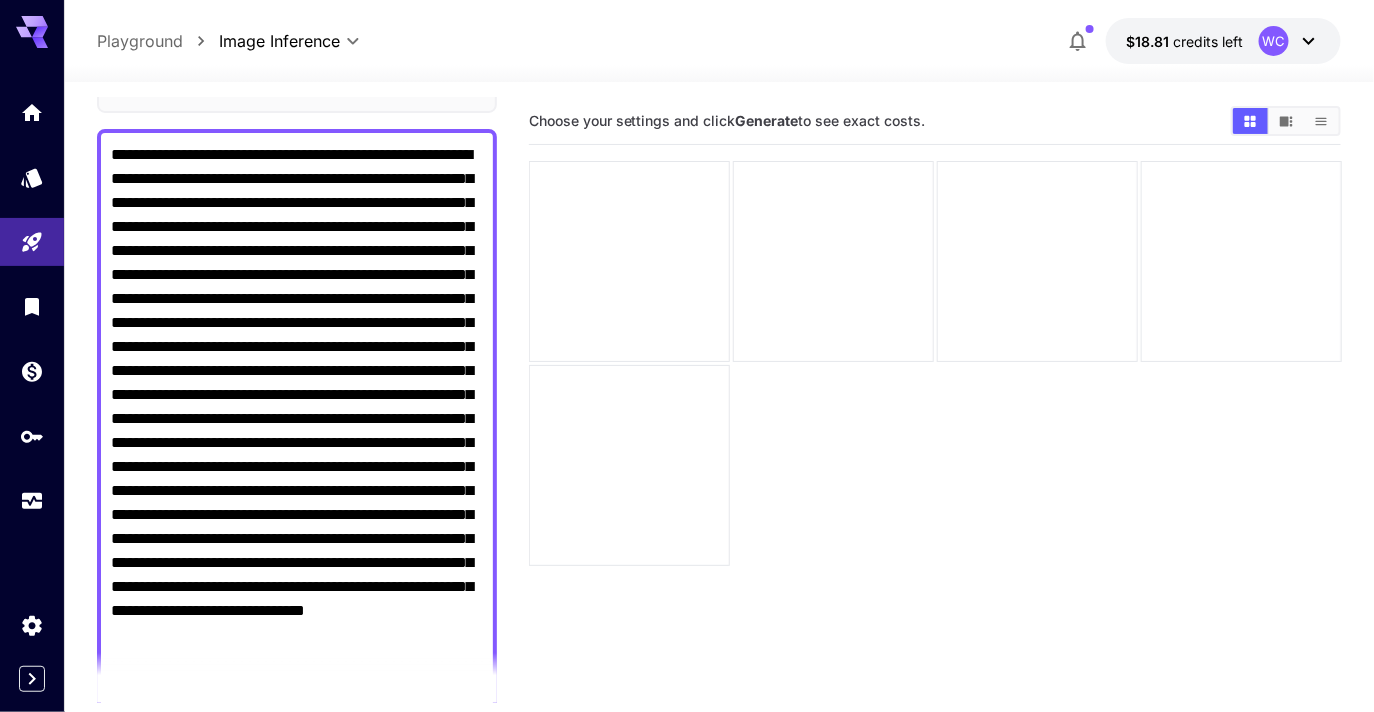 scroll, scrollTop: 0, scrollLeft: 0, axis: both 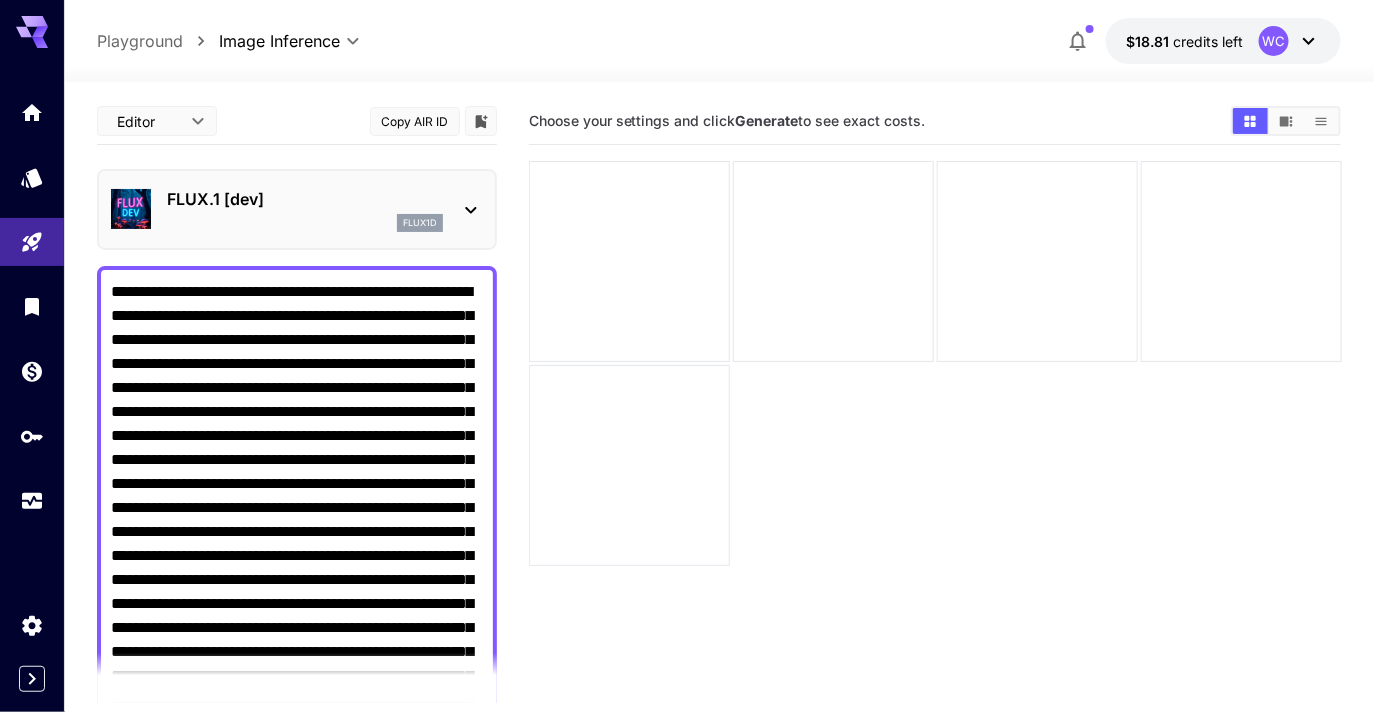 click on "**********" at bounding box center [687, 435] 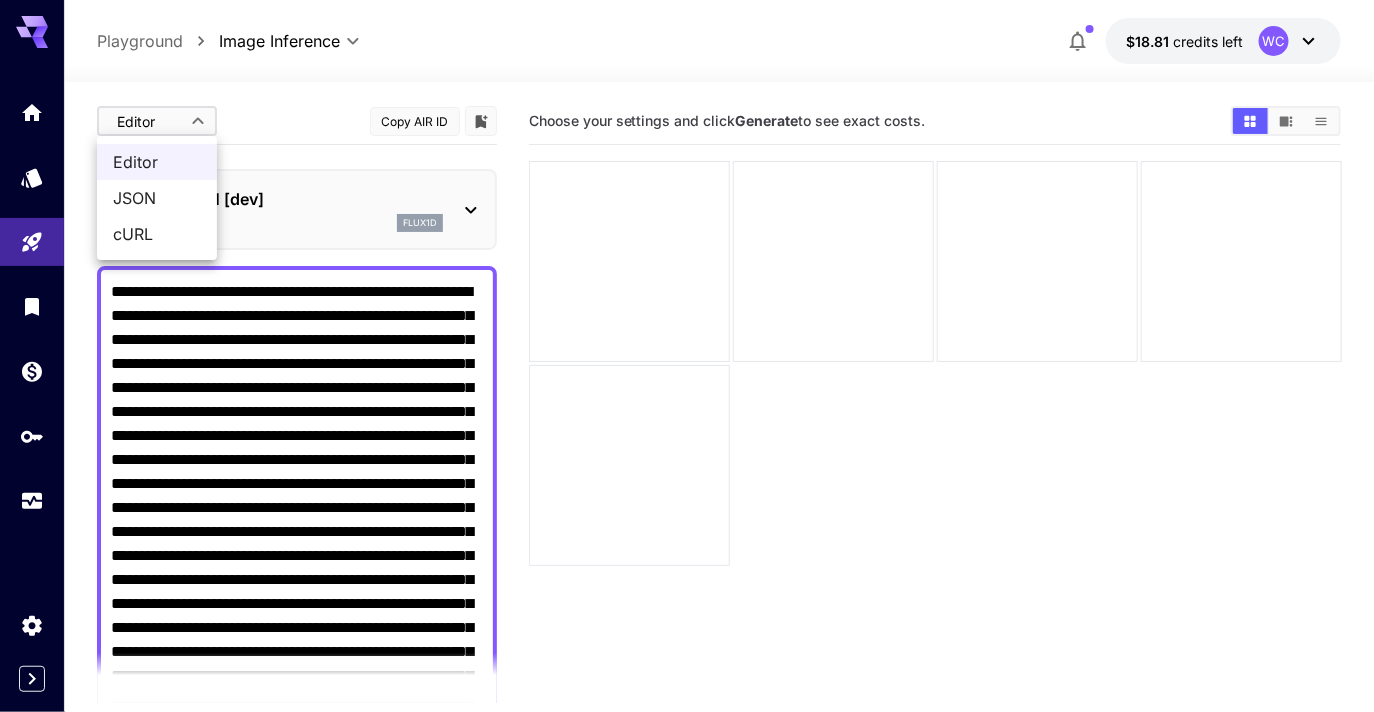 click on "JSON" at bounding box center [157, 198] 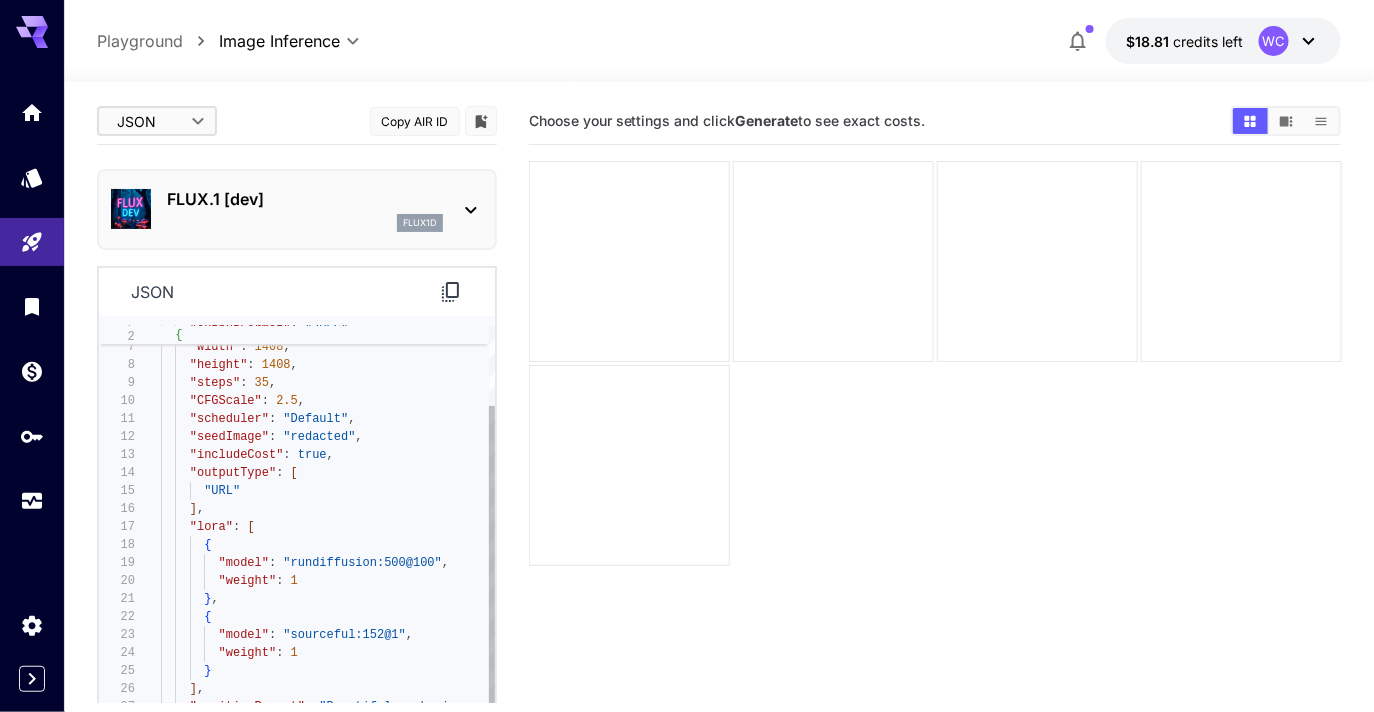 type on "**********" 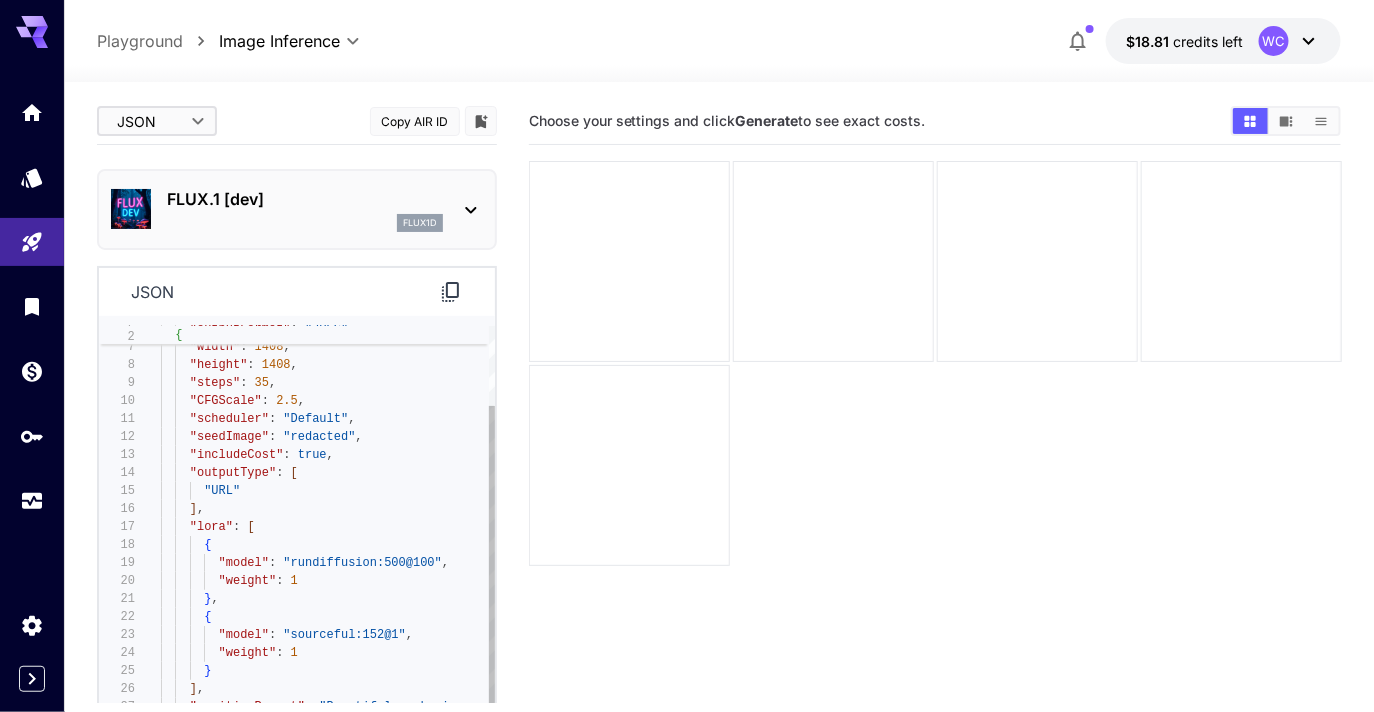 click on ""outputFormat" :  "JPEG" ,         "width" :  1408 ,         "height" :  1408 ,         "steps" :  35 ,         "CFGScale" :  2.5 ,         "scheduler" :  "Default" ,         "seedImage" :  "redacted" ,         "includeCost" :  true ,         "outputType" :  [         "URL"         ] ,         "lora" :  [         {         "model" :  "rundiffusion:500@100" ,         "weight" :  1         } ,         {         "model" :  "sourceful:152@1" ,         "weight" :  1         }         ] ,         "positivePrompt" :  "Beautiful packaging          for spring_mailer_box_with_belly_band          mailer box with belly band in a studio          ph..."" at bounding box center [328, 518] 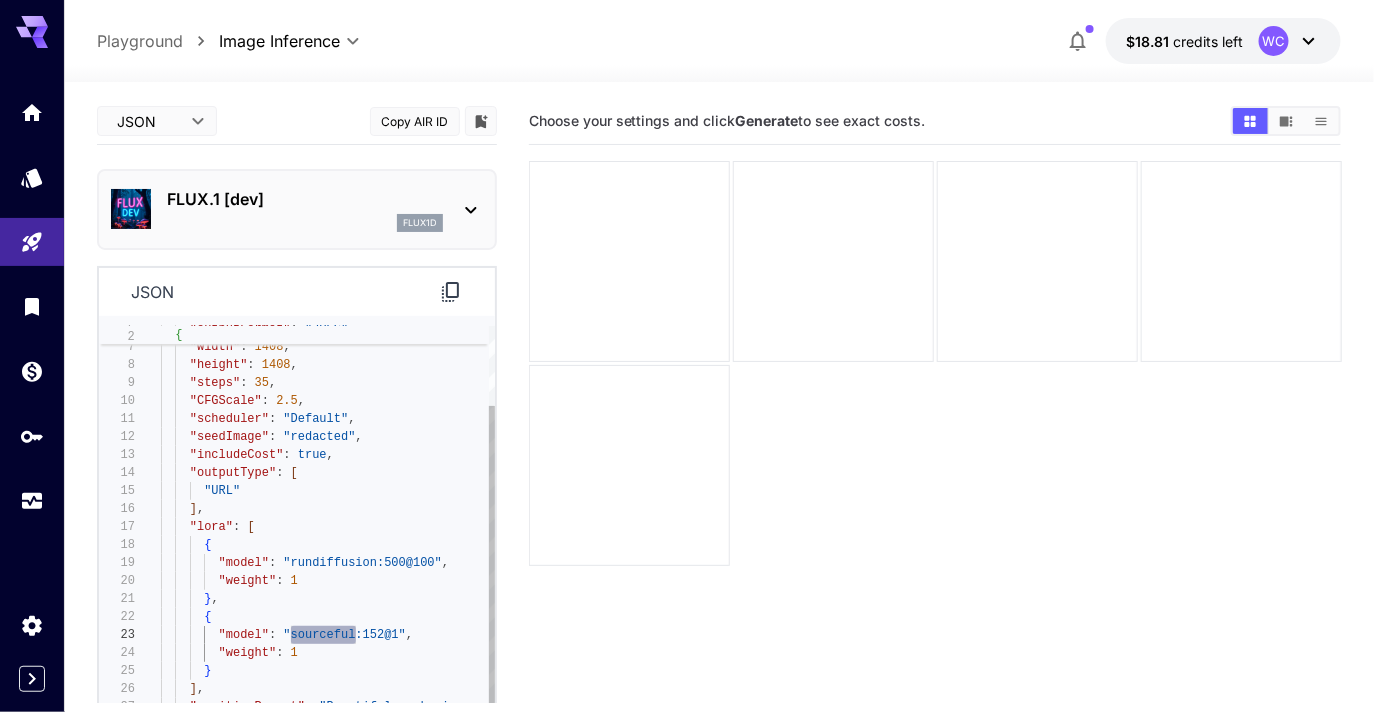 click on ""outputFormat" :  "JPEG" ,         "width" :  1408 ,         "height" :  1408 ,         "steps" :  35 ,         "CFGScale" :  2.5 ,         "scheduler" :  "Default" ,         "seedImage" :  "redacted" ,         "includeCost" :  true ,         "outputType" :  [         "URL"         ] ,         "lora" :  [         {         "model" :  "rundiffusion:500@100" ,         "weight" :  1         } ,         {         "model" :  "sourceful:152@1" ,         "weight" :  1         }         ] ,         "positivePrompt" :  "Beautiful packaging          for spring_mailer_box_with_belly_band          mailer box with belly band in a studio          ph..."" at bounding box center (328, 518) 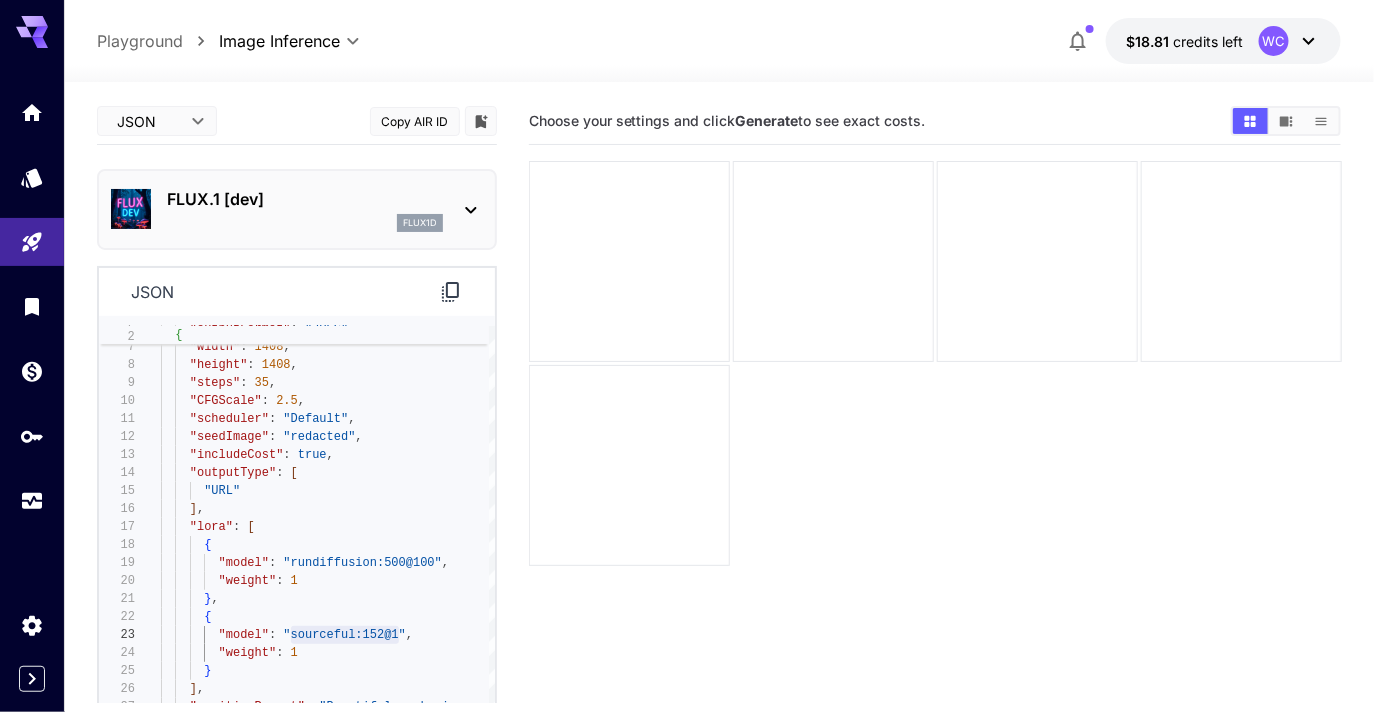 click on "json" at bounding box center (297, 292) 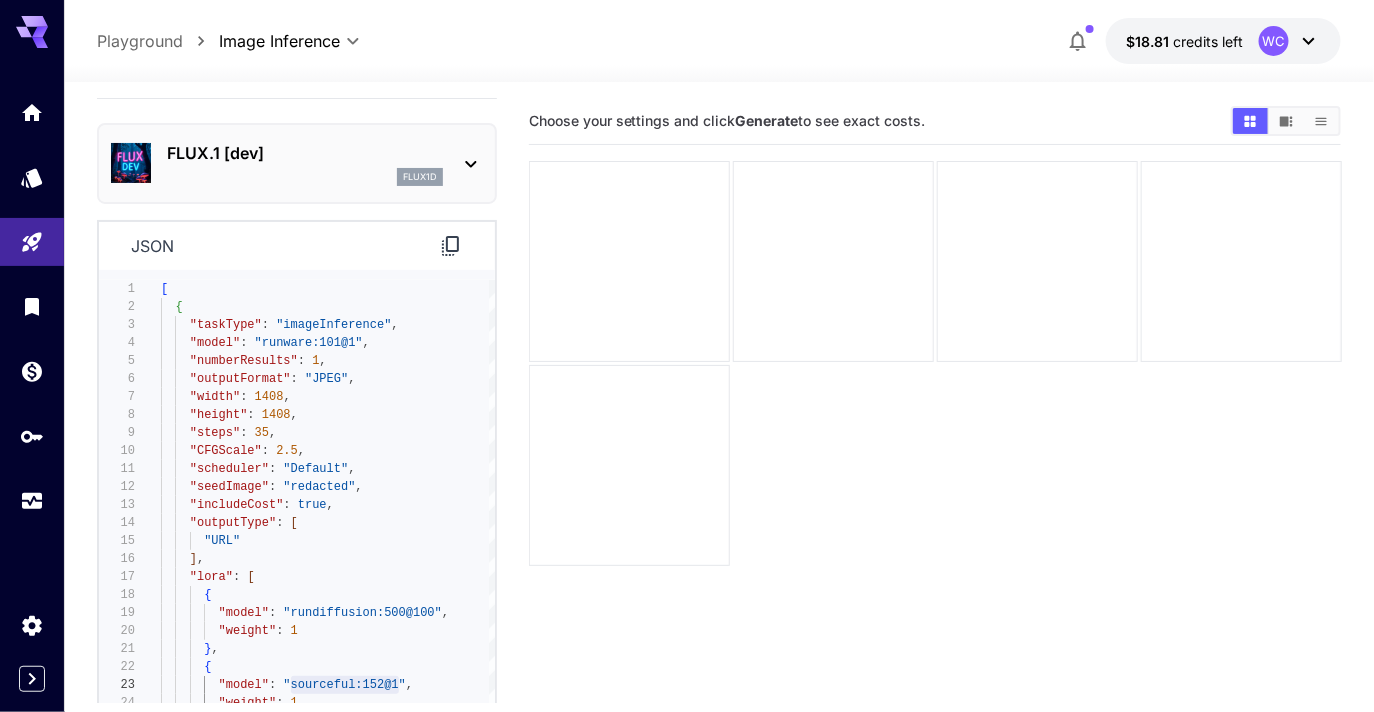 scroll, scrollTop: 0, scrollLeft: 0, axis: both 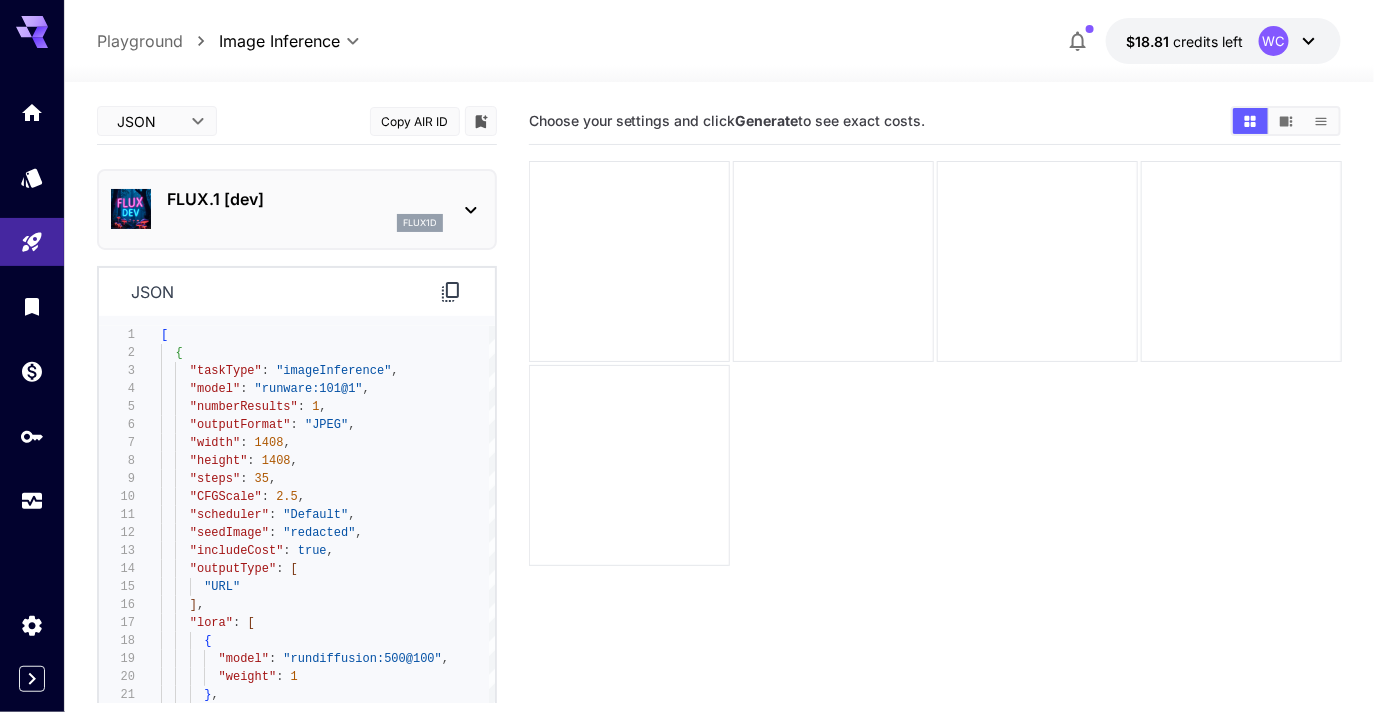 click on "**********" at bounding box center [687, 435] 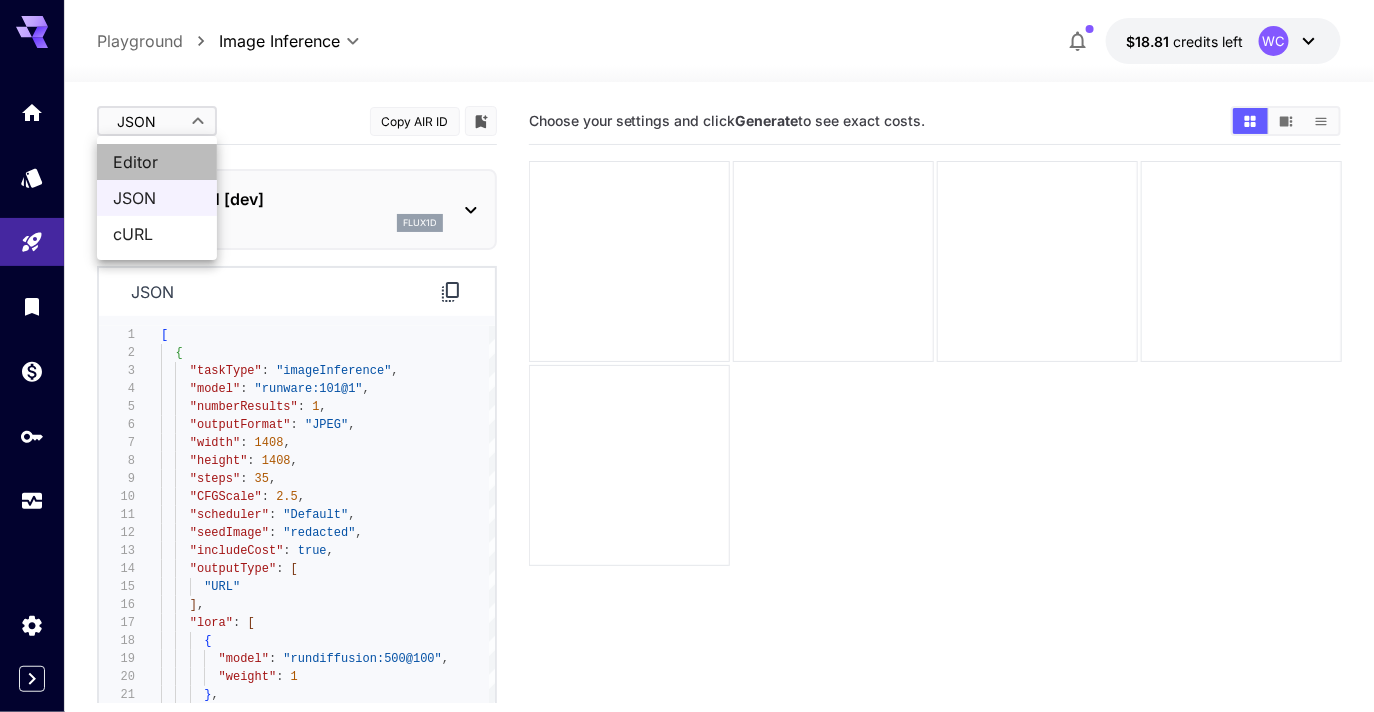 click on "Editor" at bounding box center (157, 162) 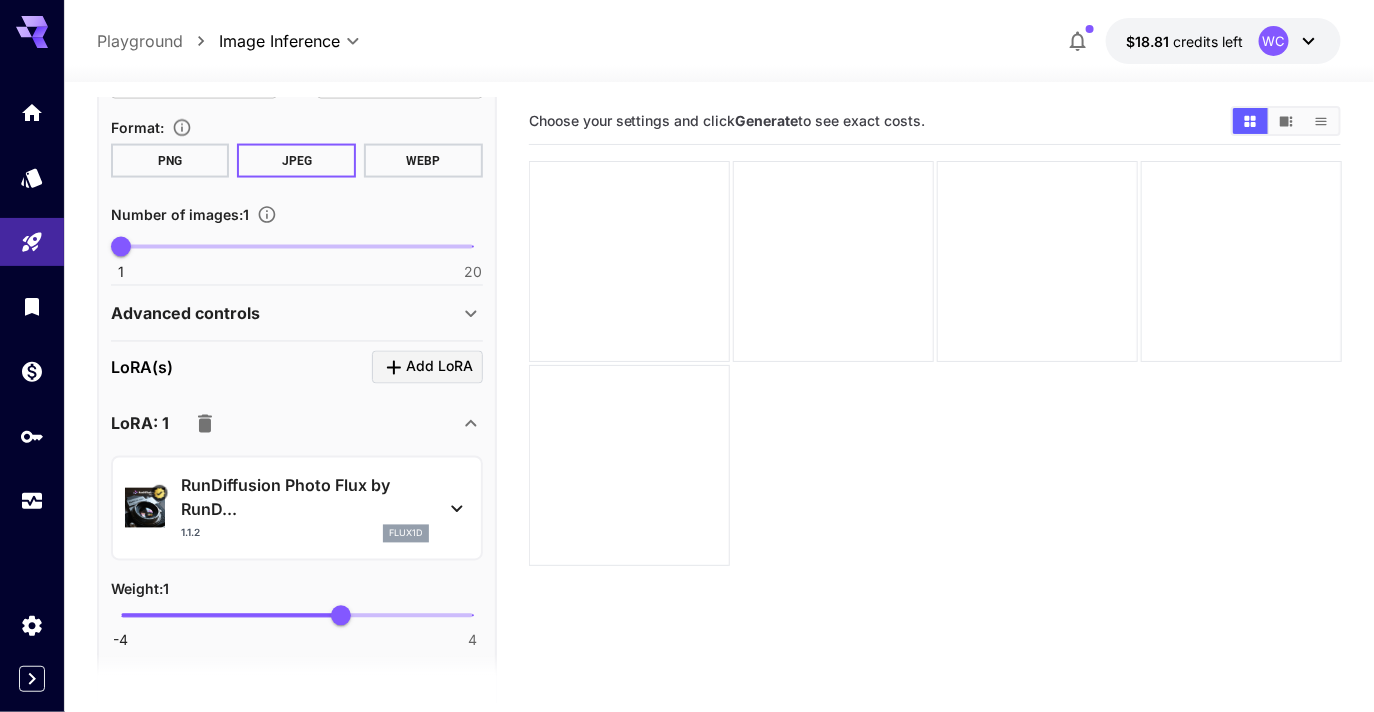 scroll, scrollTop: 1062, scrollLeft: 0, axis: vertical 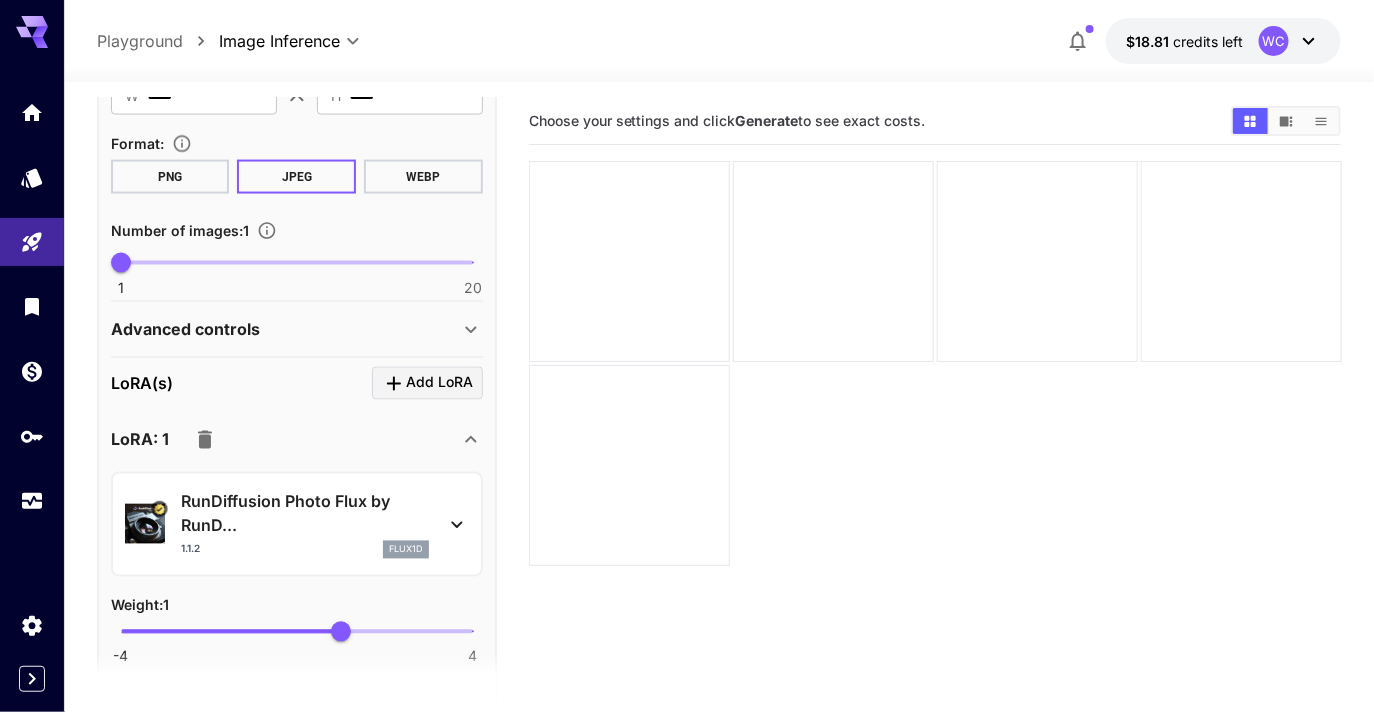 click on "Advanced controls" at bounding box center (297, 330) 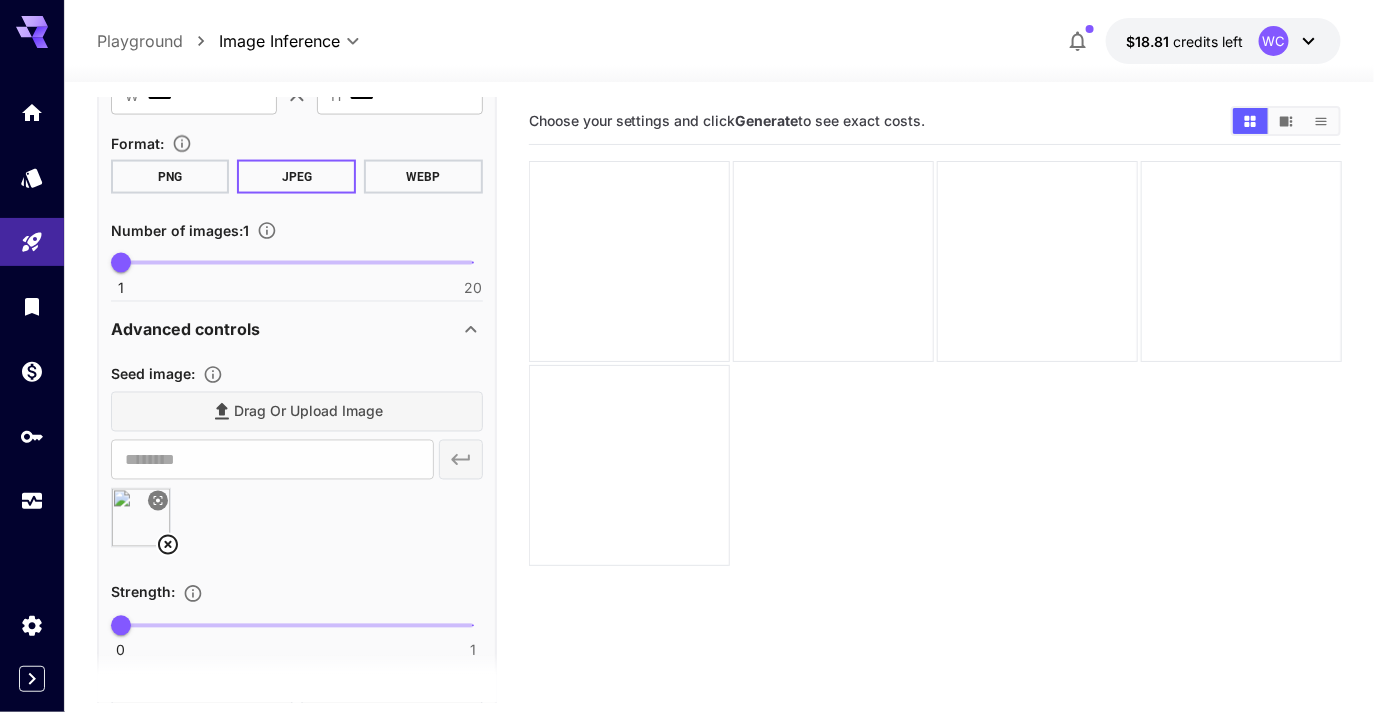 click 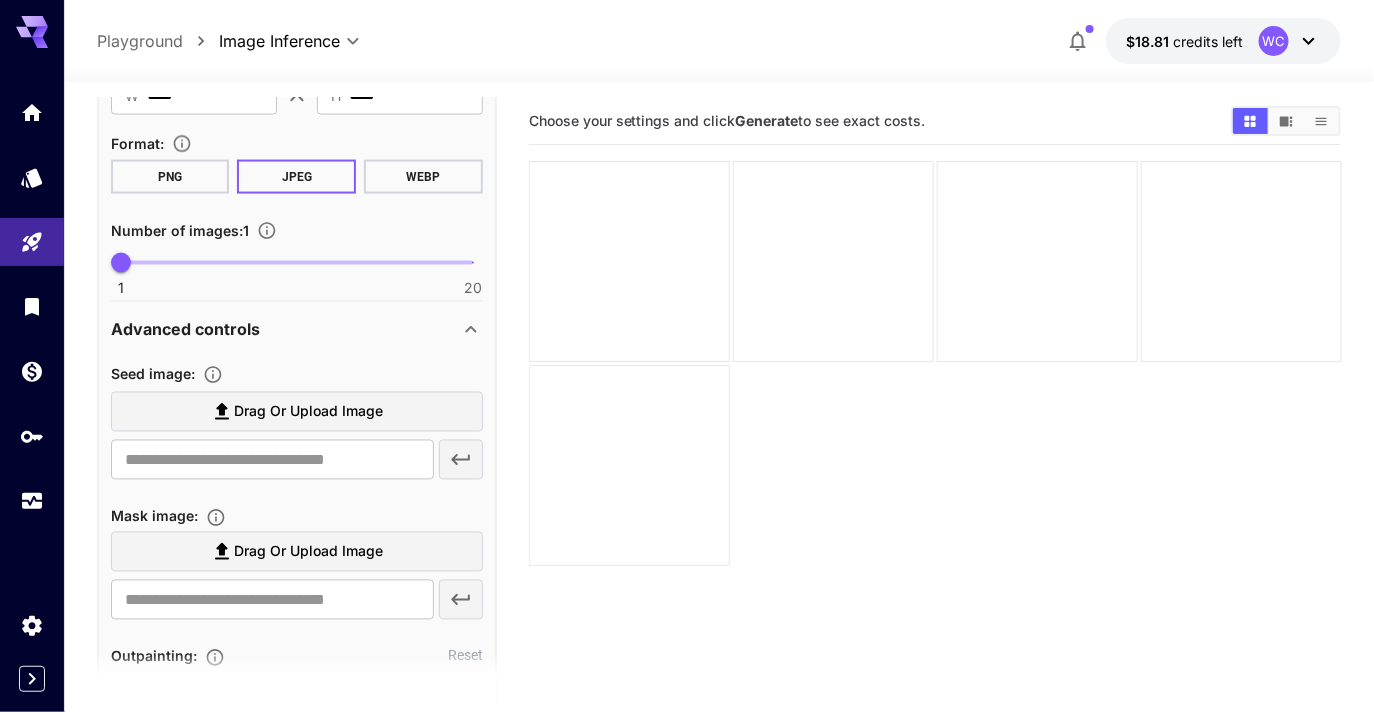 click on "Drag or upload image" at bounding box center (308, 412) 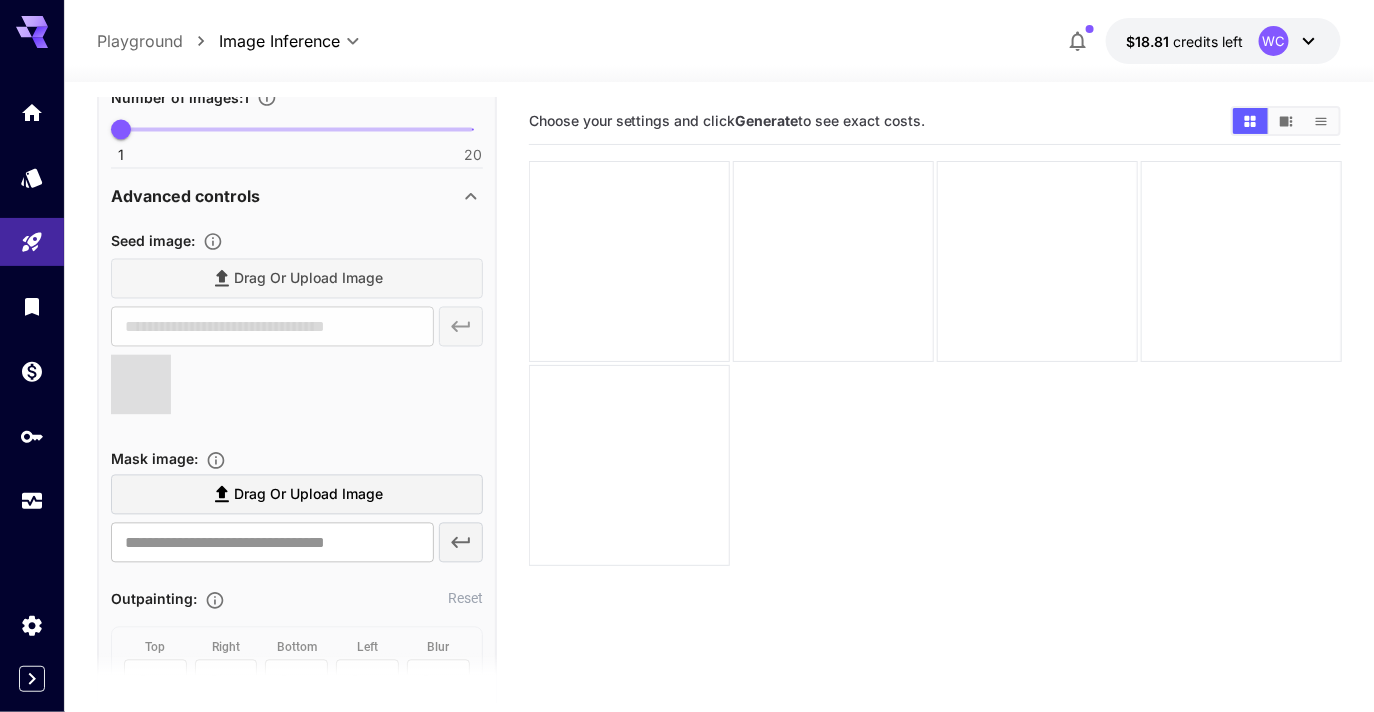 type on "**********" 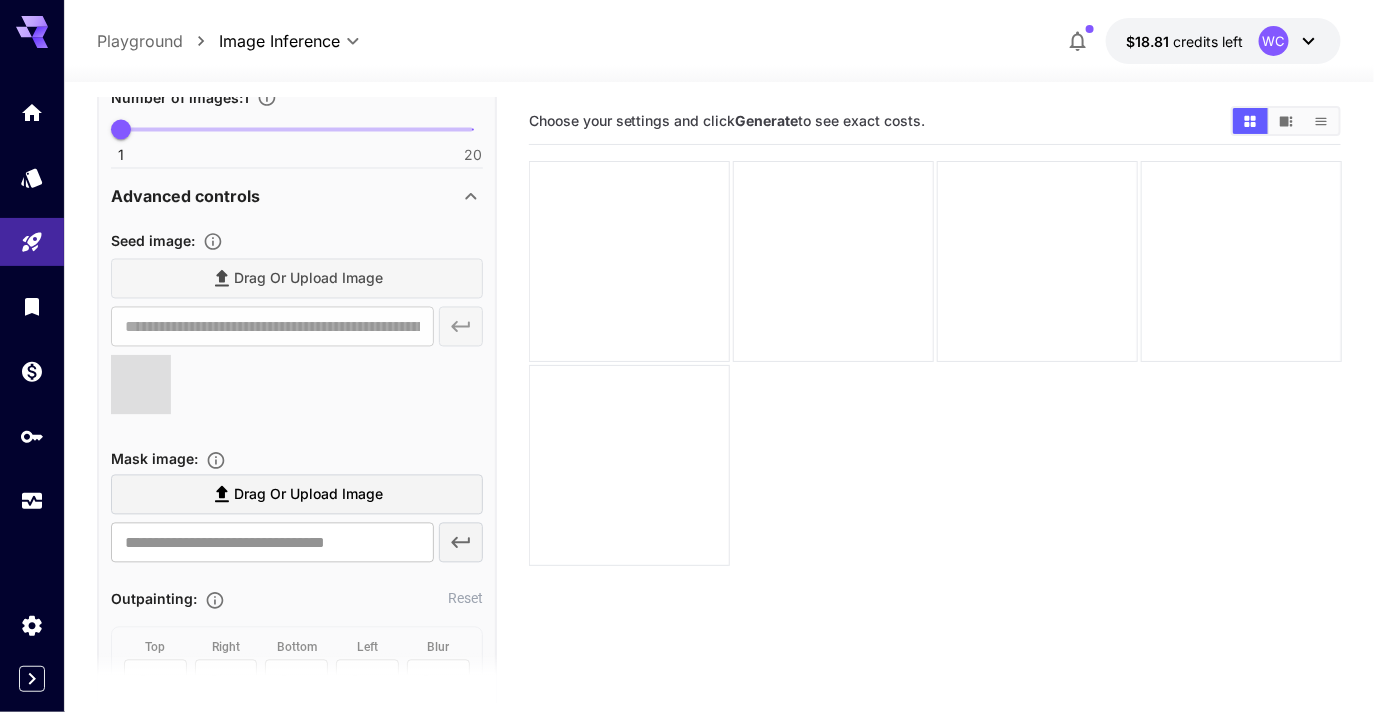 scroll, scrollTop: 1224, scrollLeft: 0, axis: vertical 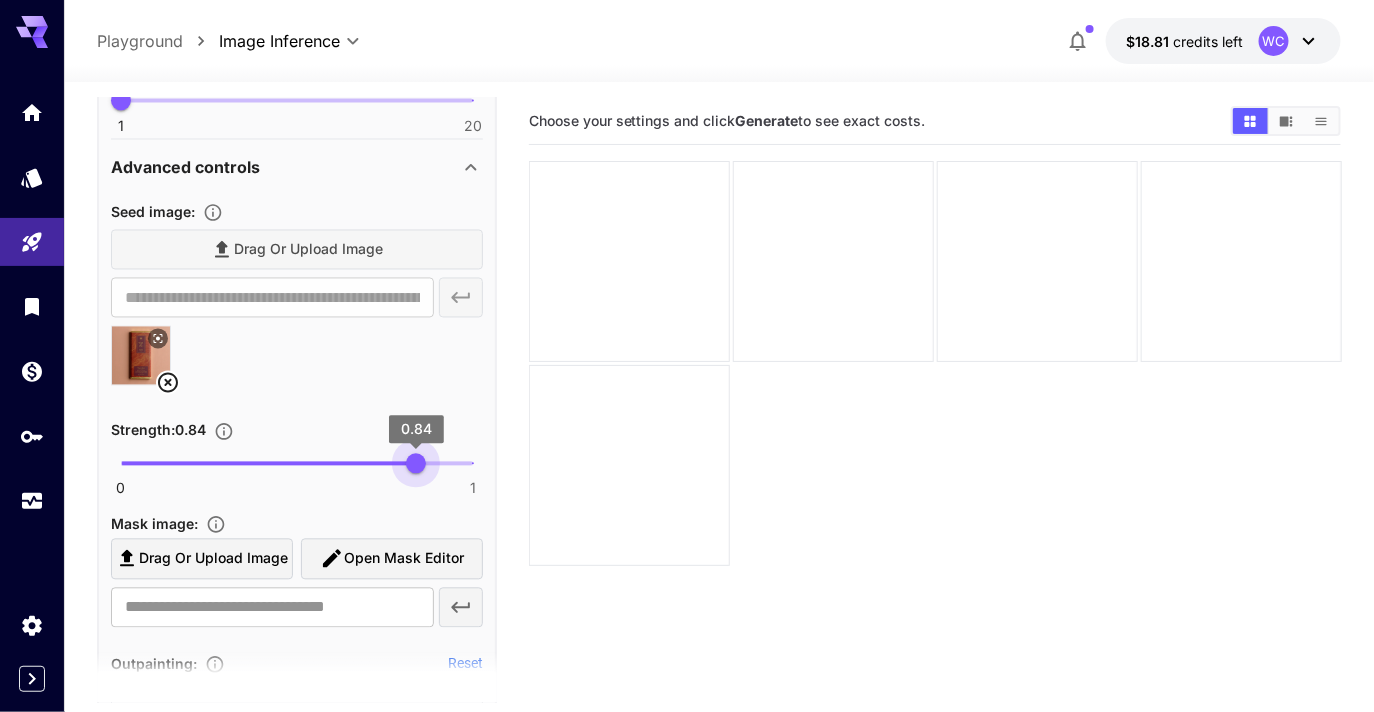 type on "****" 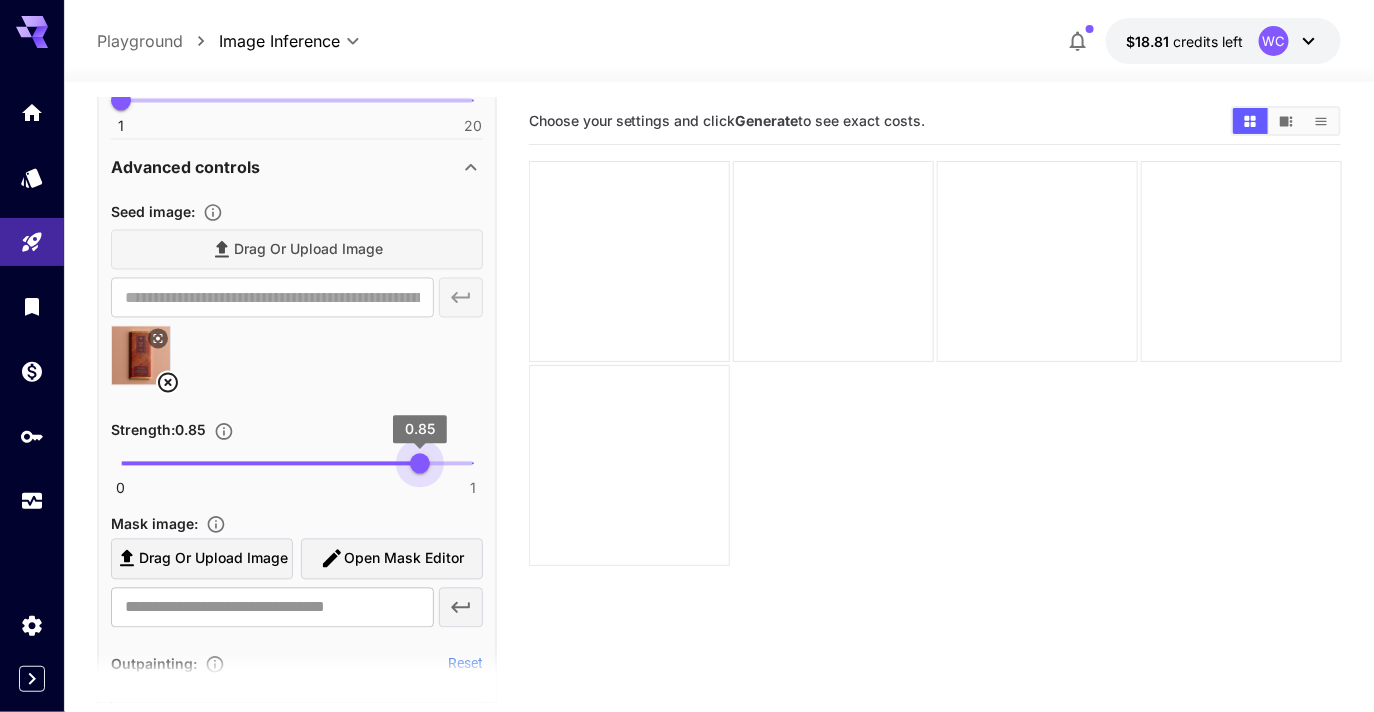 drag, startPoint x: 382, startPoint y: 456, endPoint x: 418, endPoint y: 458, distance: 36.05551 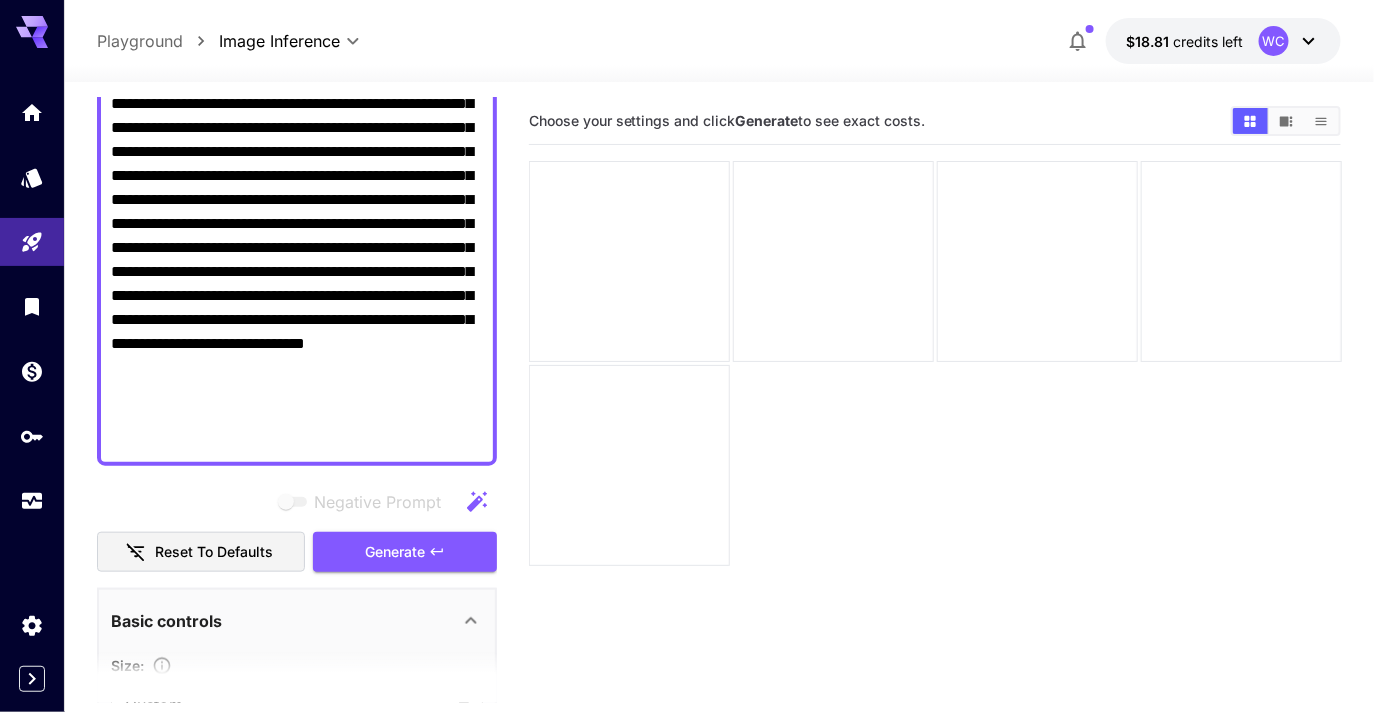 scroll, scrollTop: 0, scrollLeft: 0, axis: both 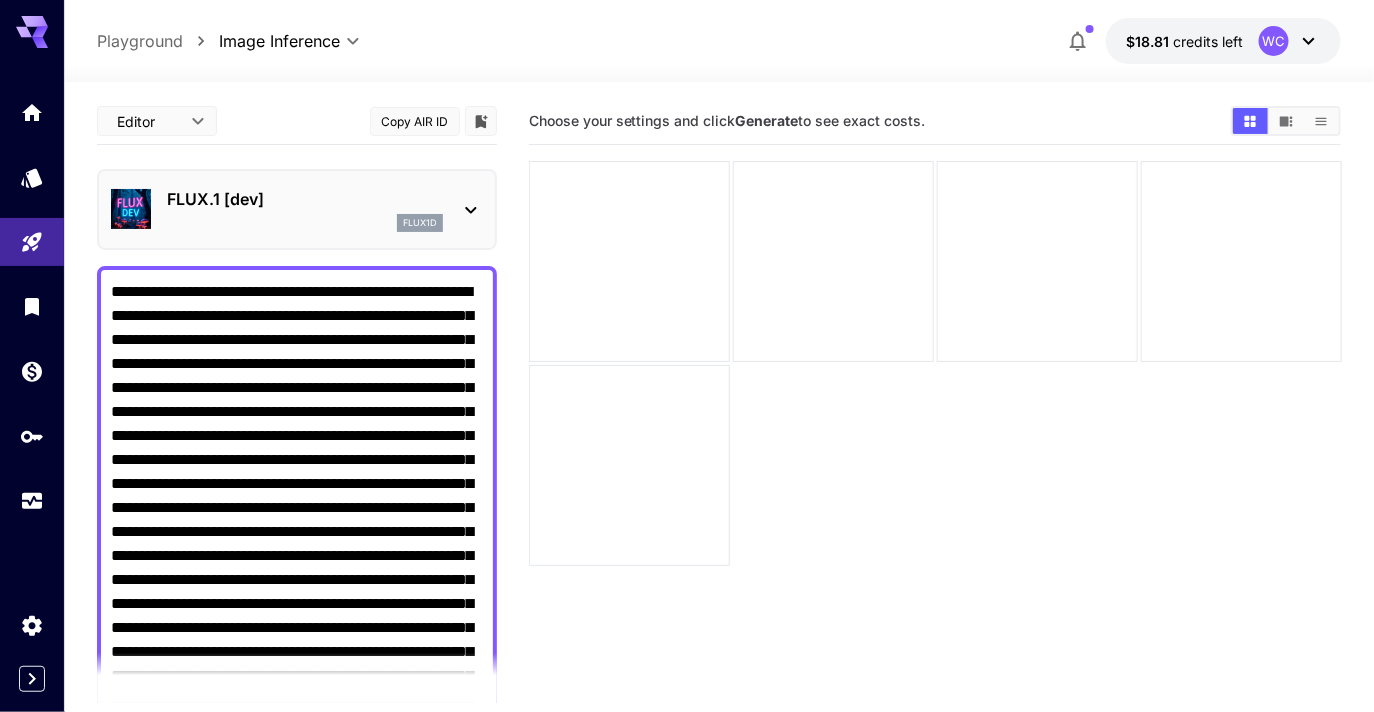 click on "**********" at bounding box center (687, 435) 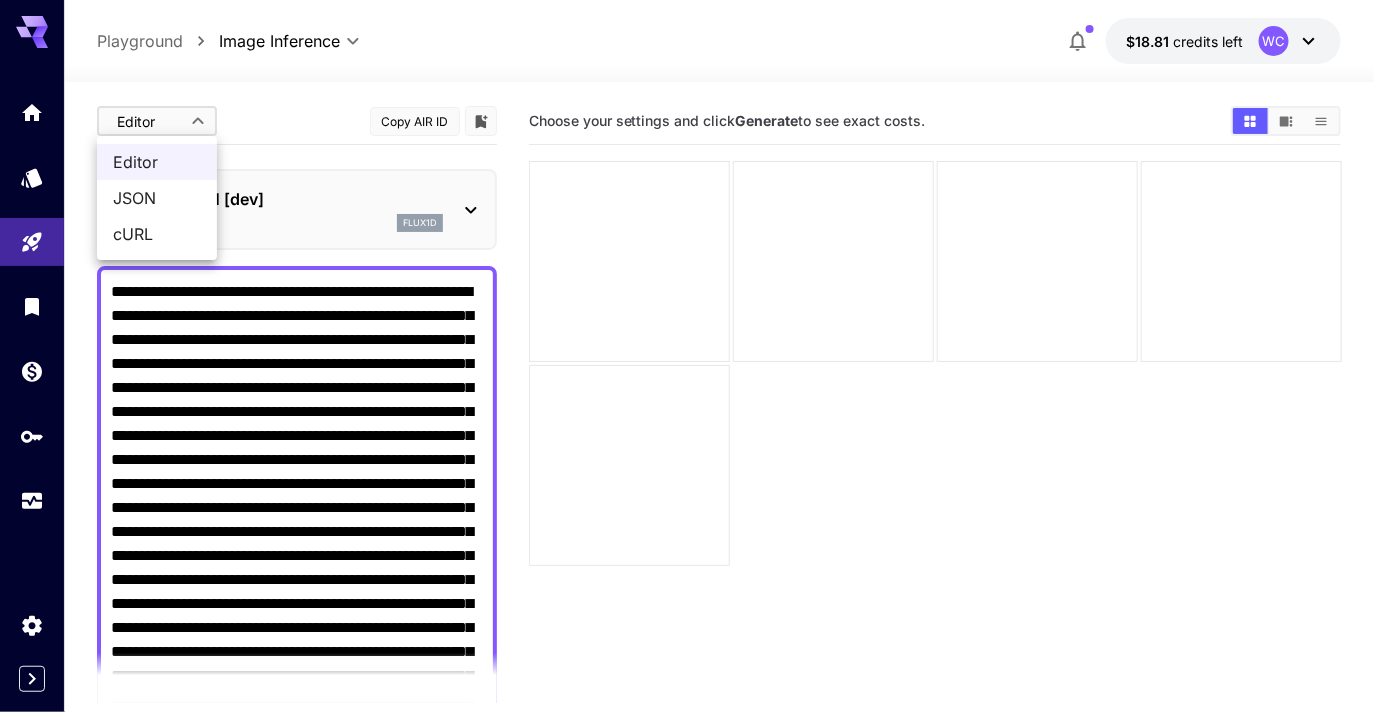 click on "JSON" at bounding box center (157, 198) 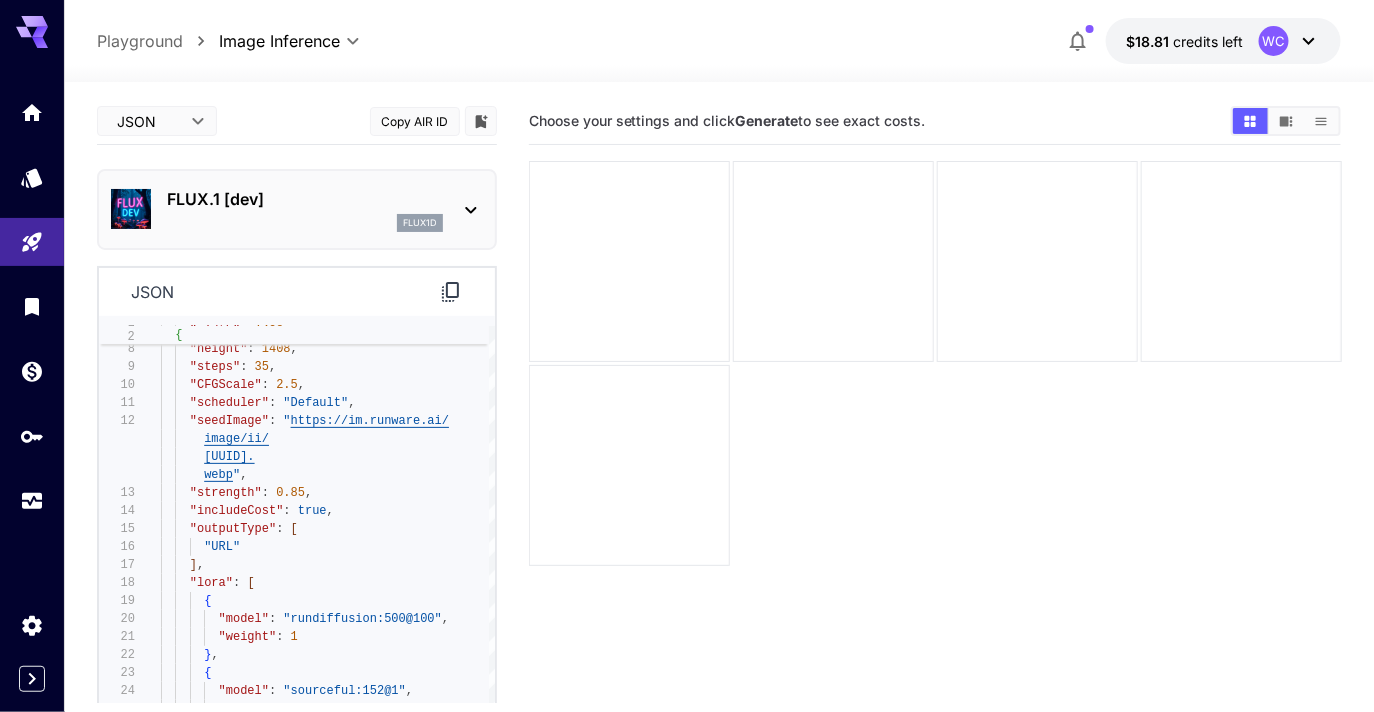 click on "json" at bounding box center (297, 292) 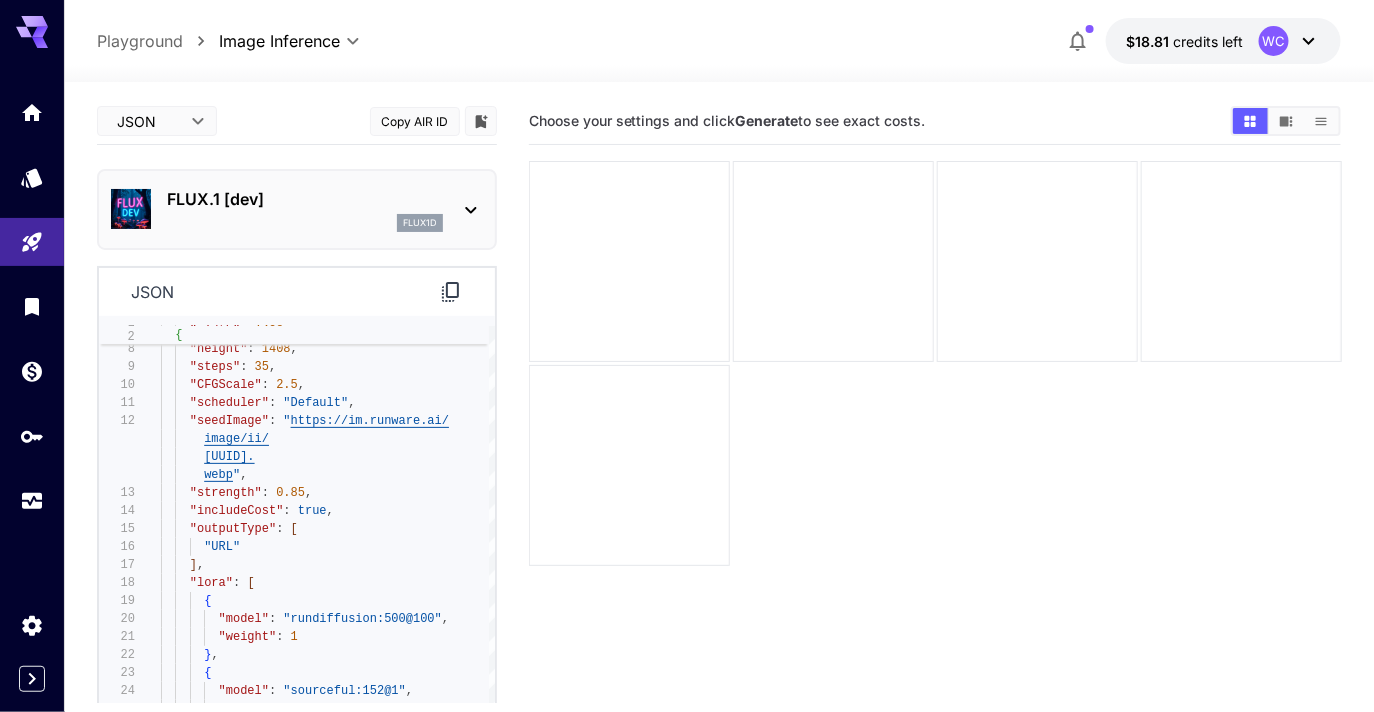 click at bounding box center [719, 70] 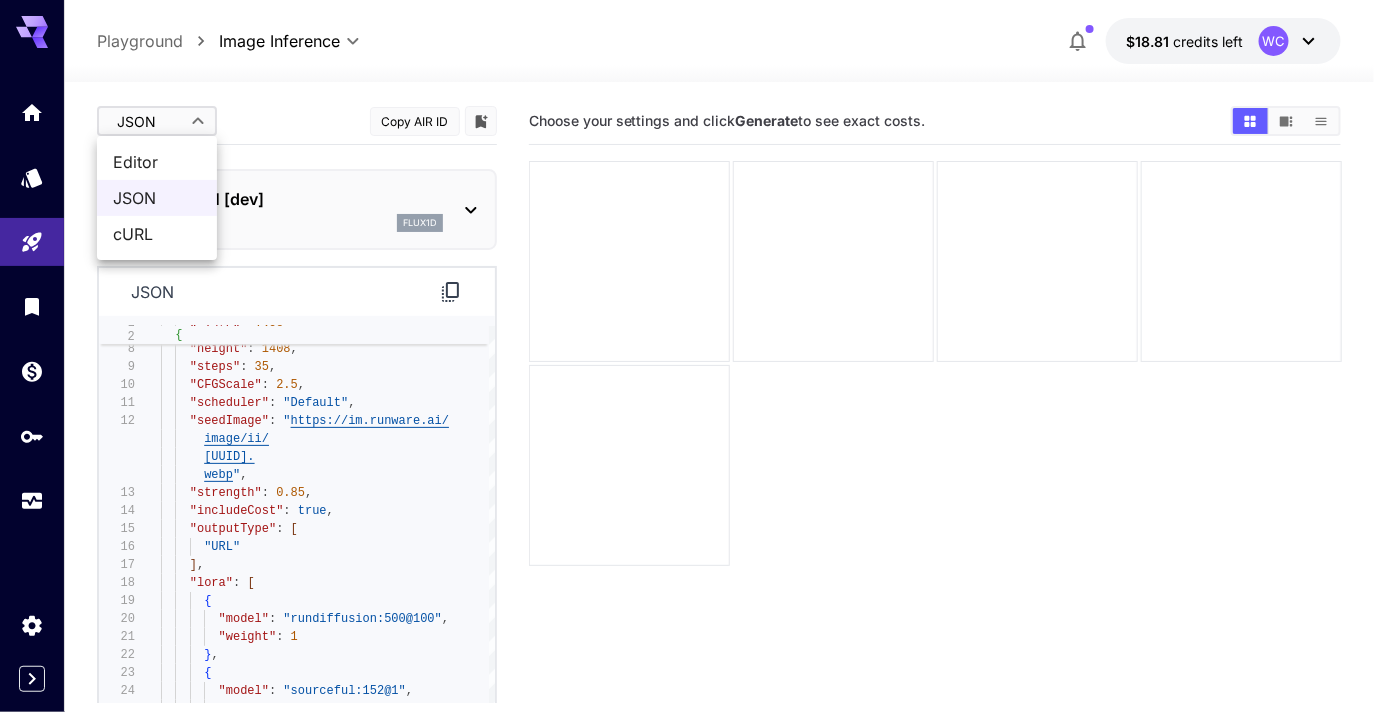 click on "**********" at bounding box center [687, 435] 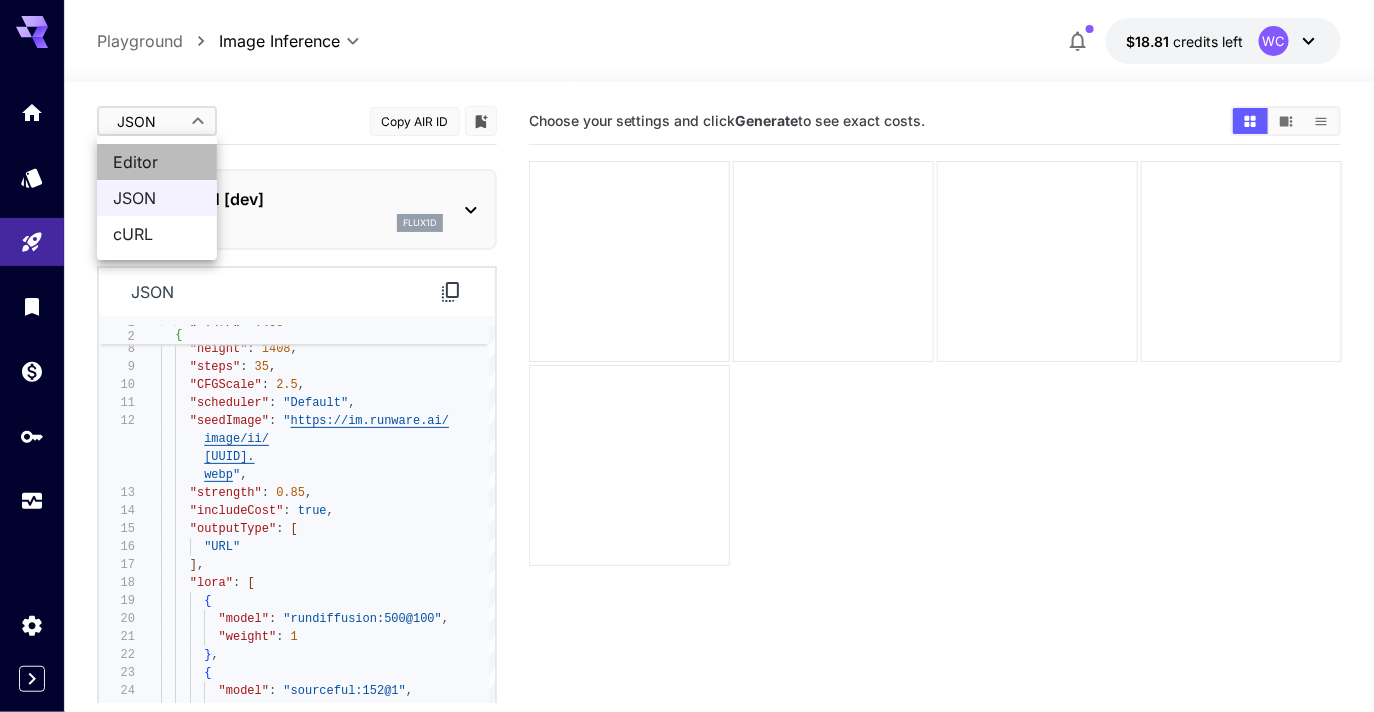 click on "Editor" at bounding box center [157, 162] 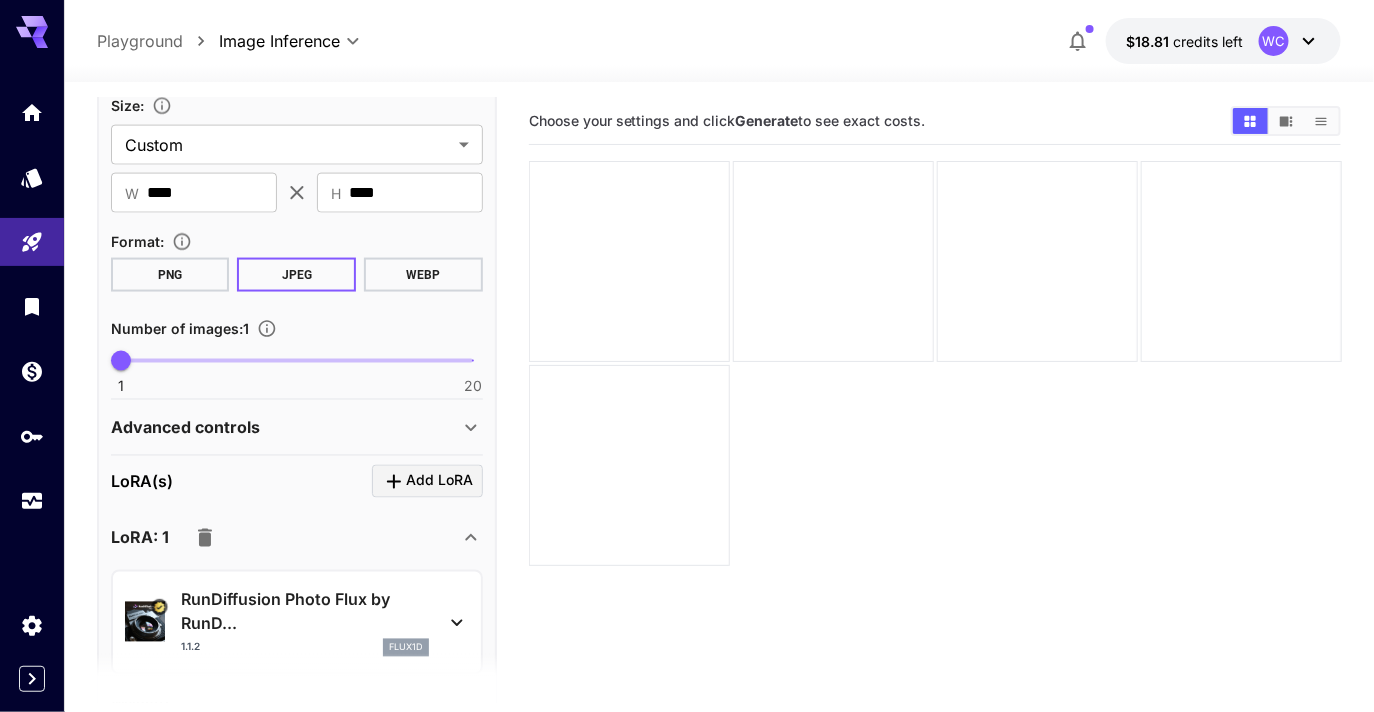 scroll, scrollTop: 947, scrollLeft: 0, axis: vertical 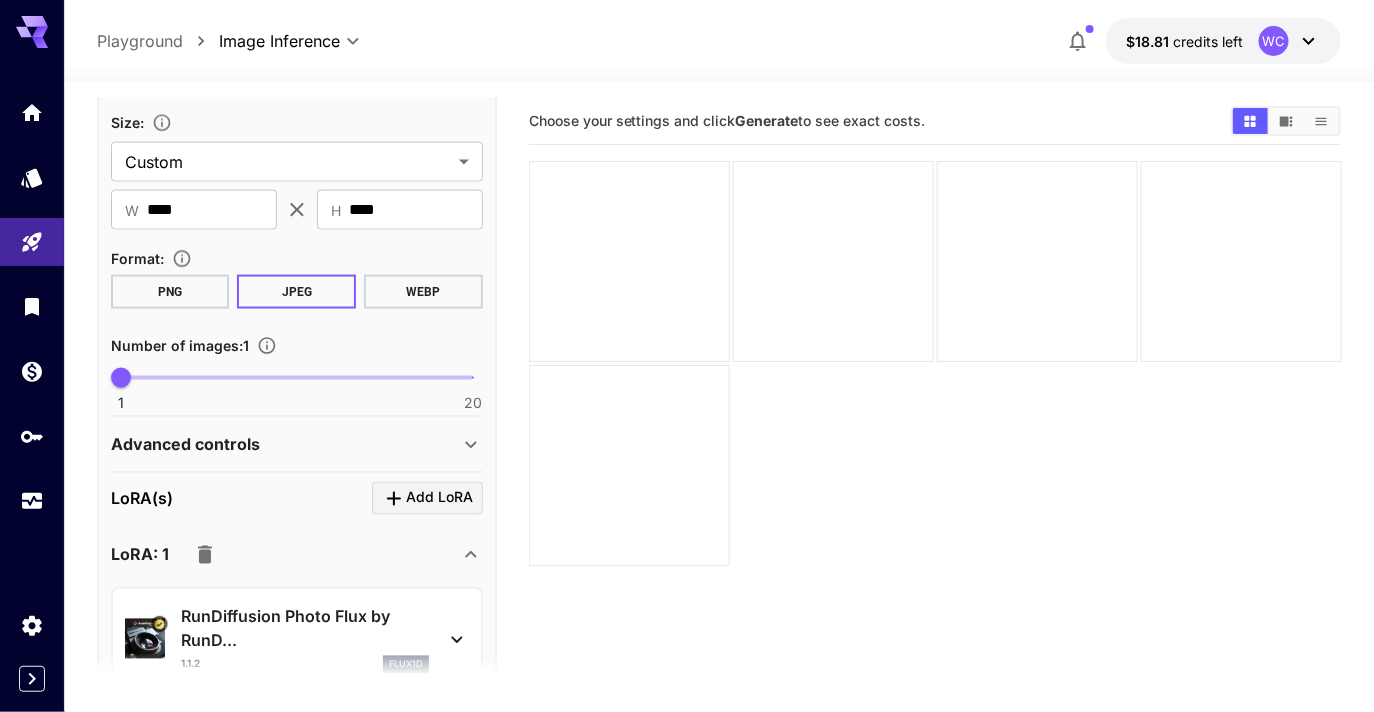 click on "WEBP" at bounding box center [423, 292] 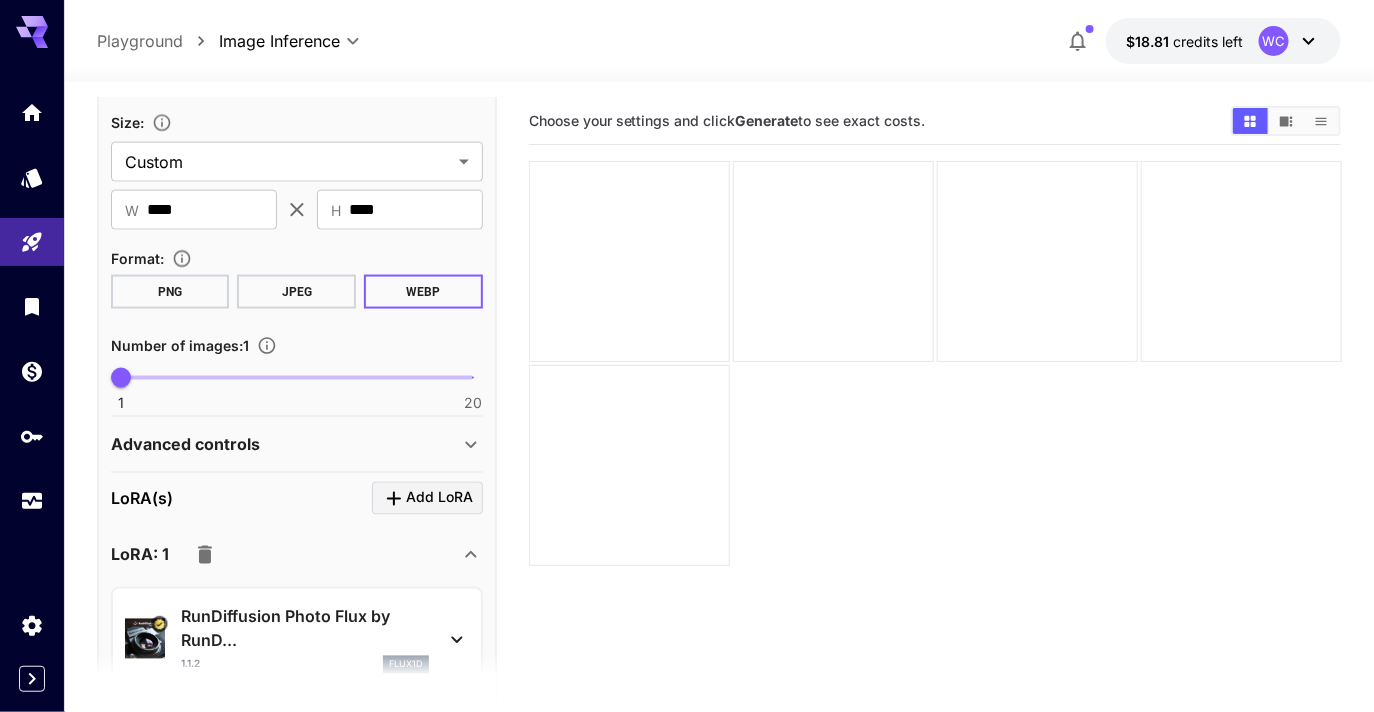 type 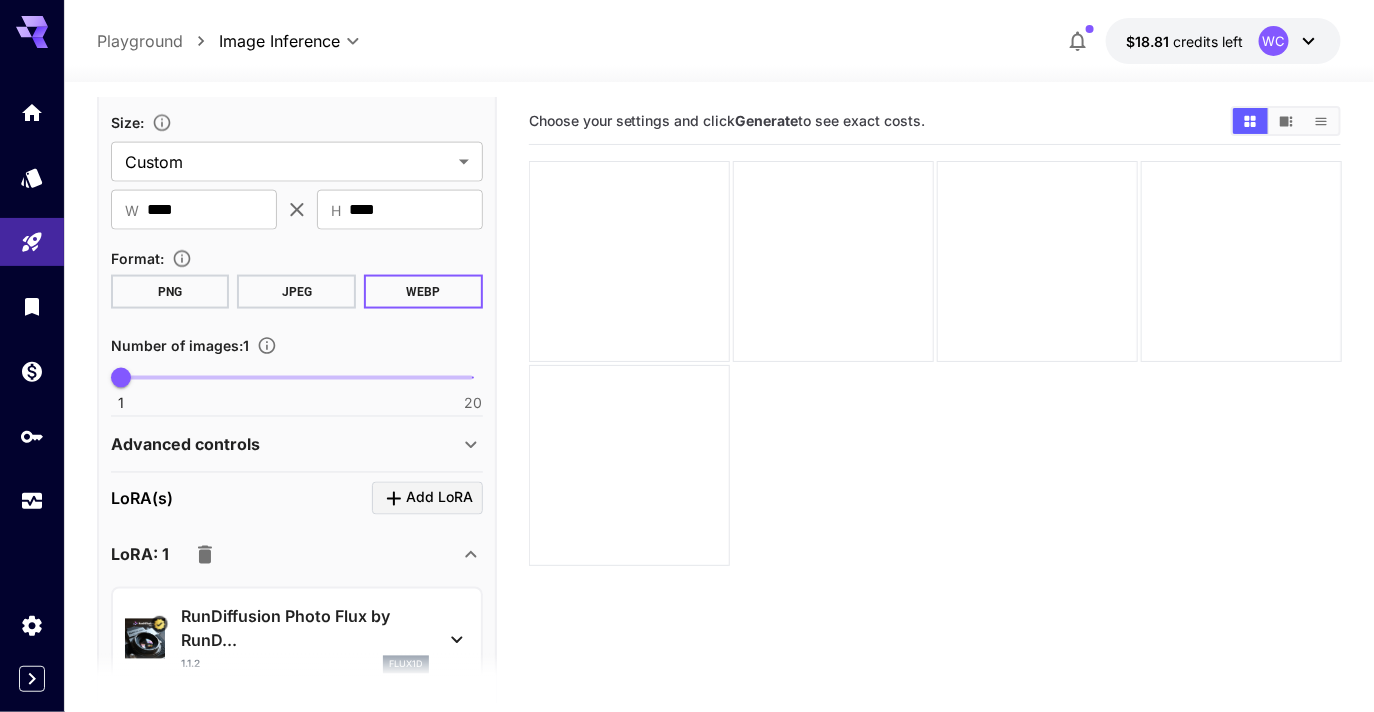 click on "Playground" at bounding box center [140, 41] 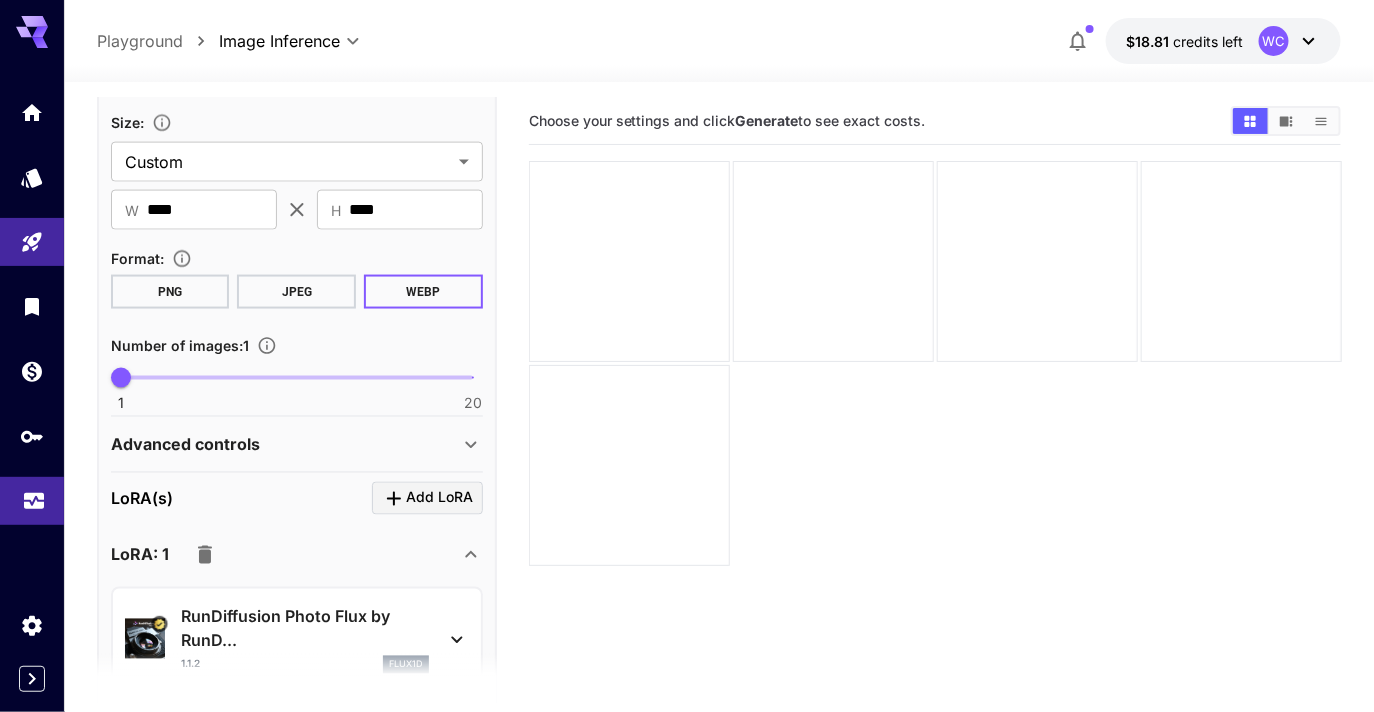 click 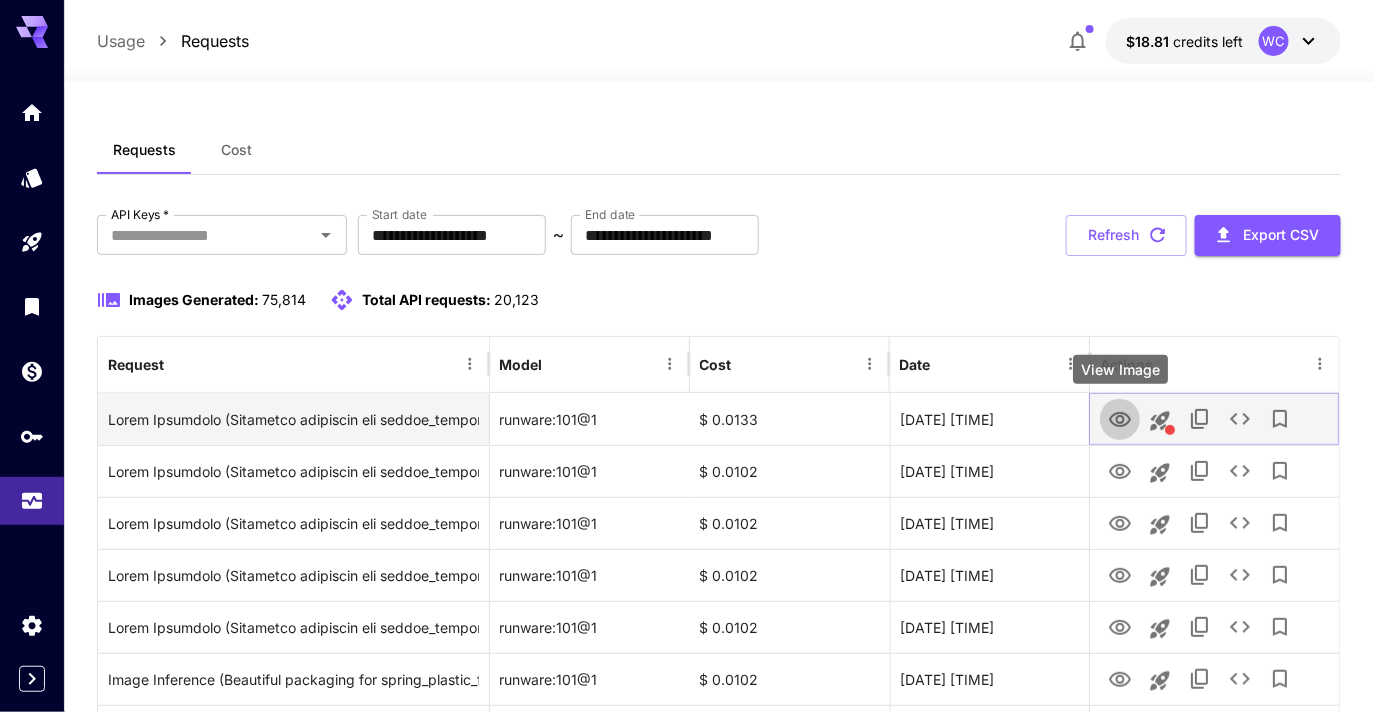 click 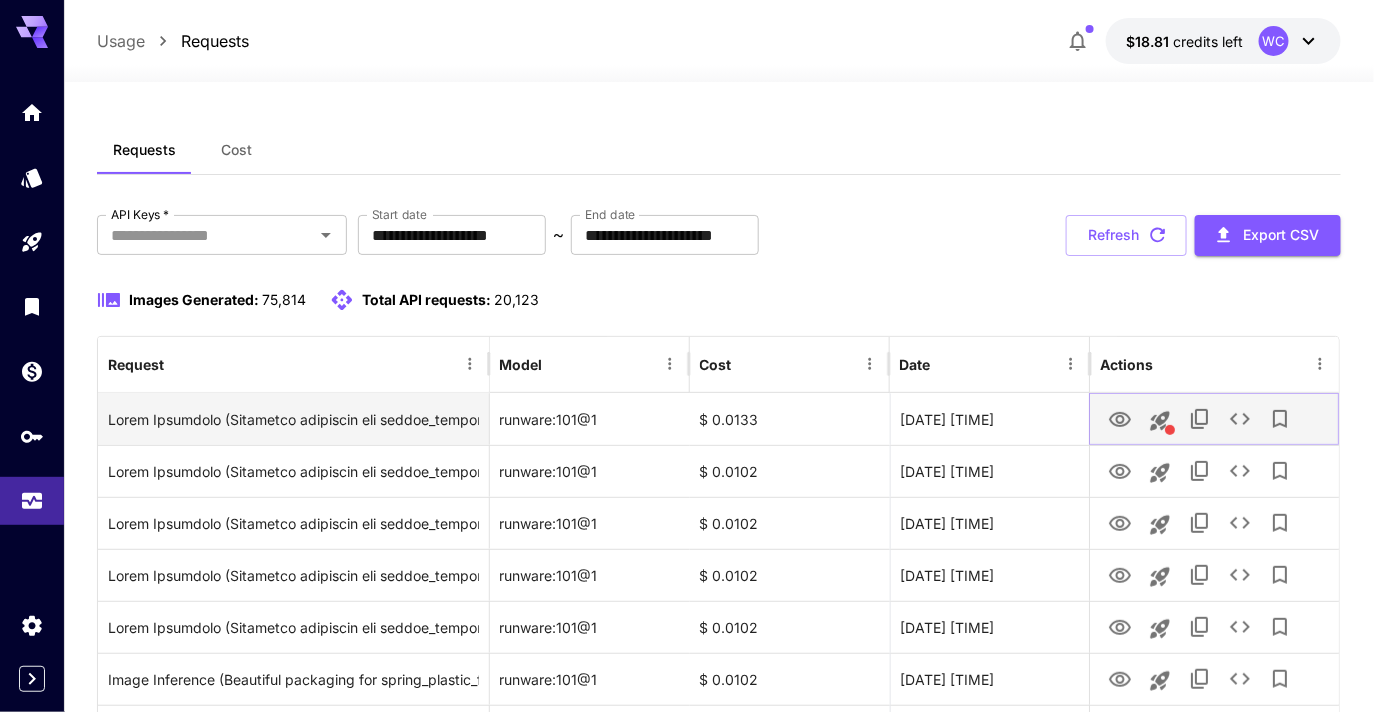 click 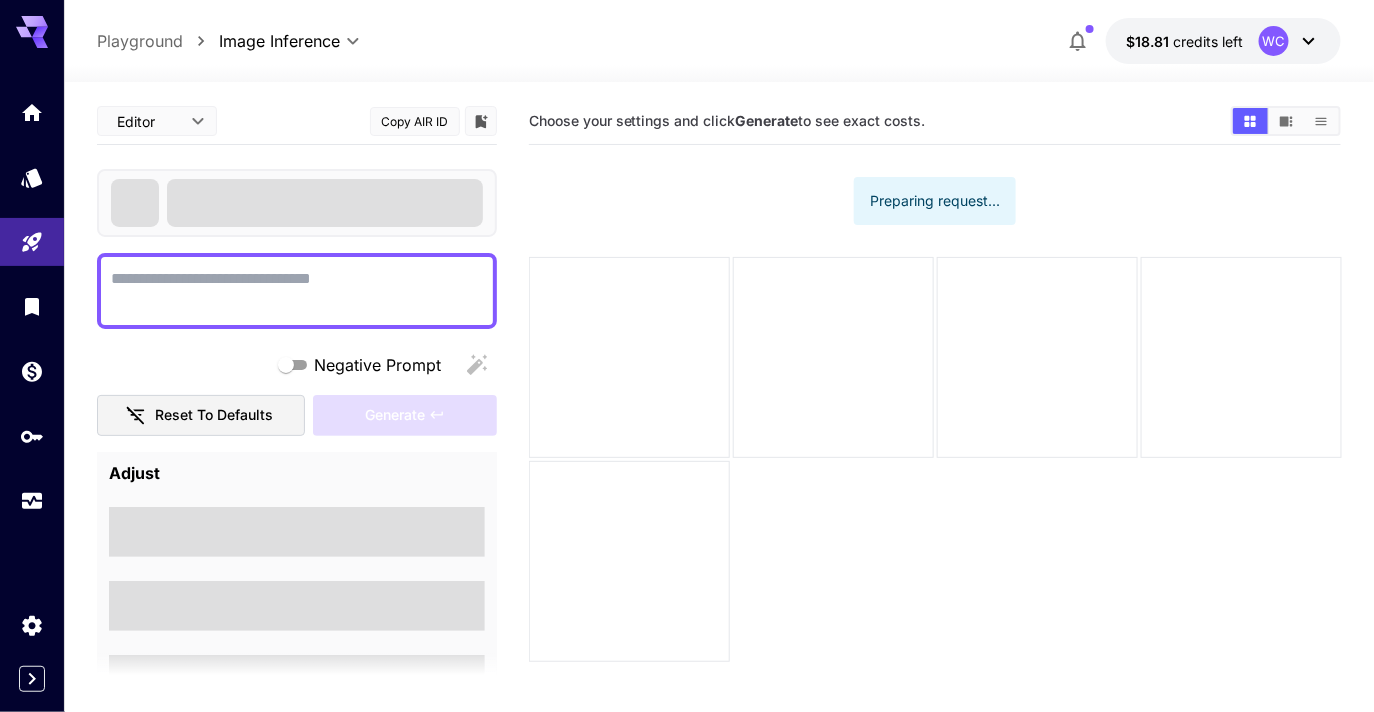 type on "**********" 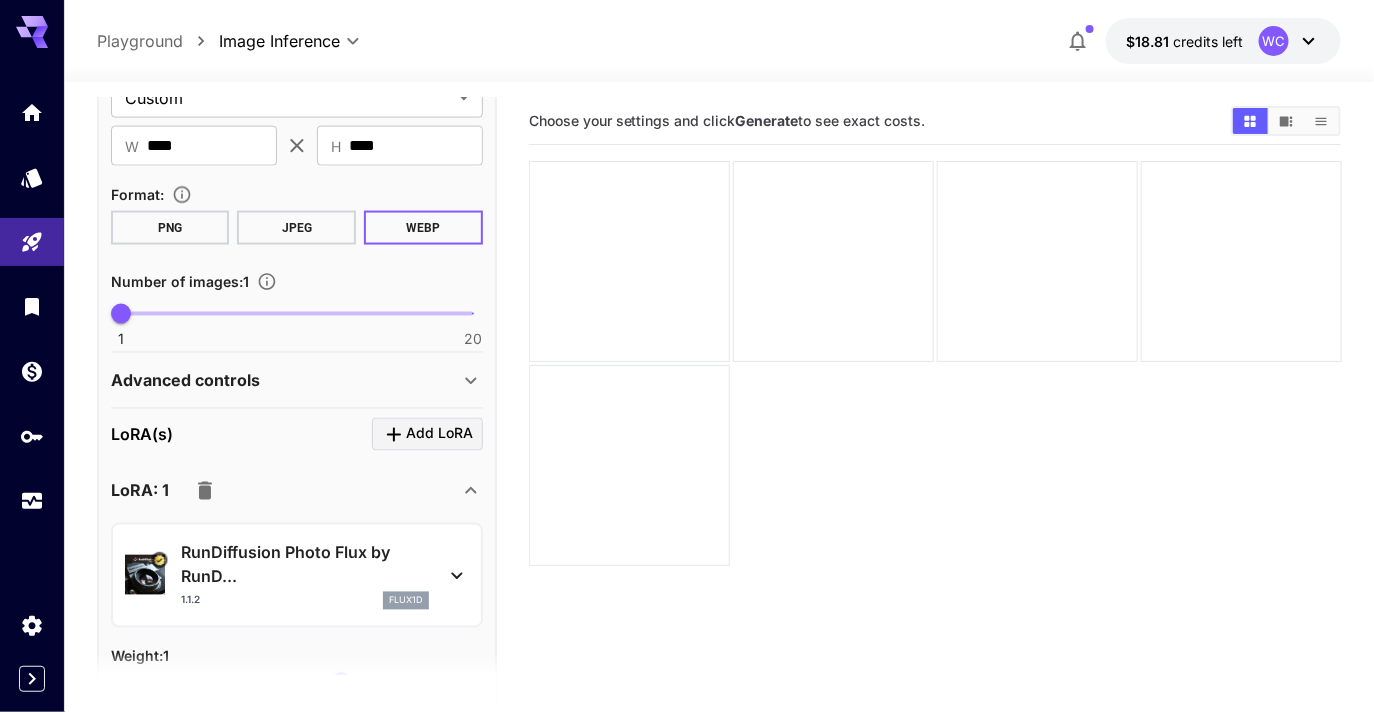 scroll, scrollTop: 971, scrollLeft: 0, axis: vertical 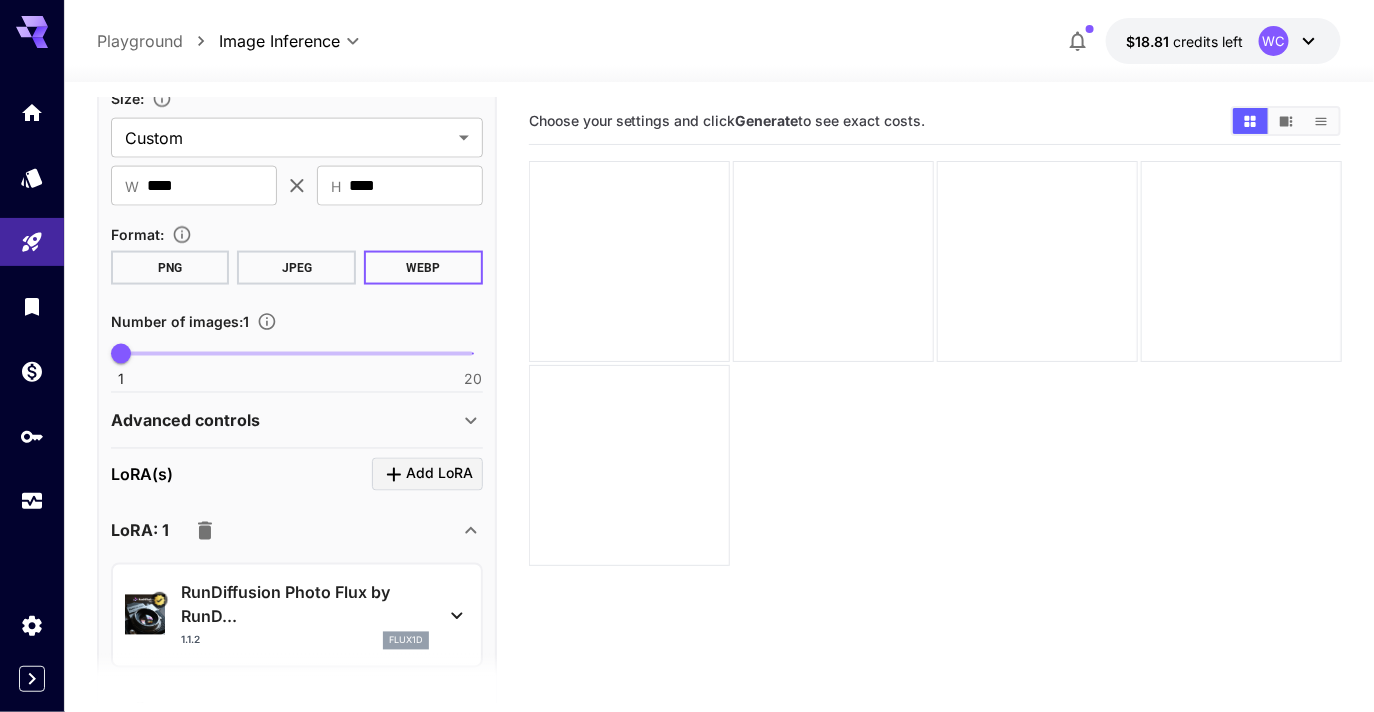 click on "Advanced controls" at bounding box center [285, 421] 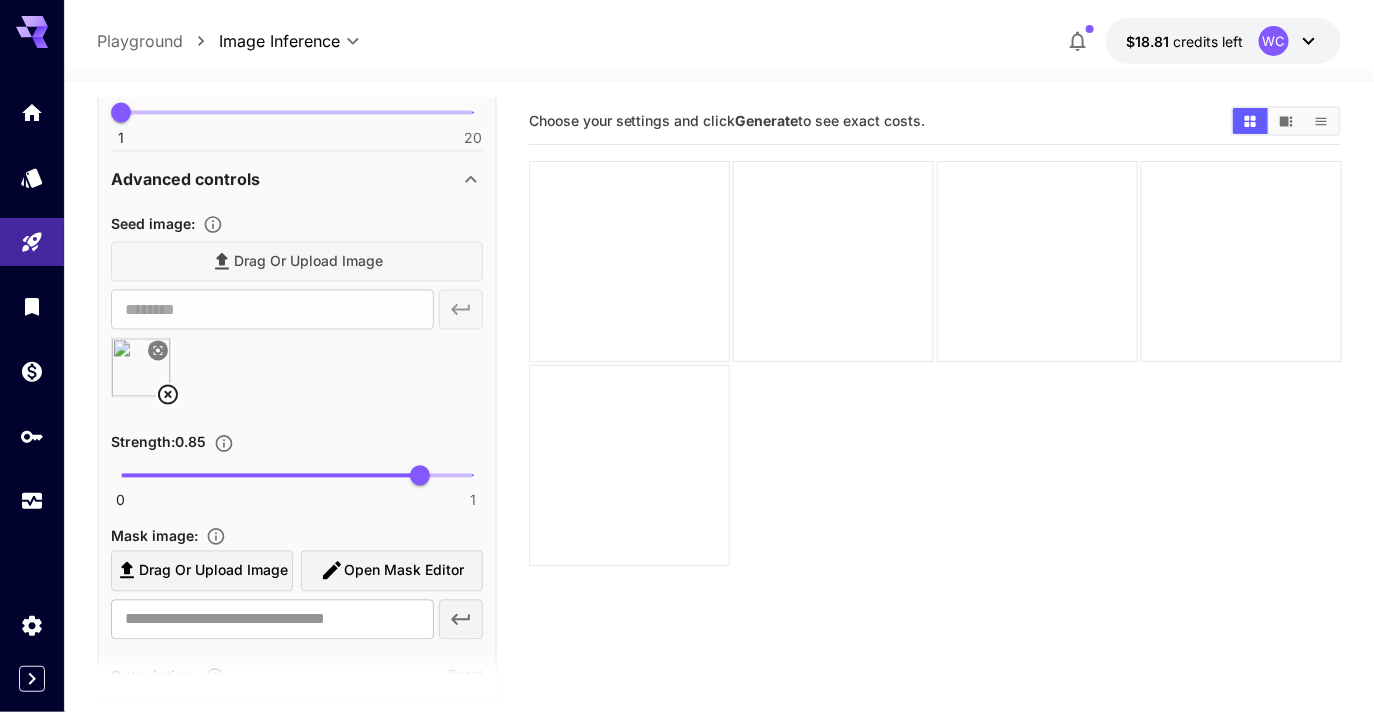 scroll, scrollTop: 1215, scrollLeft: 0, axis: vertical 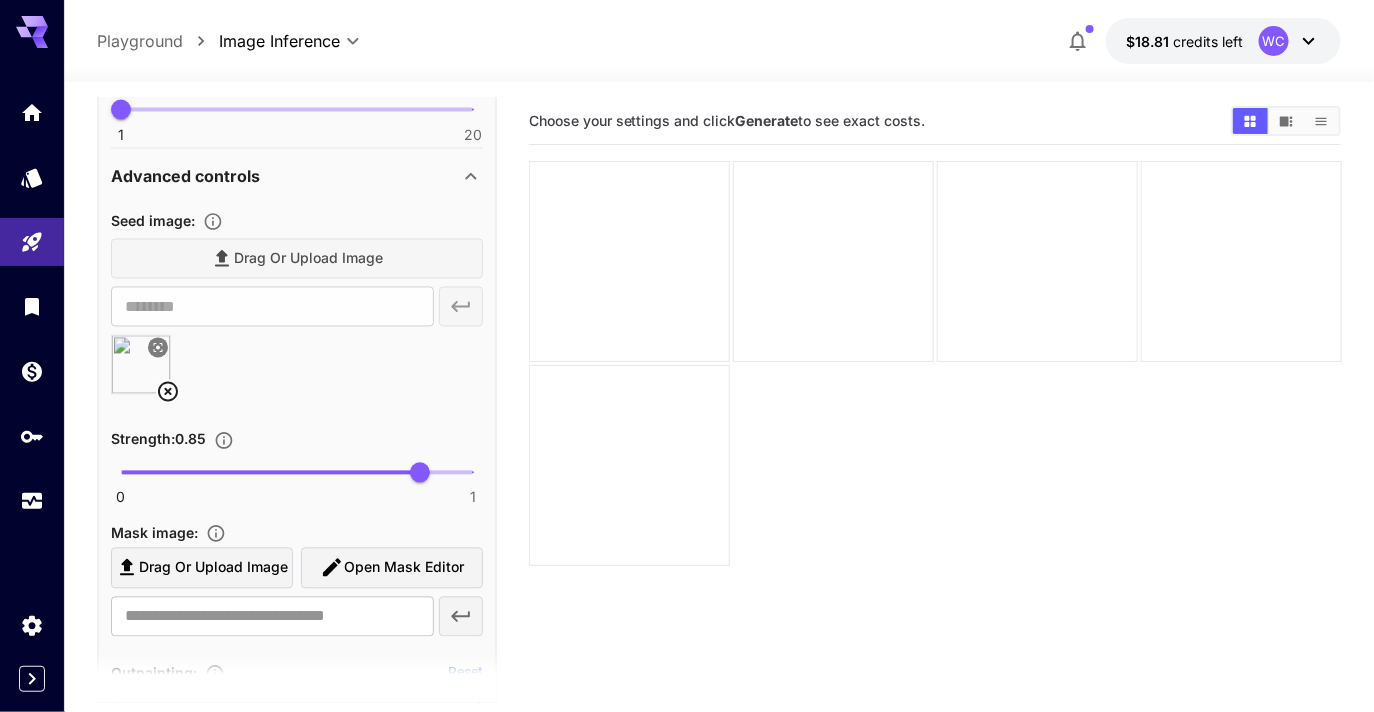 click 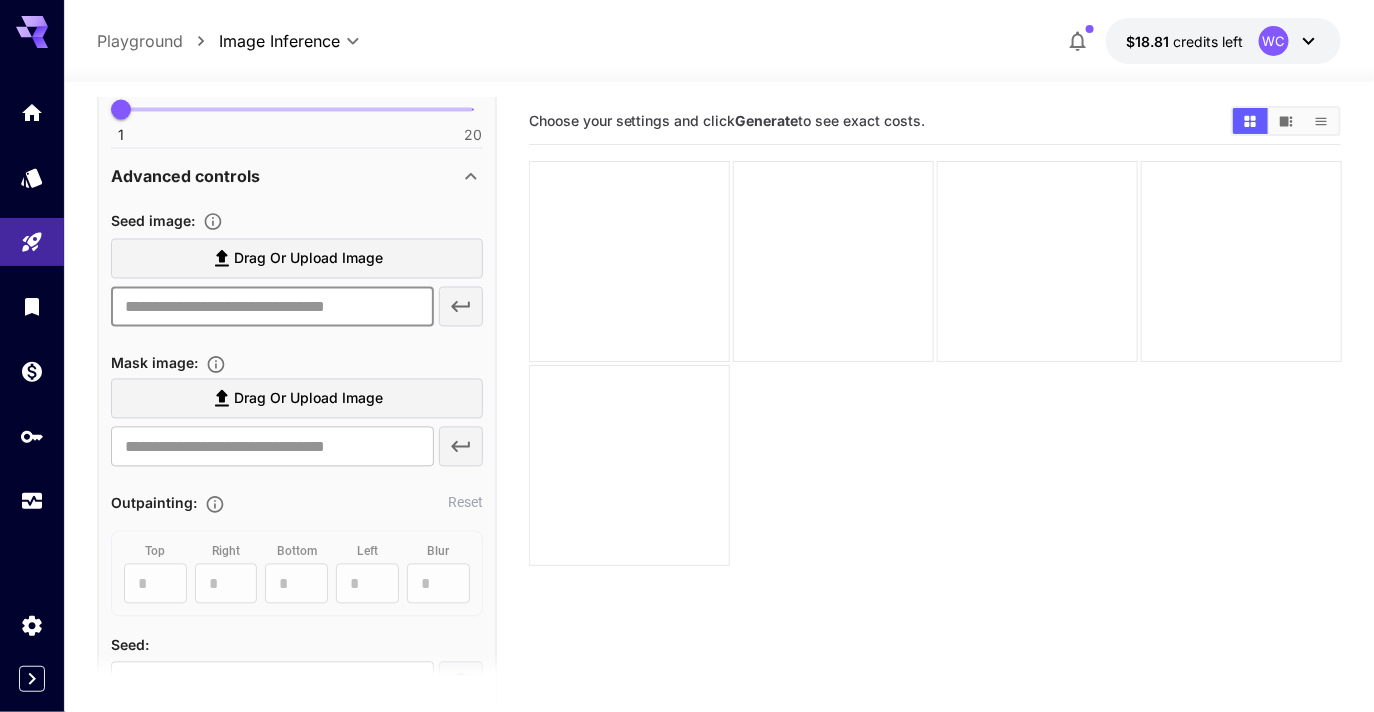 click at bounding box center (272, 307) 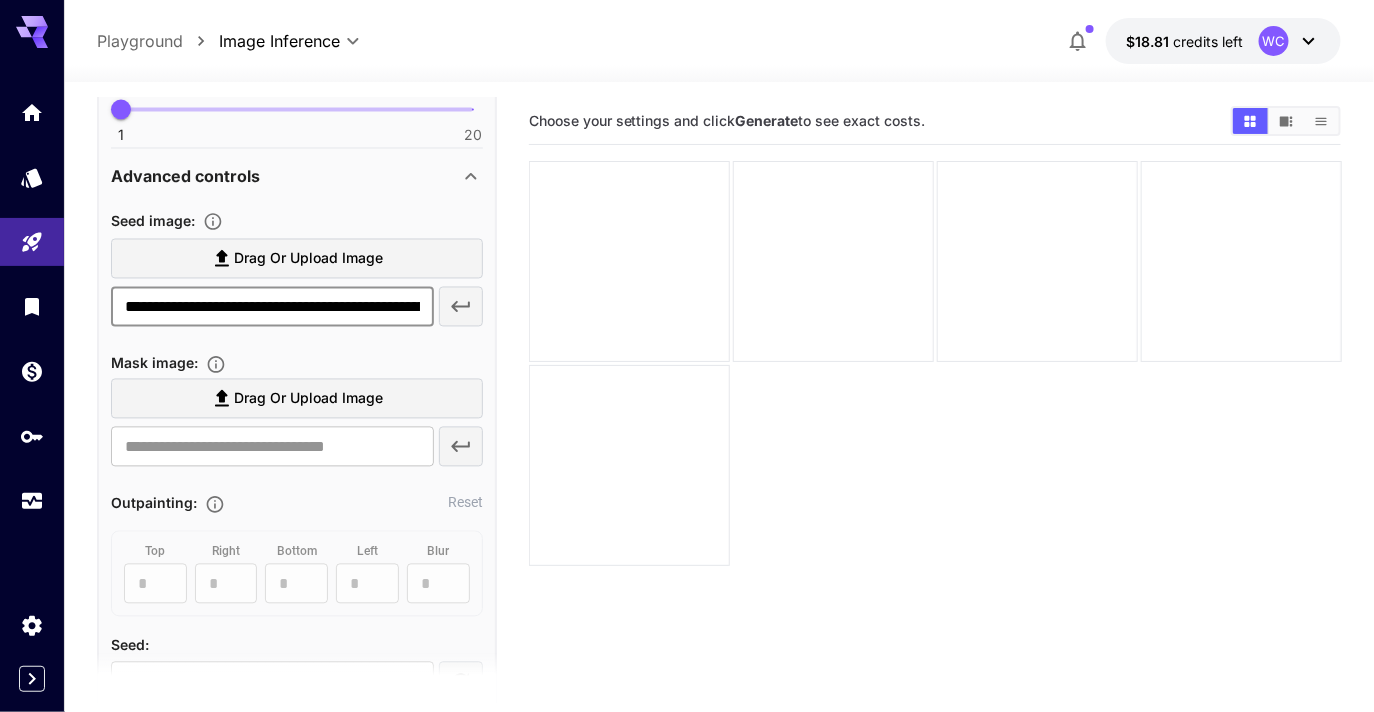 scroll, scrollTop: 0, scrollLeft: 751, axis: horizontal 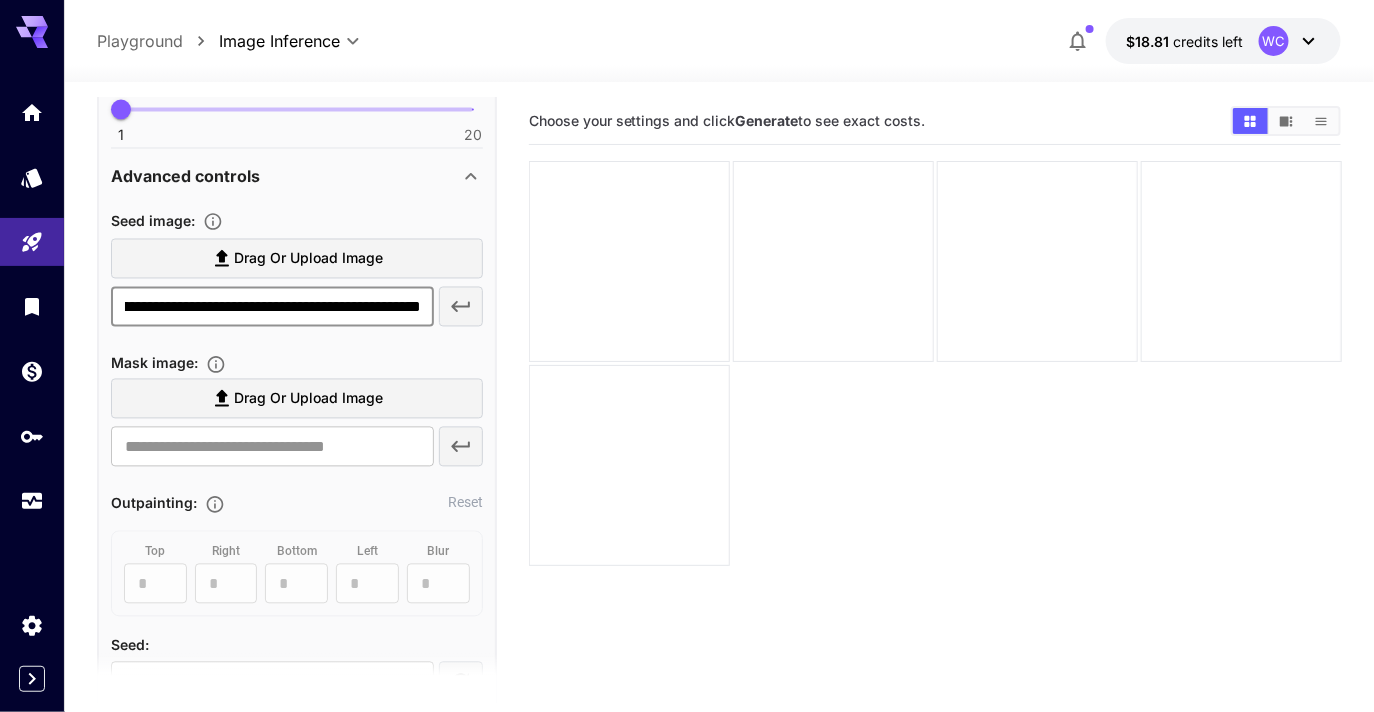 type on "**********" 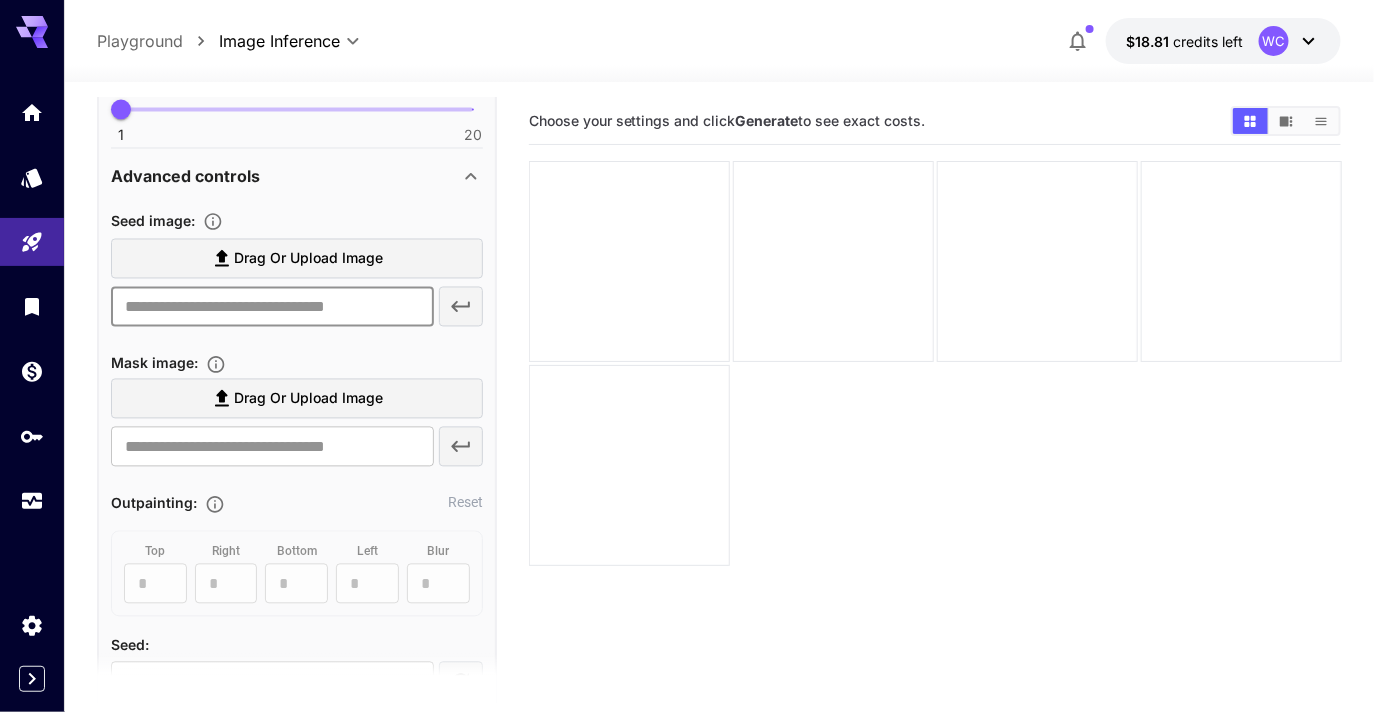 scroll, scrollTop: 0, scrollLeft: 0, axis: both 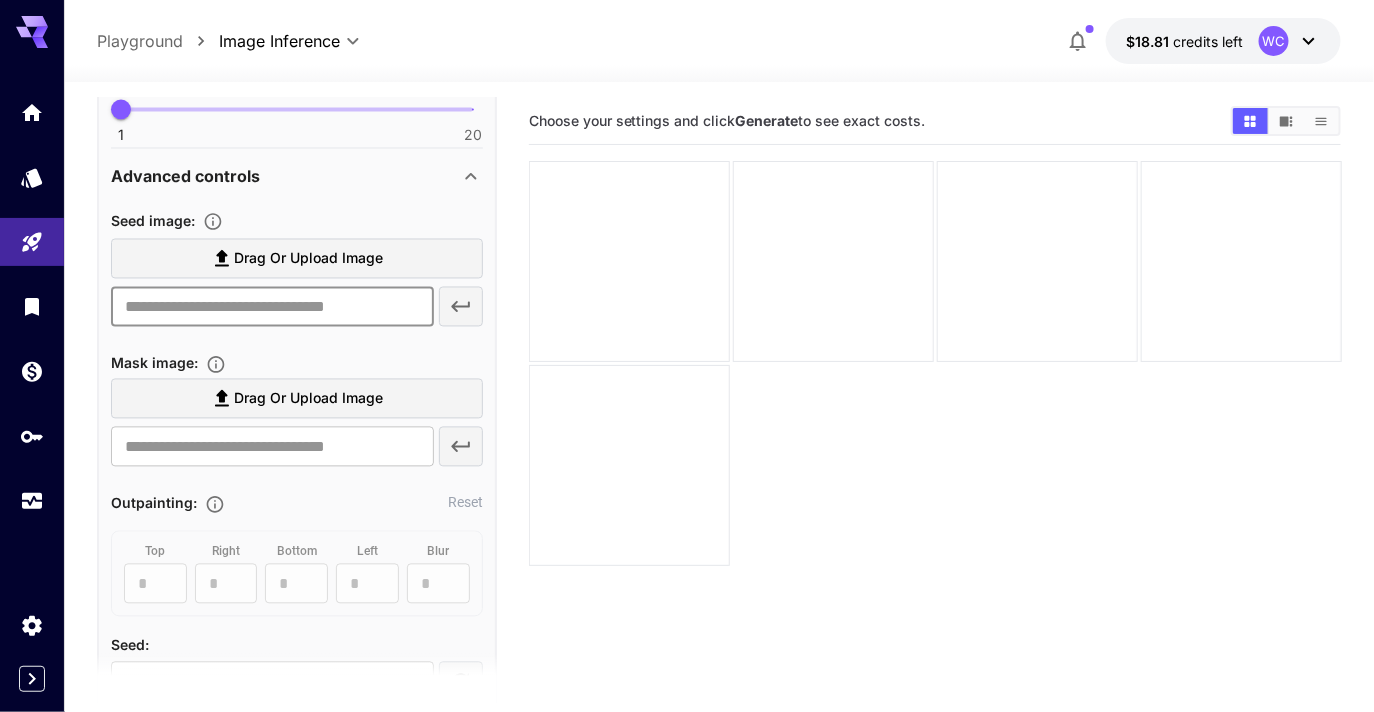 paste on "**********" 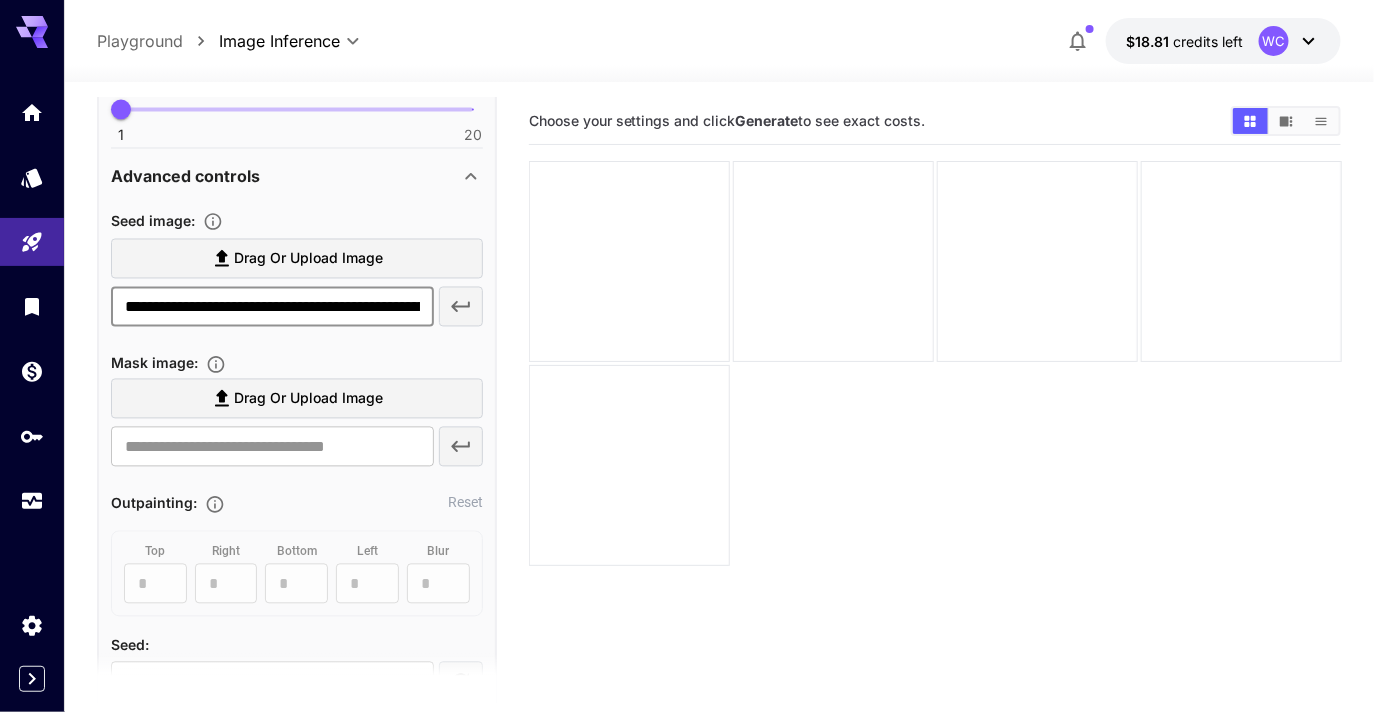 scroll, scrollTop: 0, scrollLeft: 751, axis: horizontal 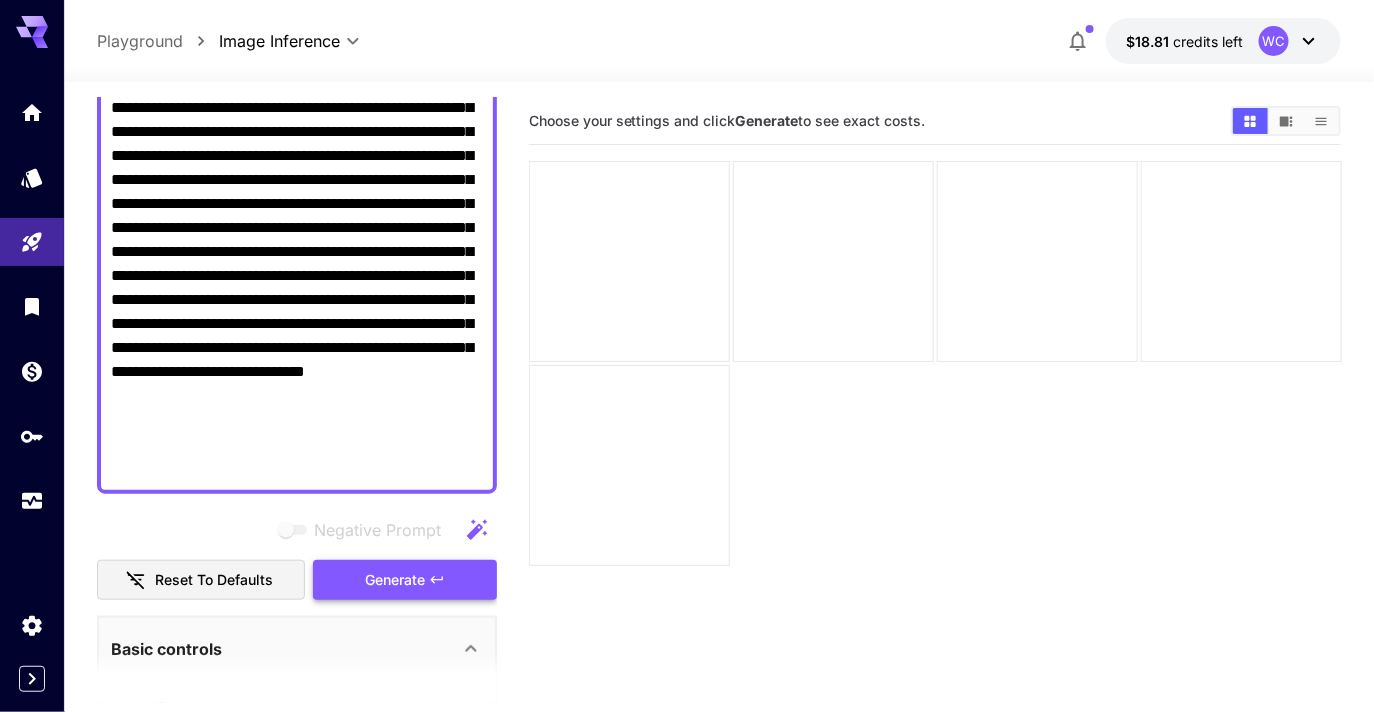 type on "**********" 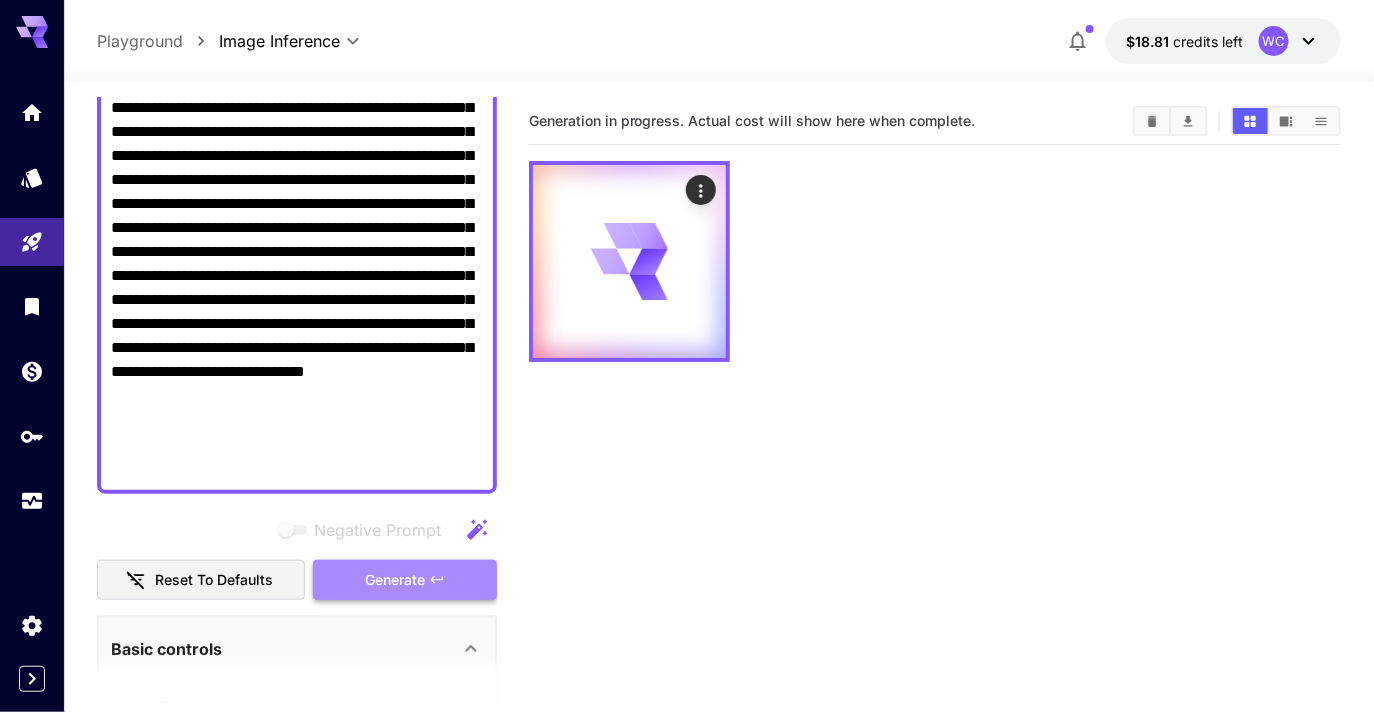 click on "Generate" at bounding box center [405, 580] 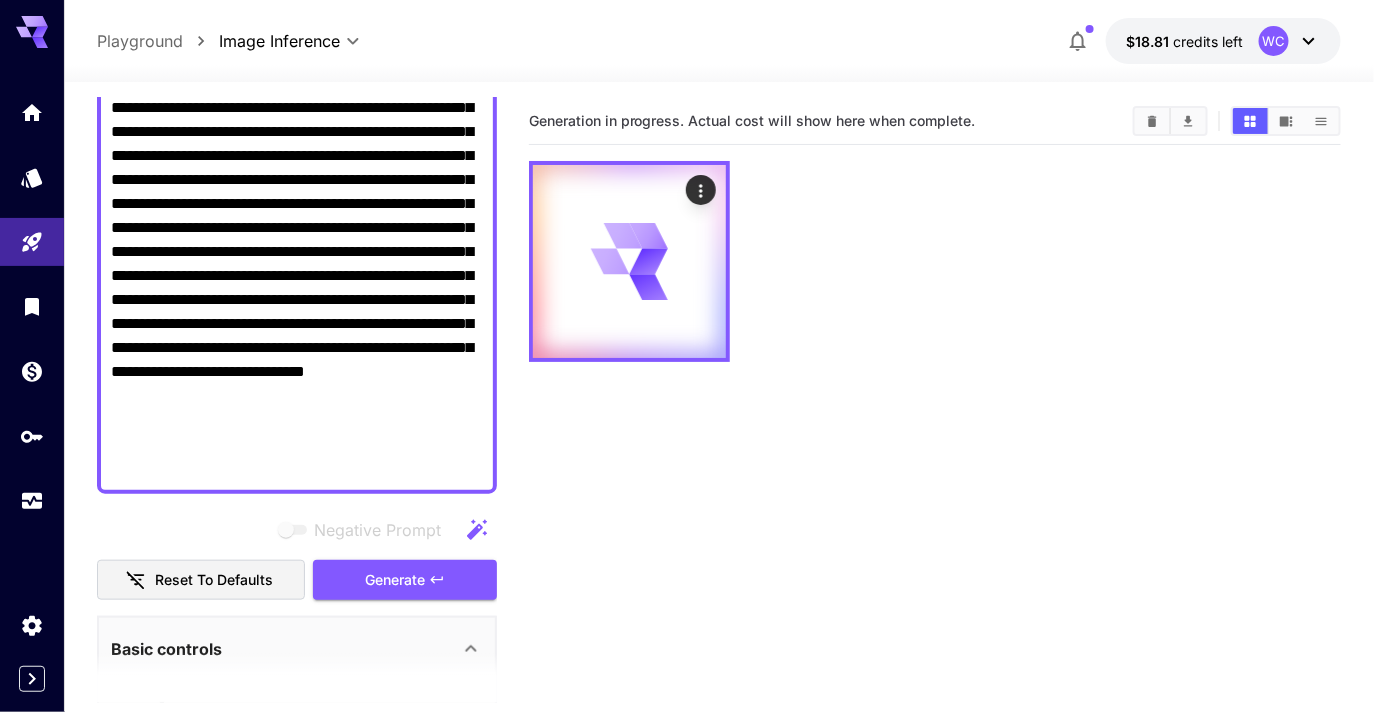 scroll, scrollTop: 158, scrollLeft: 0, axis: vertical 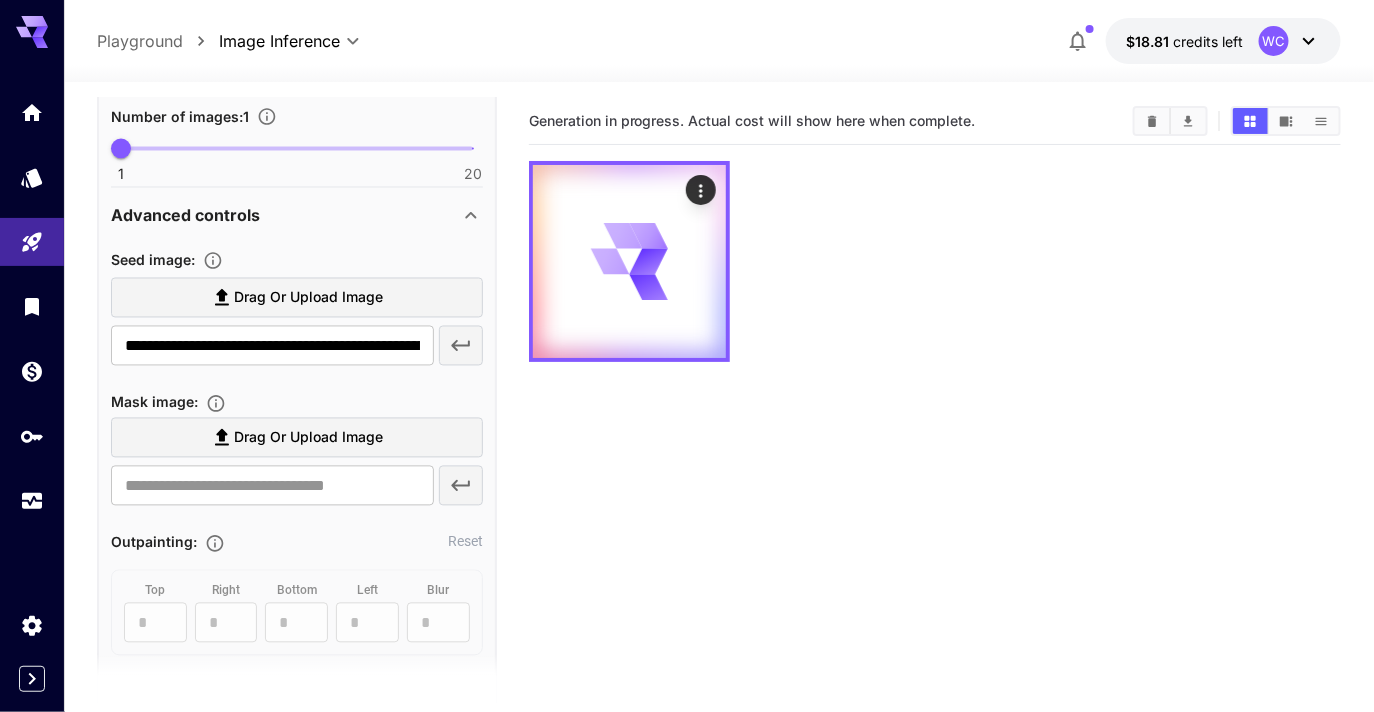 click on "**********" at bounding box center [297, 381] 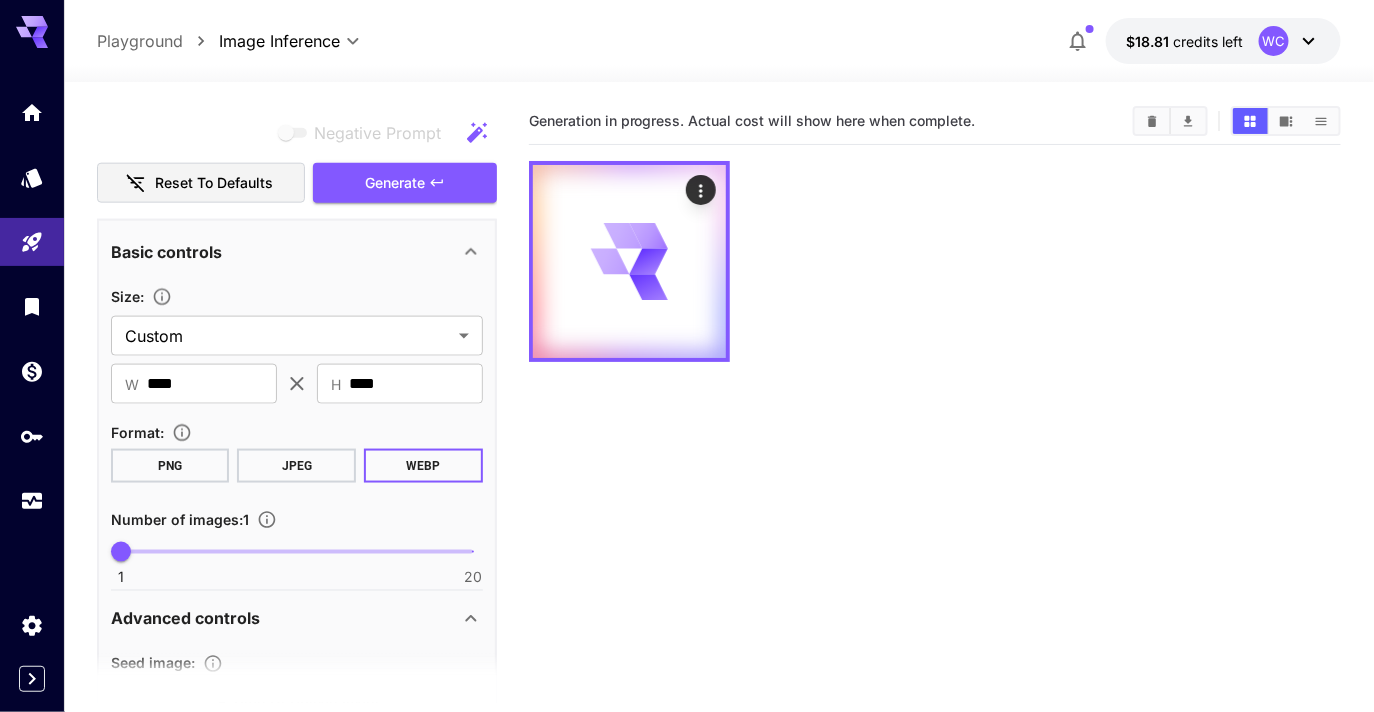scroll, scrollTop: 857, scrollLeft: 0, axis: vertical 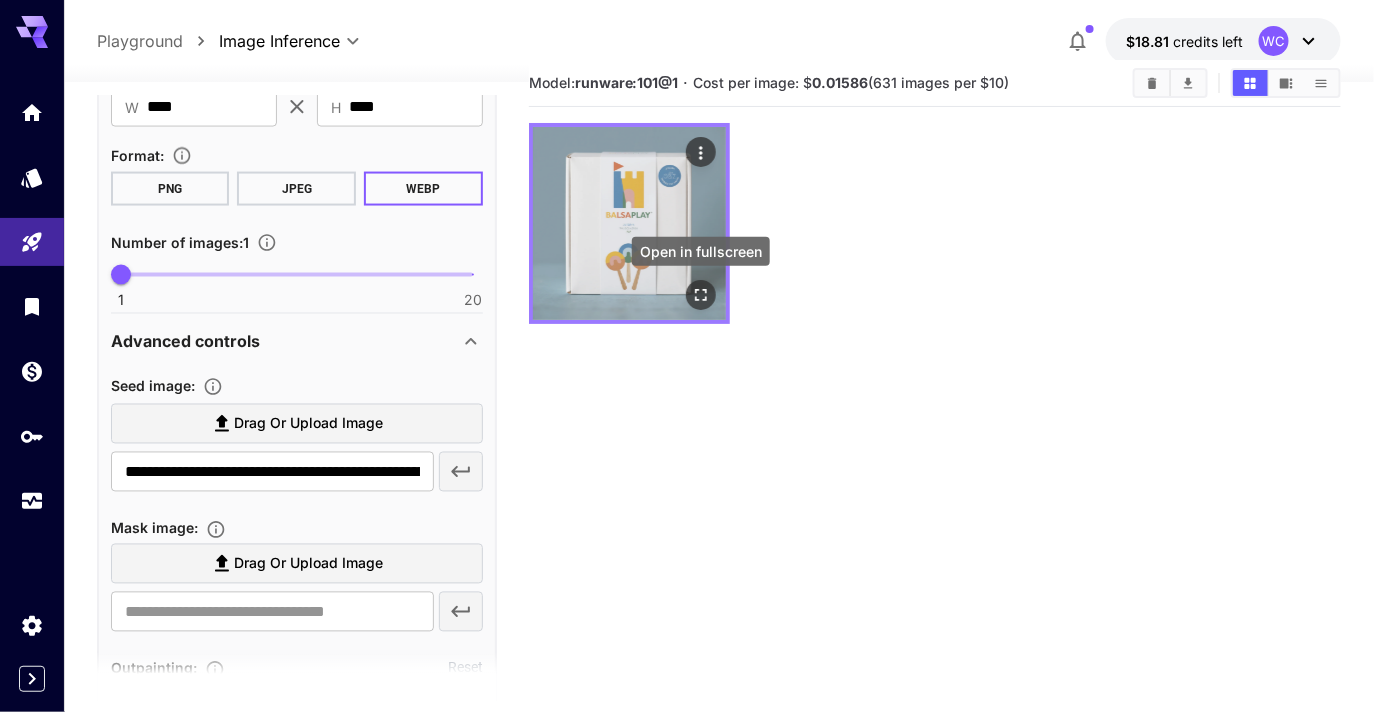 click 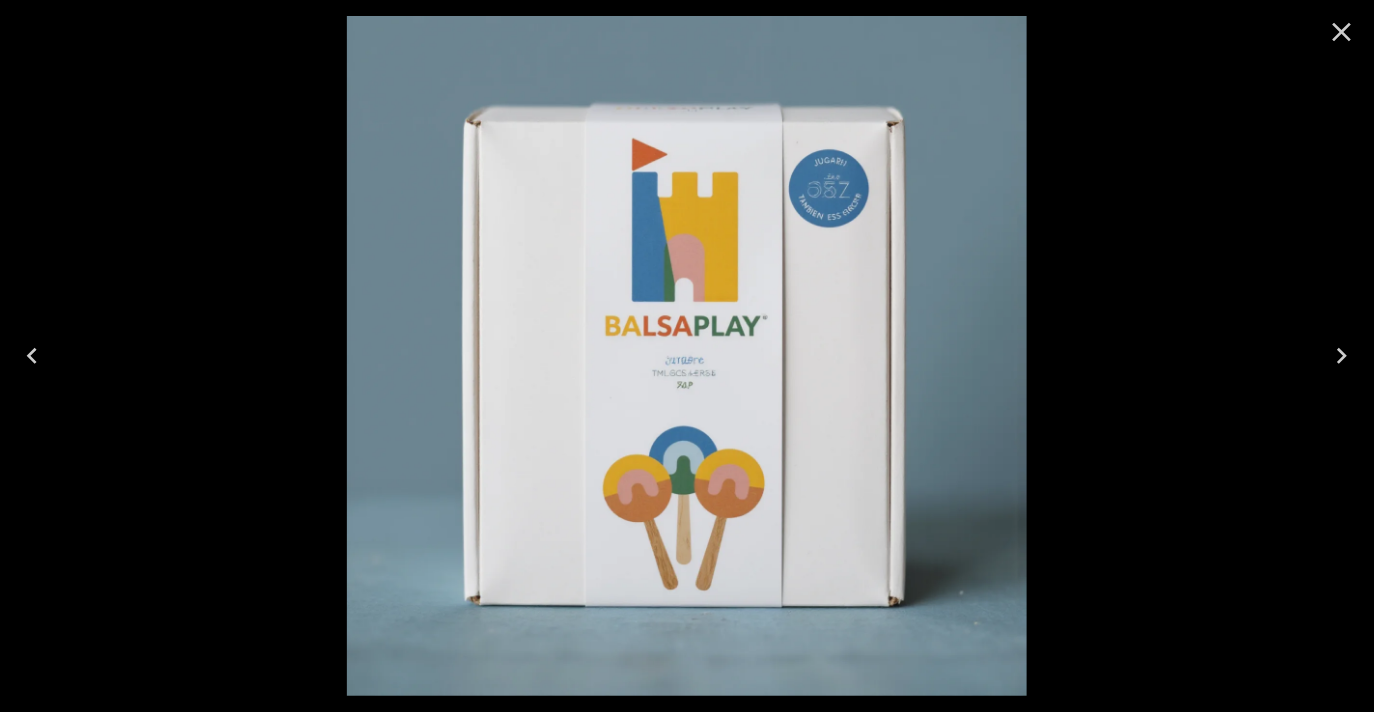 click 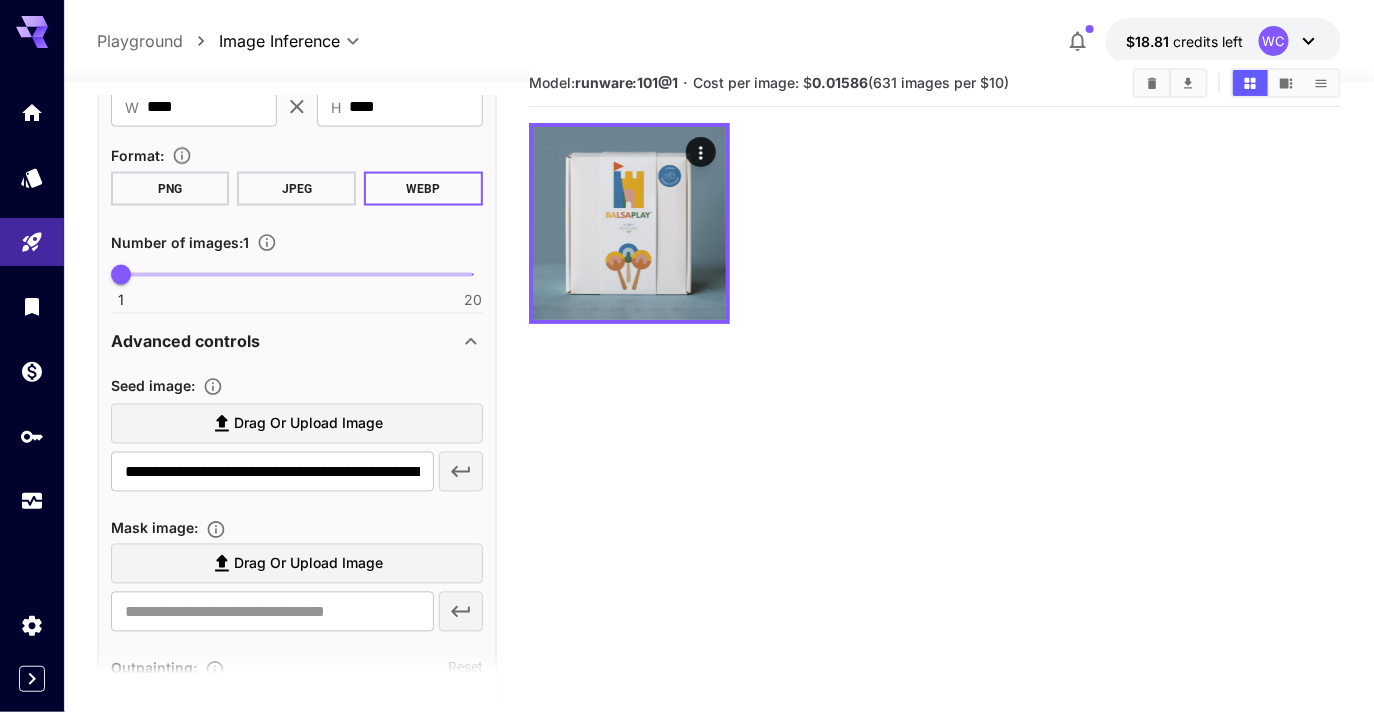 scroll, scrollTop: 0, scrollLeft: 0, axis: both 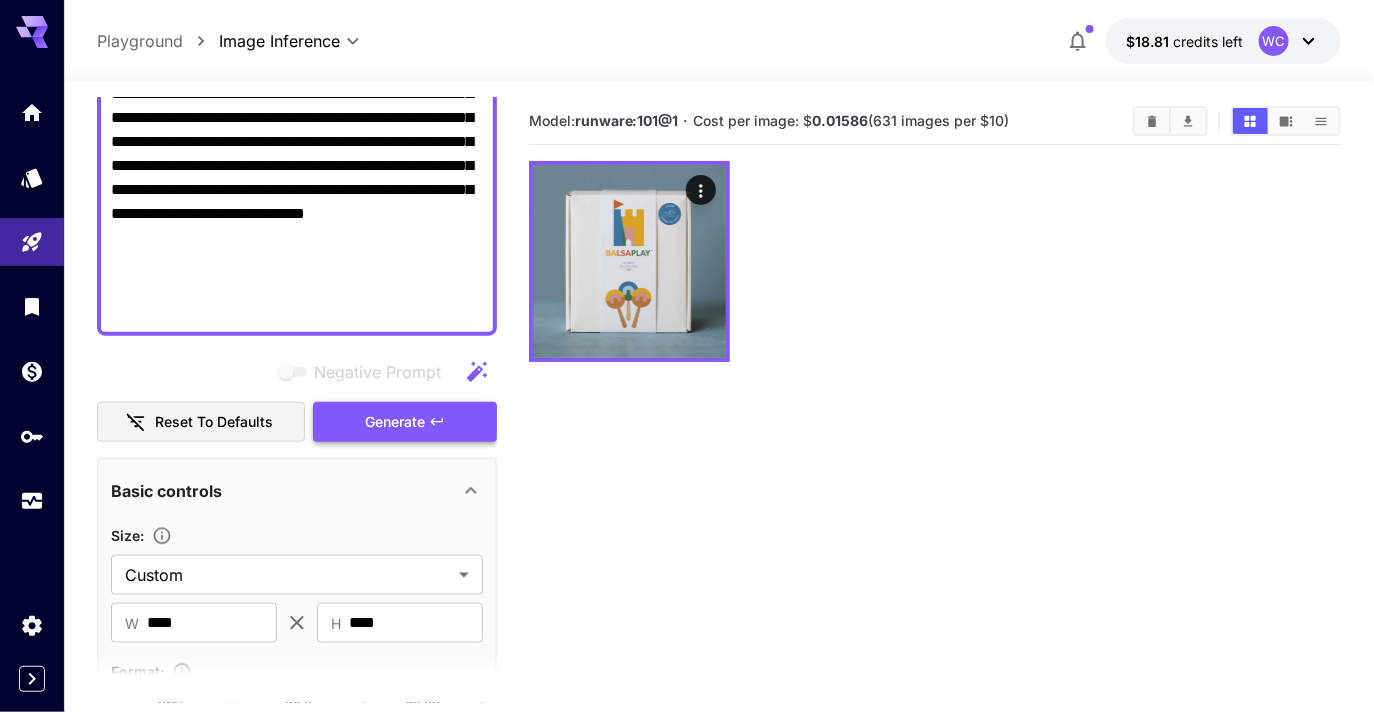 click on "Generate" at bounding box center (405, 422) 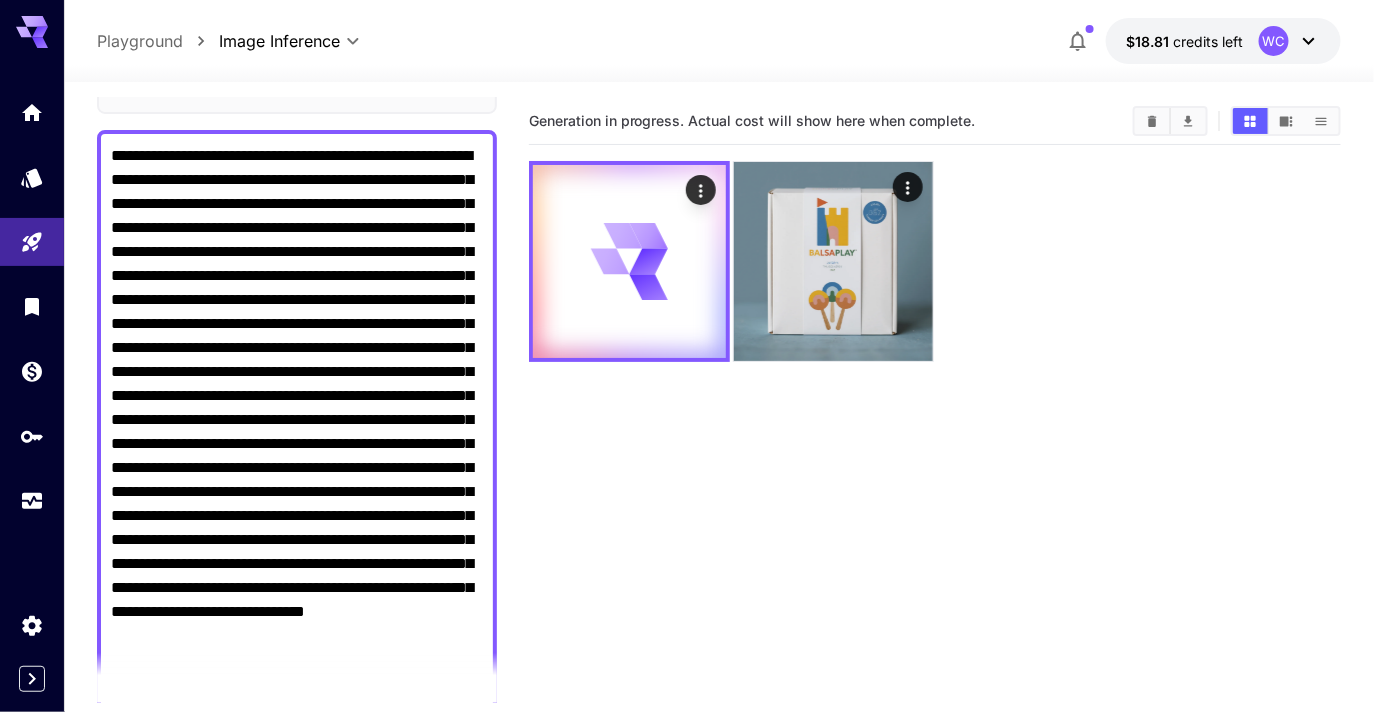 scroll, scrollTop: 97, scrollLeft: 0, axis: vertical 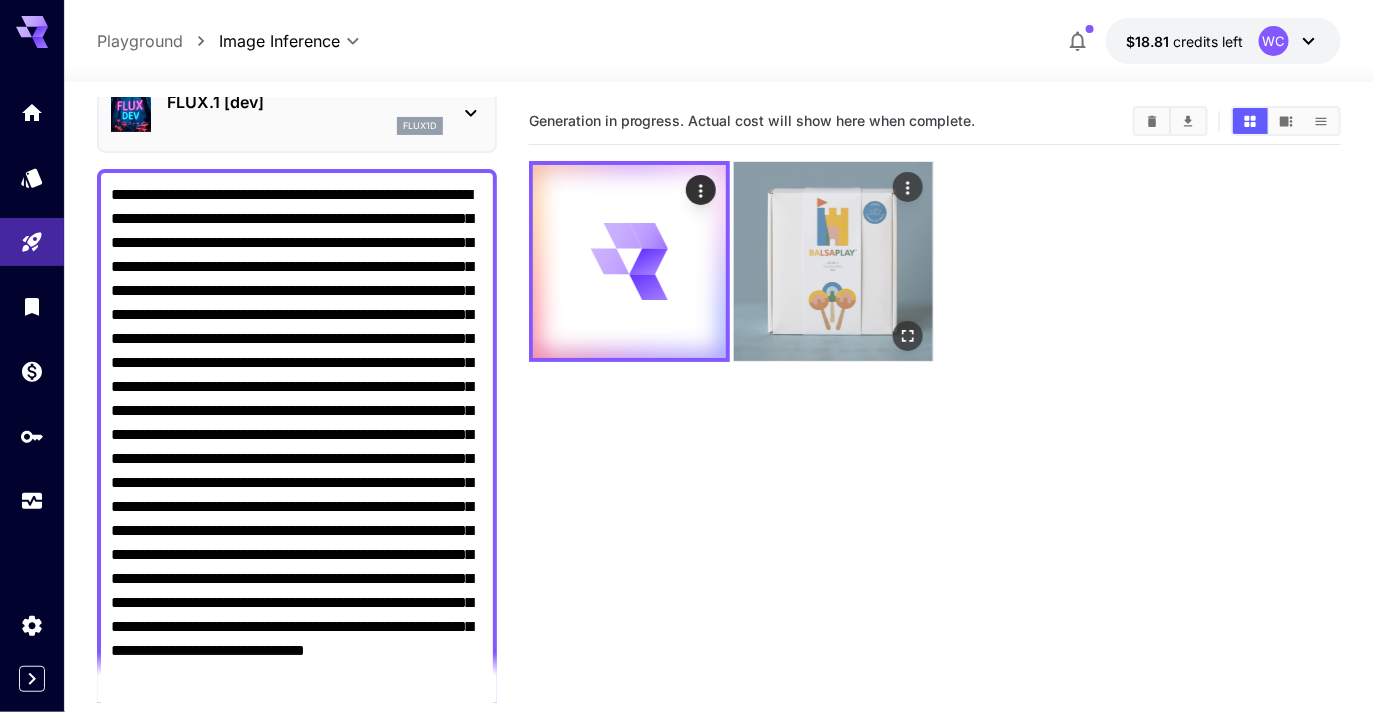 click at bounding box center [833, 261] 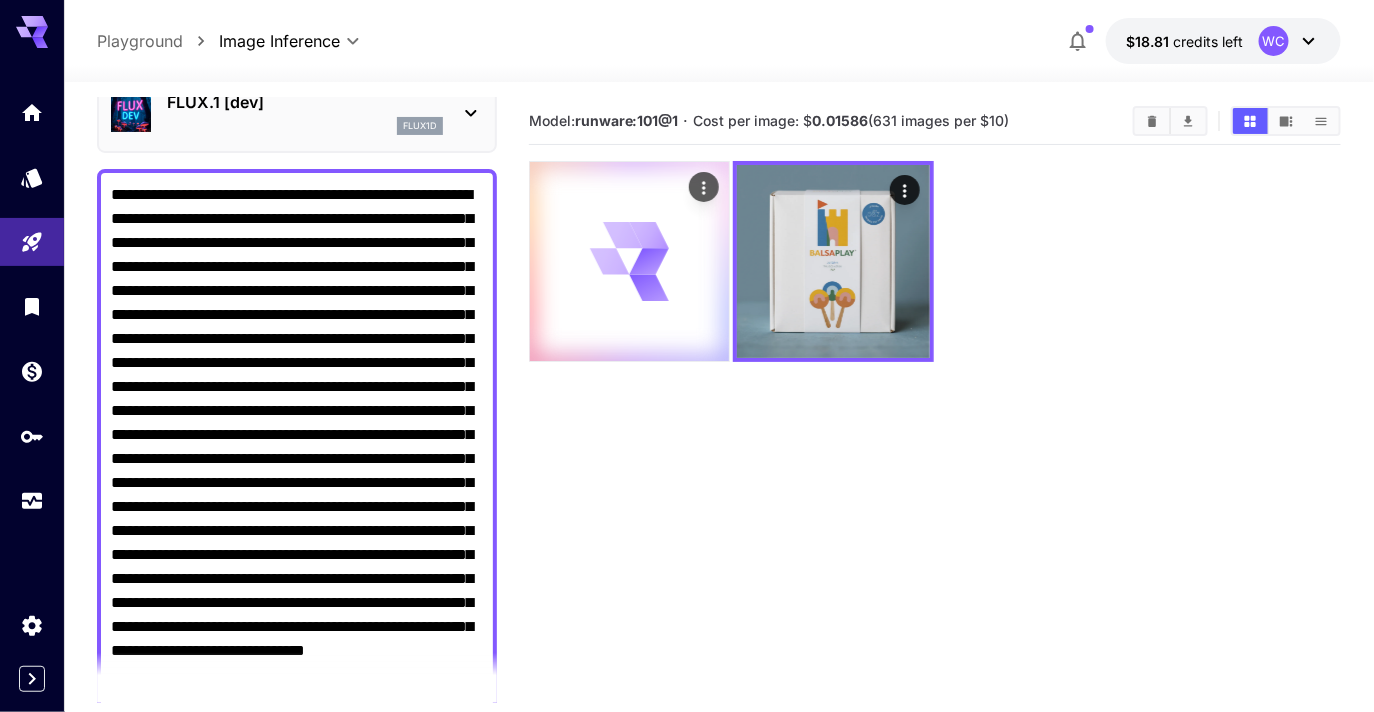 click at bounding box center [629, 261] 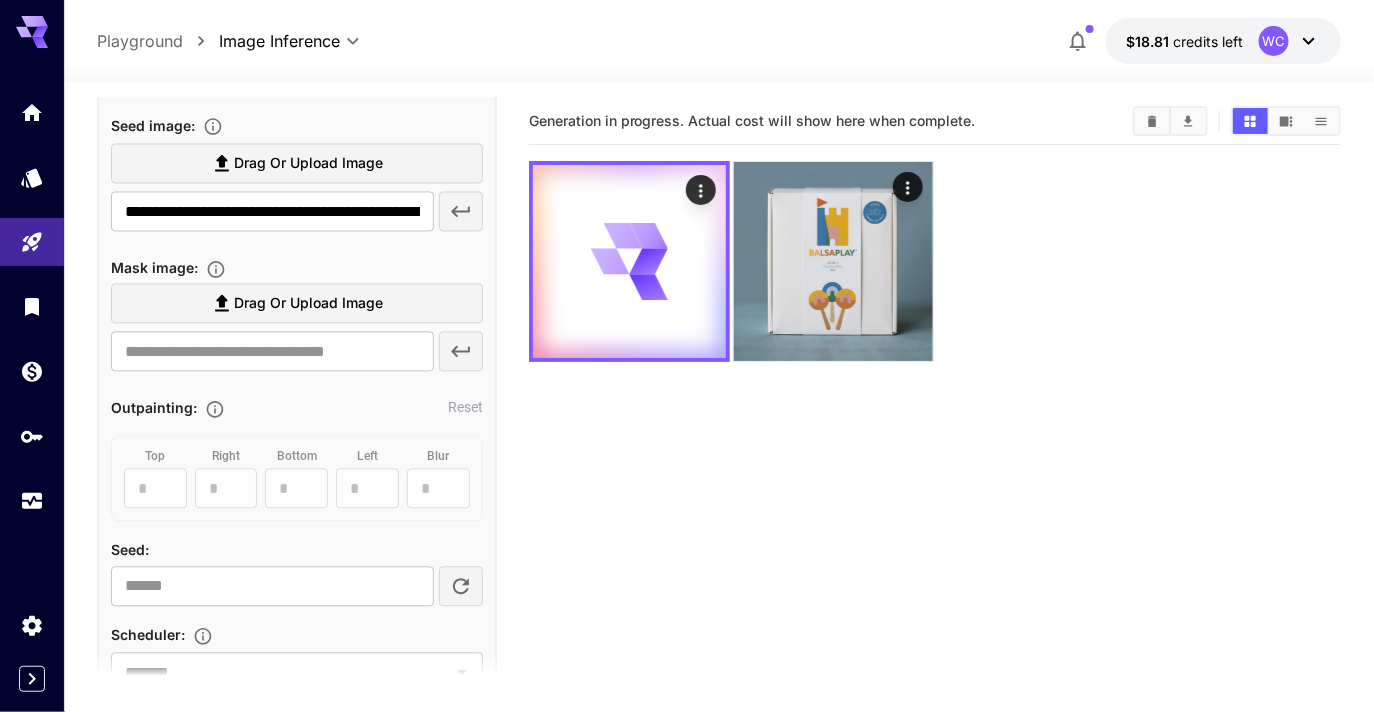 scroll, scrollTop: 1300, scrollLeft: 0, axis: vertical 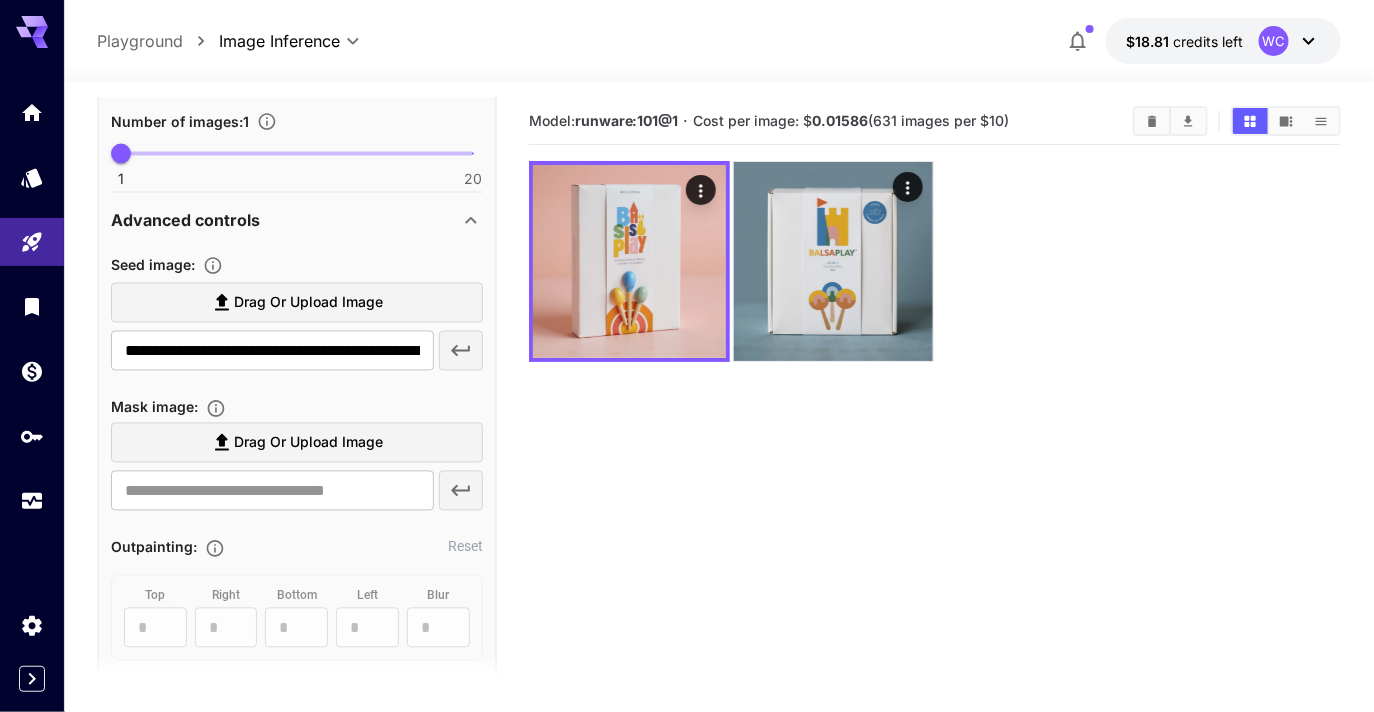 click on "Drag or upload image" at bounding box center (308, 303) 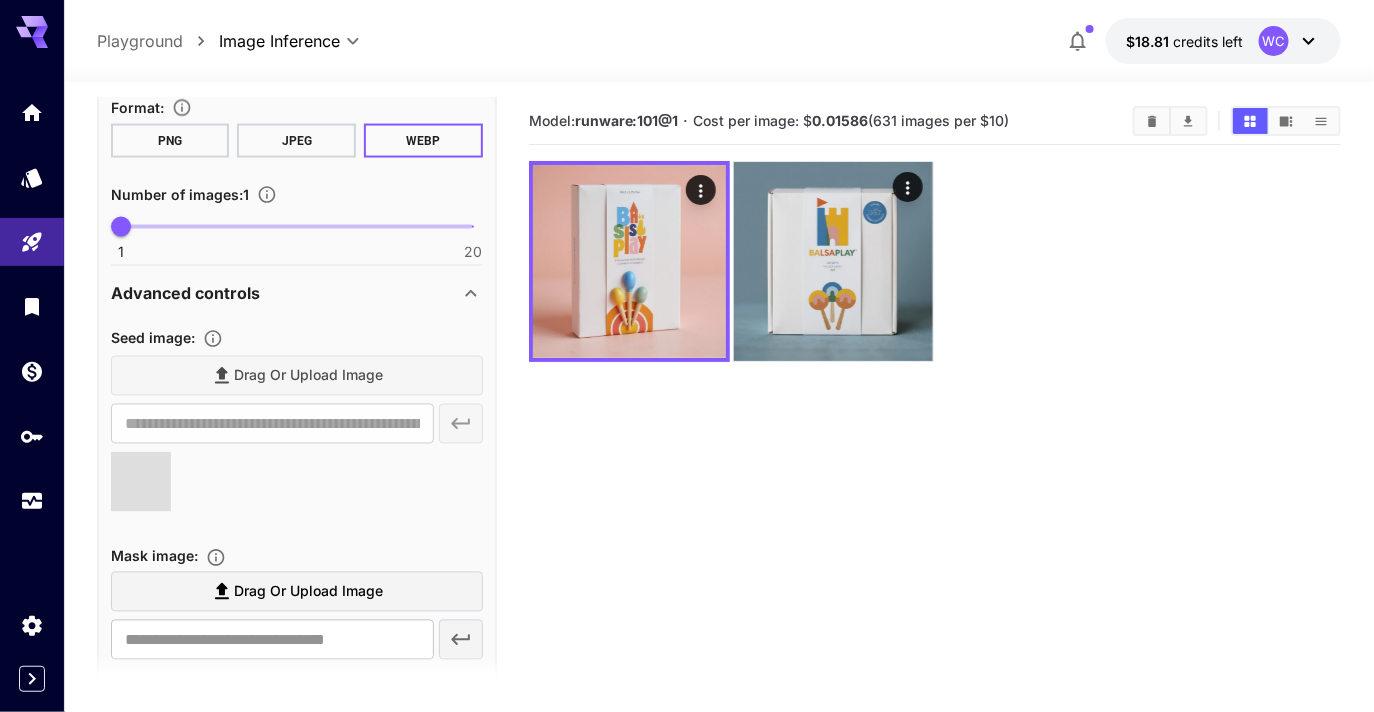 scroll, scrollTop: 1067, scrollLeft: 0, axis: vertical 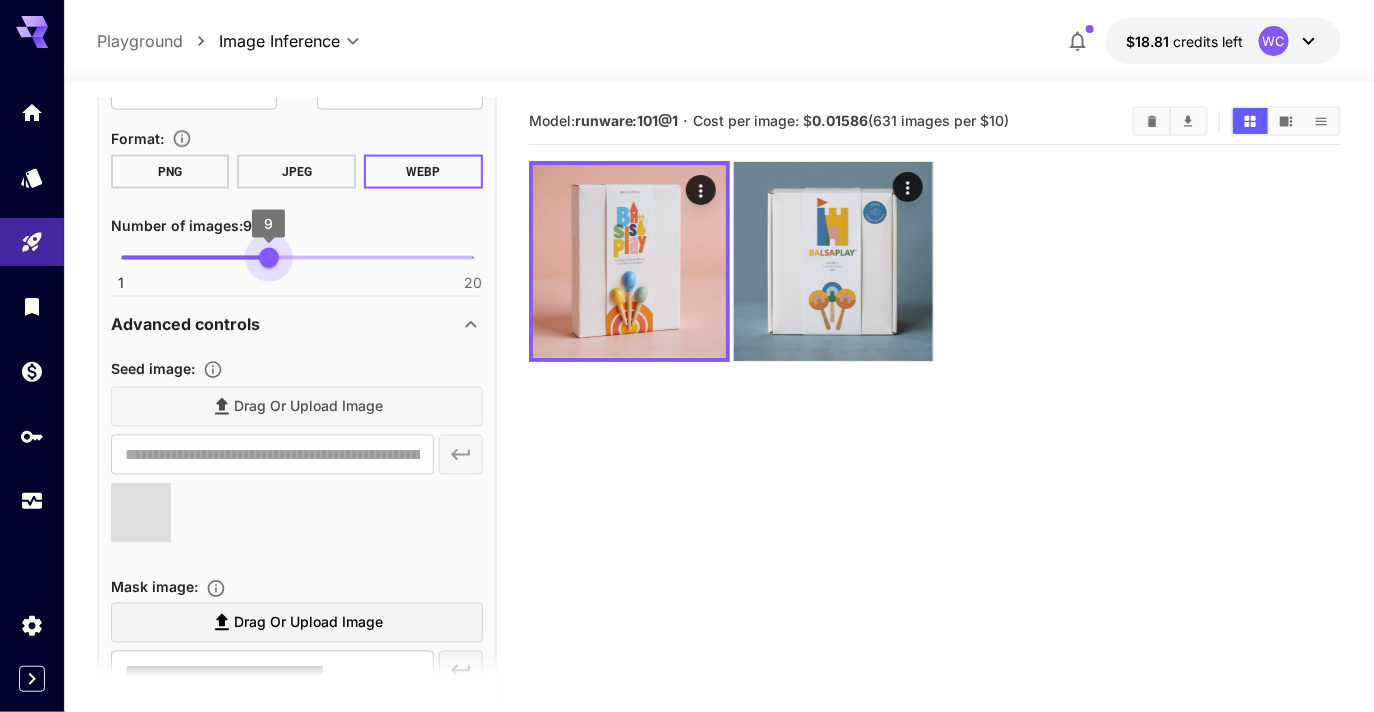 click at bounding box center (297, 258) 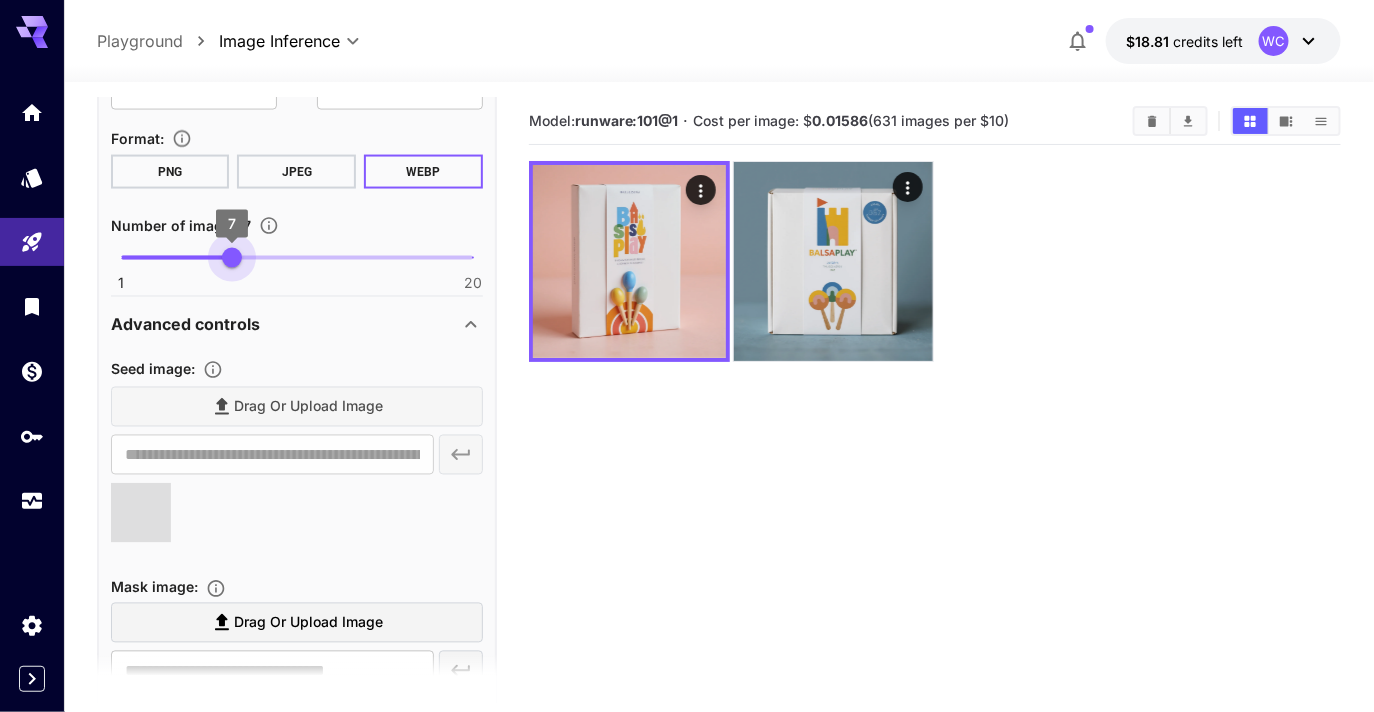 type on "*" 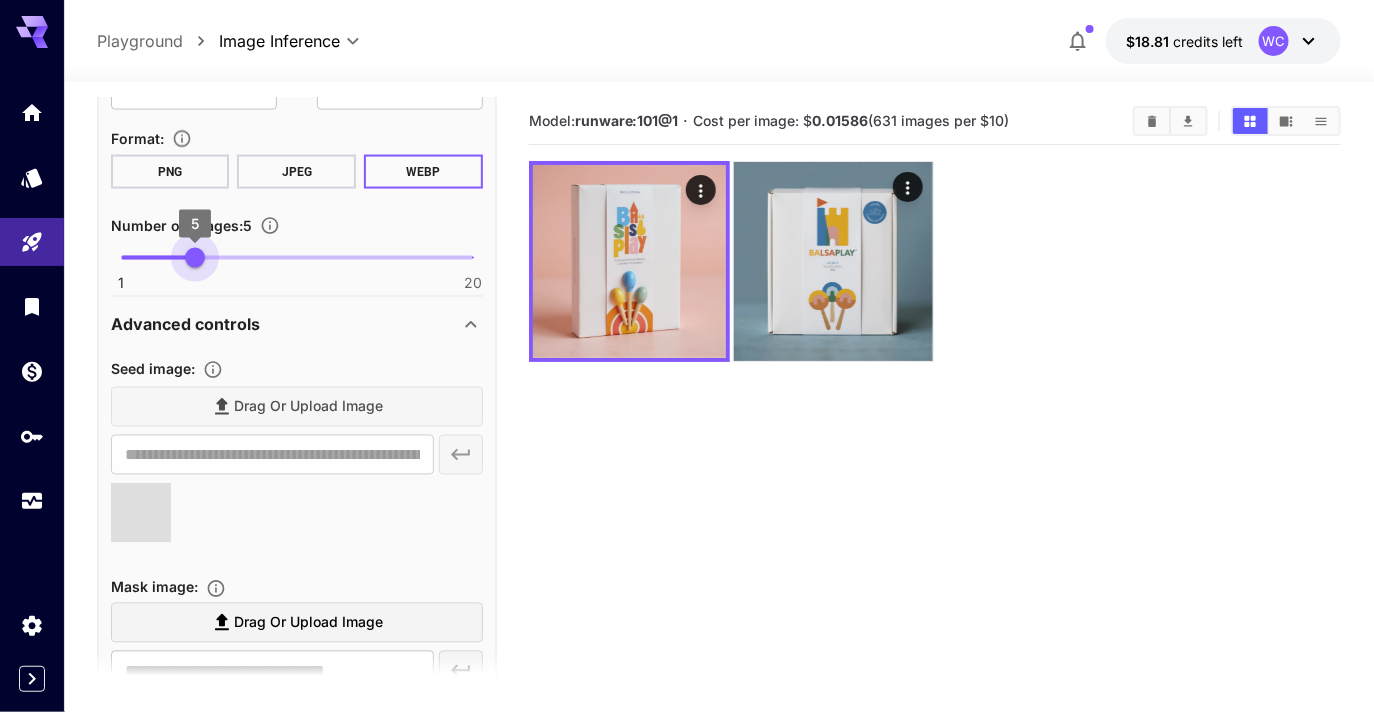 drag, startPoint x: 266, startPoint y: 254, endPoint x: 203, endPoint y: 257, distance: 63.07139 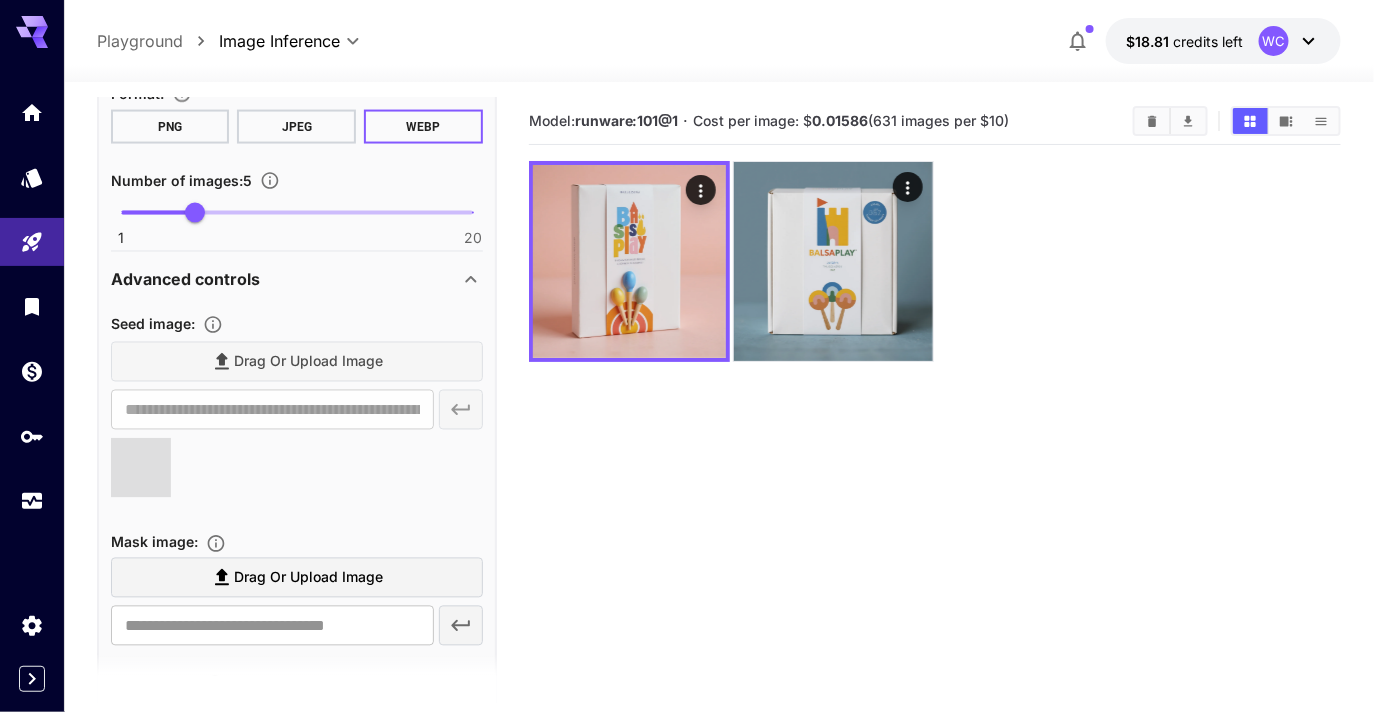 scroll, scrollTop: 1142, scrollLeft: 0, axis: vertical 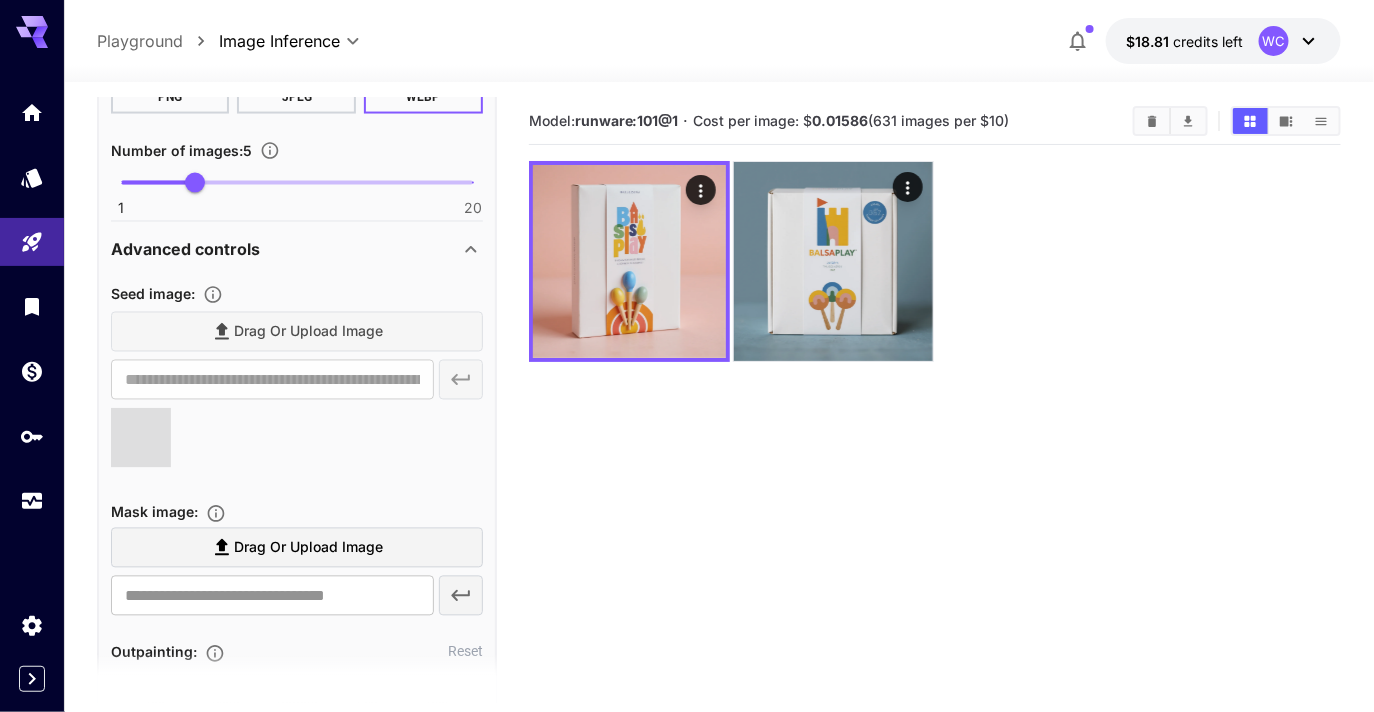 click at bounding box center [141, 438] 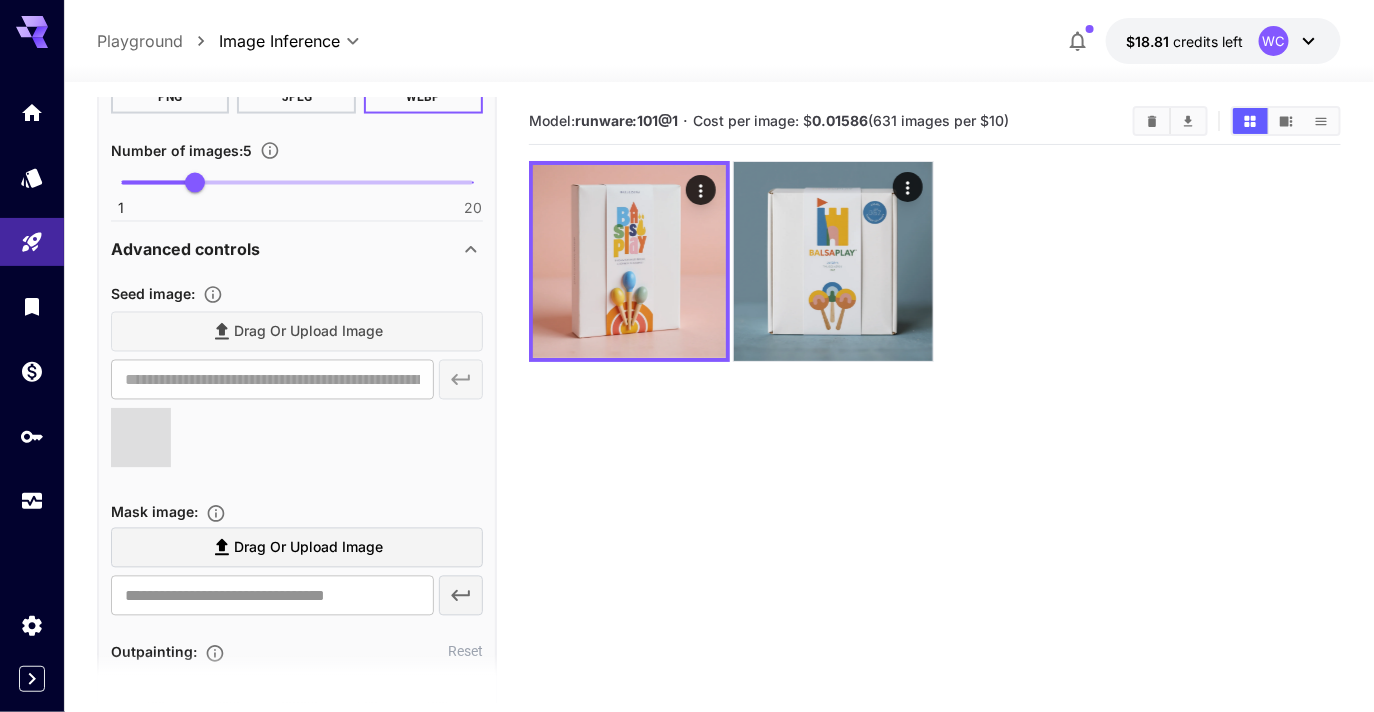 type on "**********" 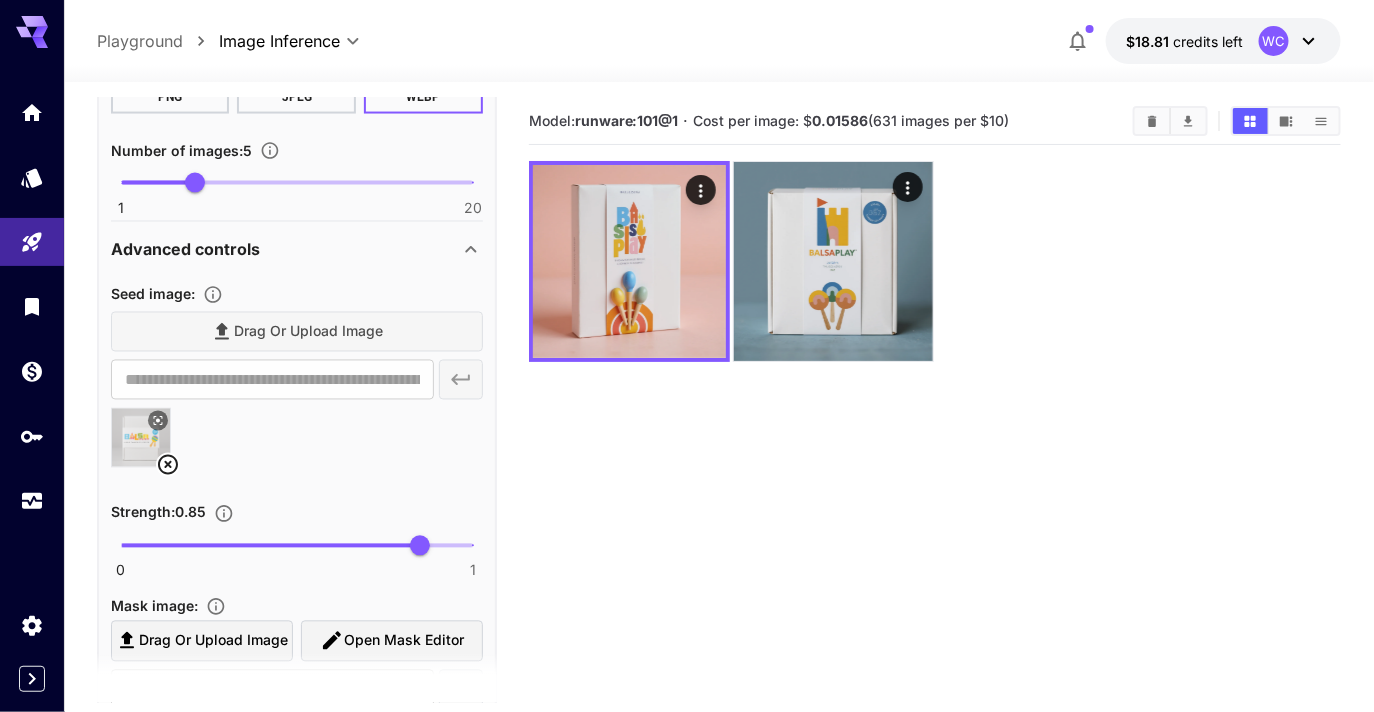 click at bounding box center [297, 446] 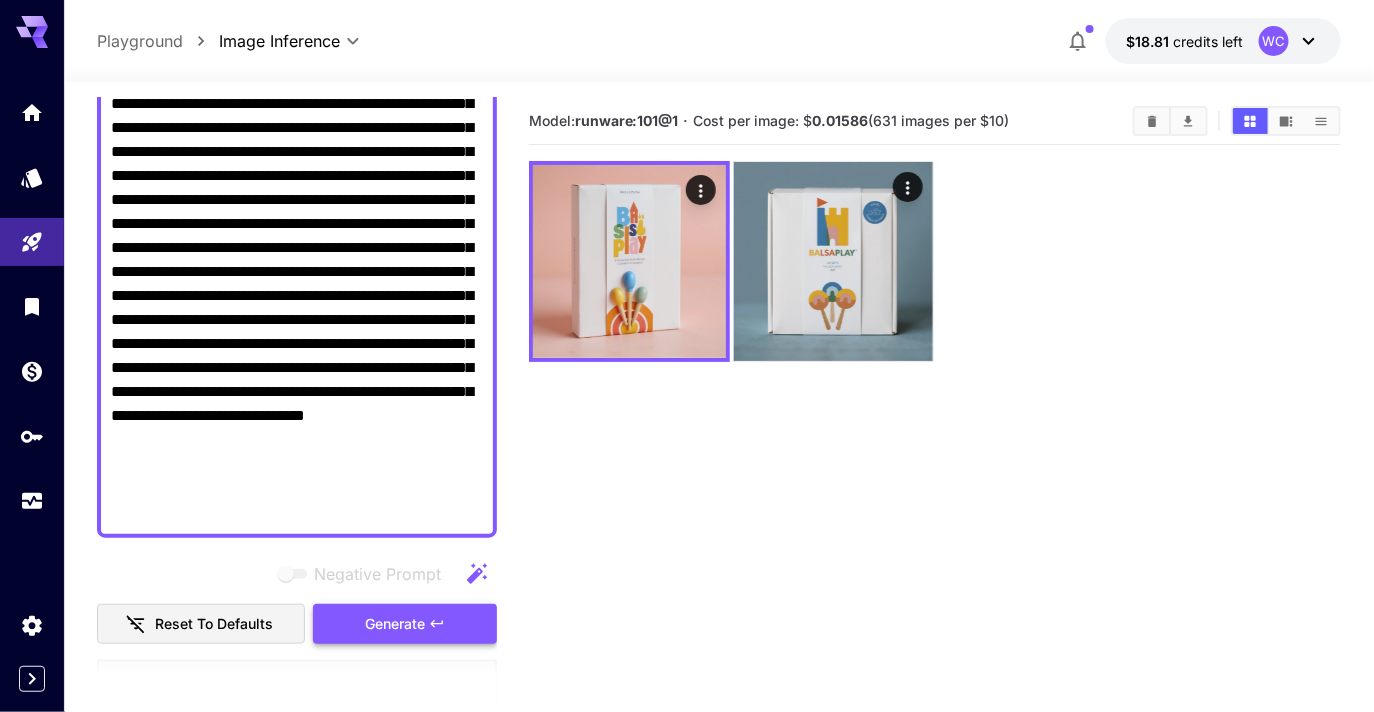 scroll, scrollTop: 351, scrollLeft: 0, axis: vertical 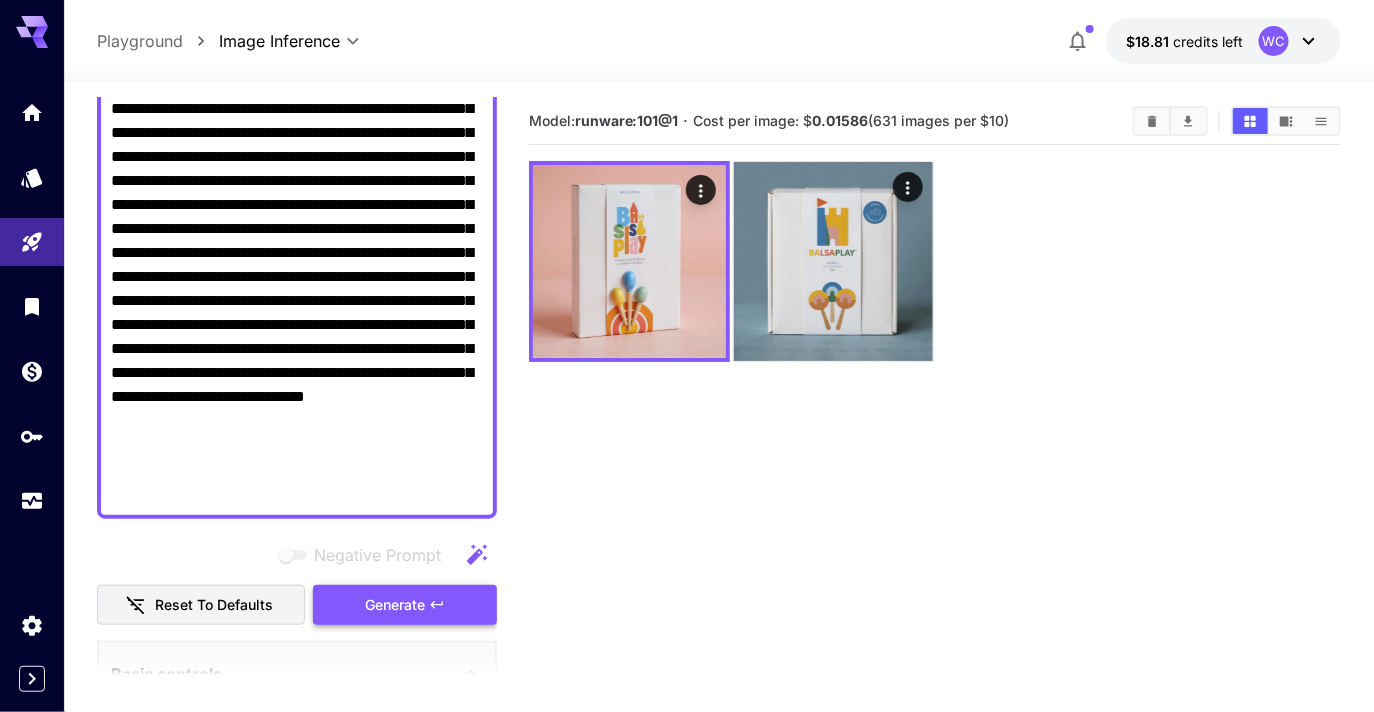 click on "Generate" at bounding box center [395, 605] 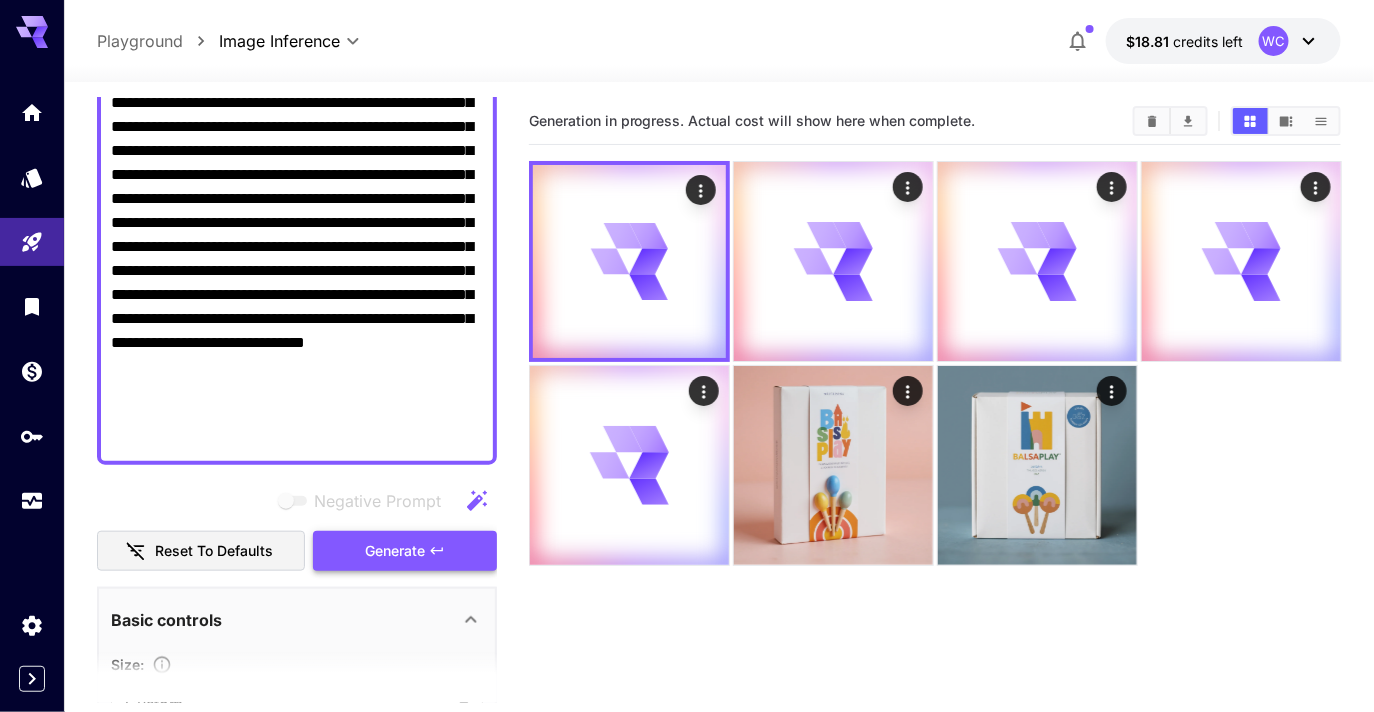 scroll, scrollTop: 413, scrollLeft: 0, axis: vertical 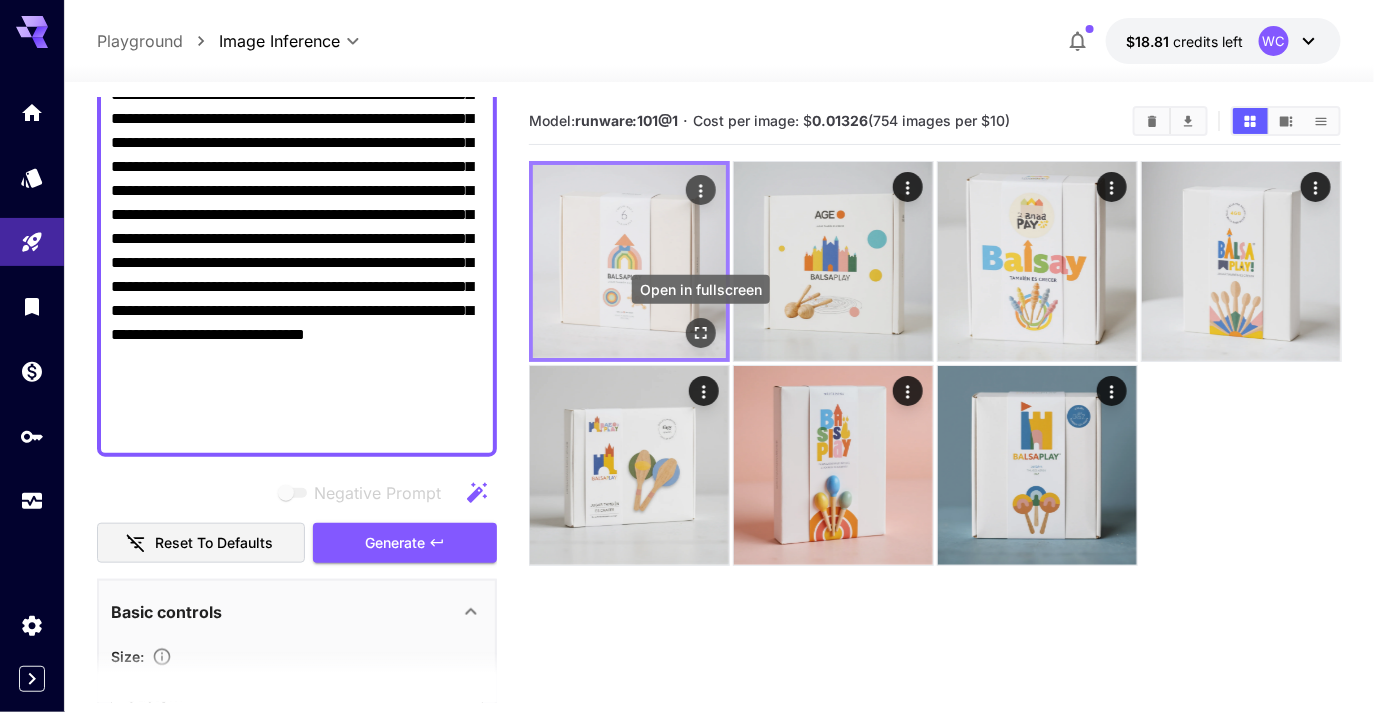 click 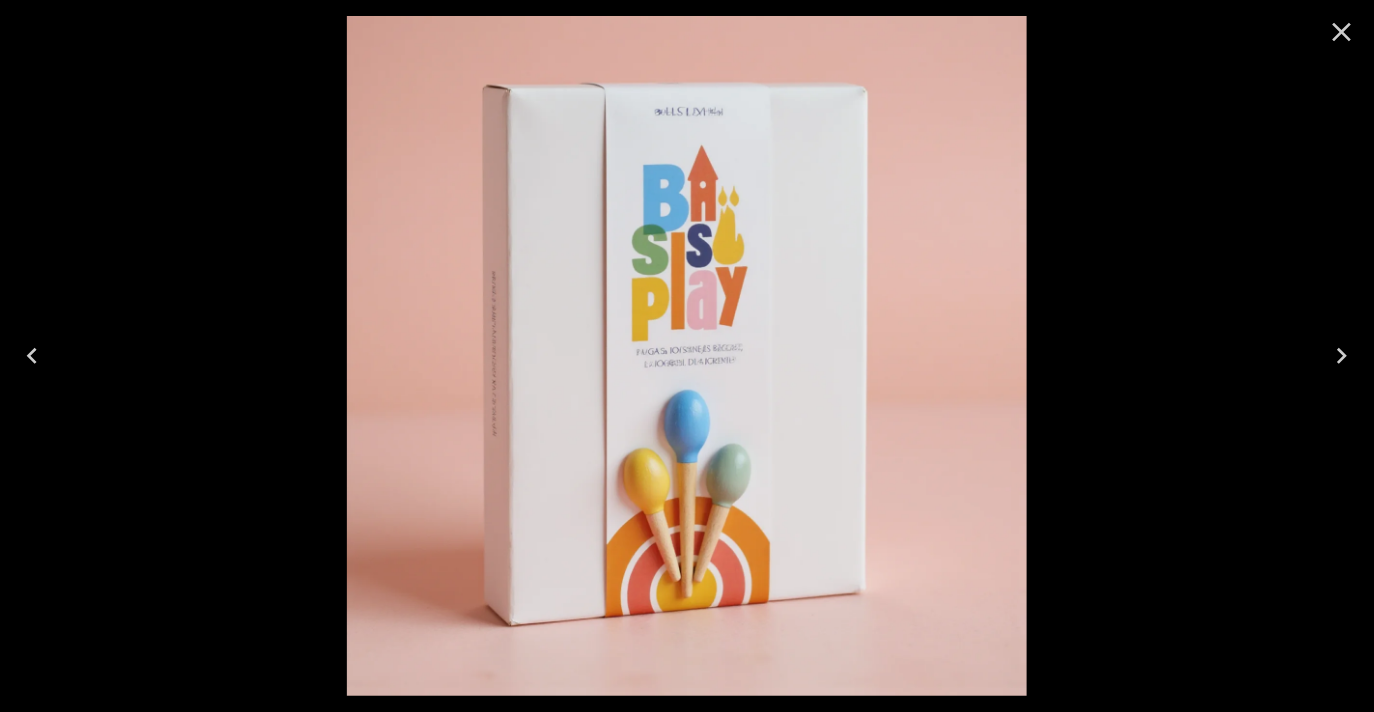 click 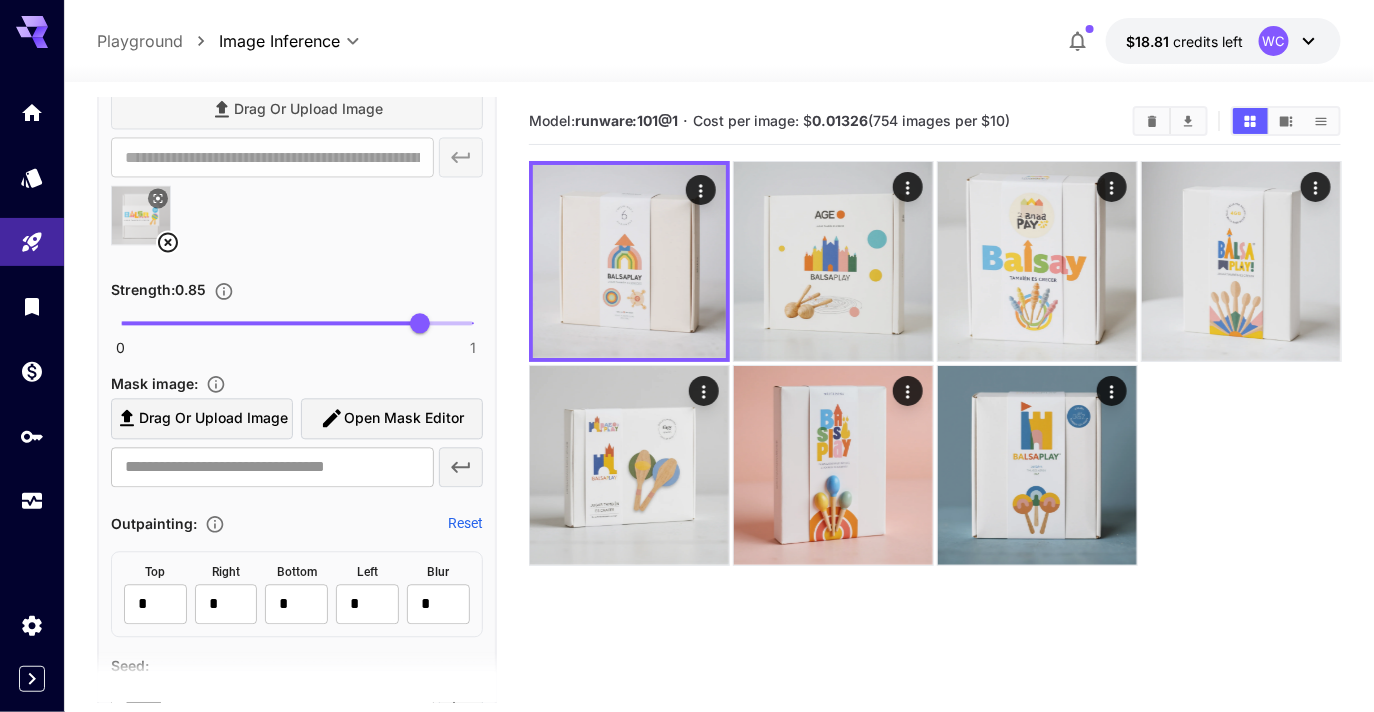 scroll, scrollTop: 1370, scrollLeft: 0, axis: vertical 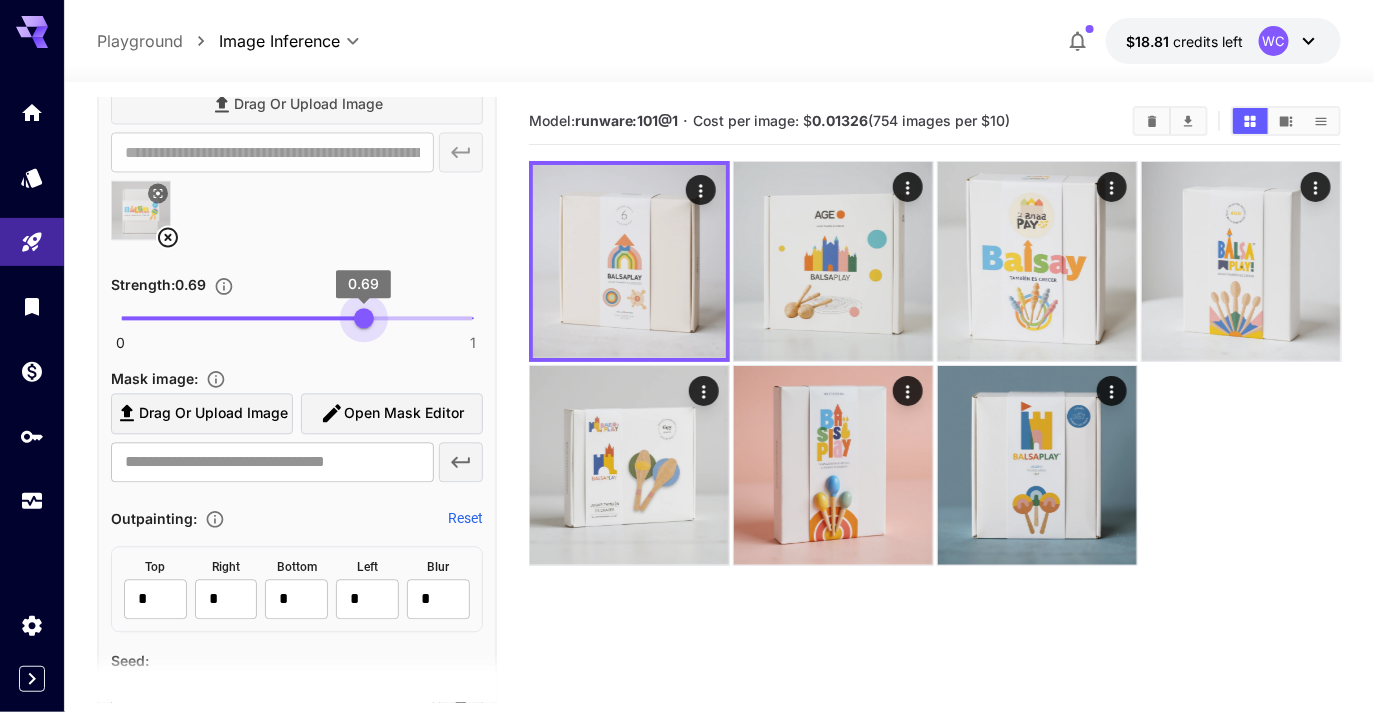type on "***" 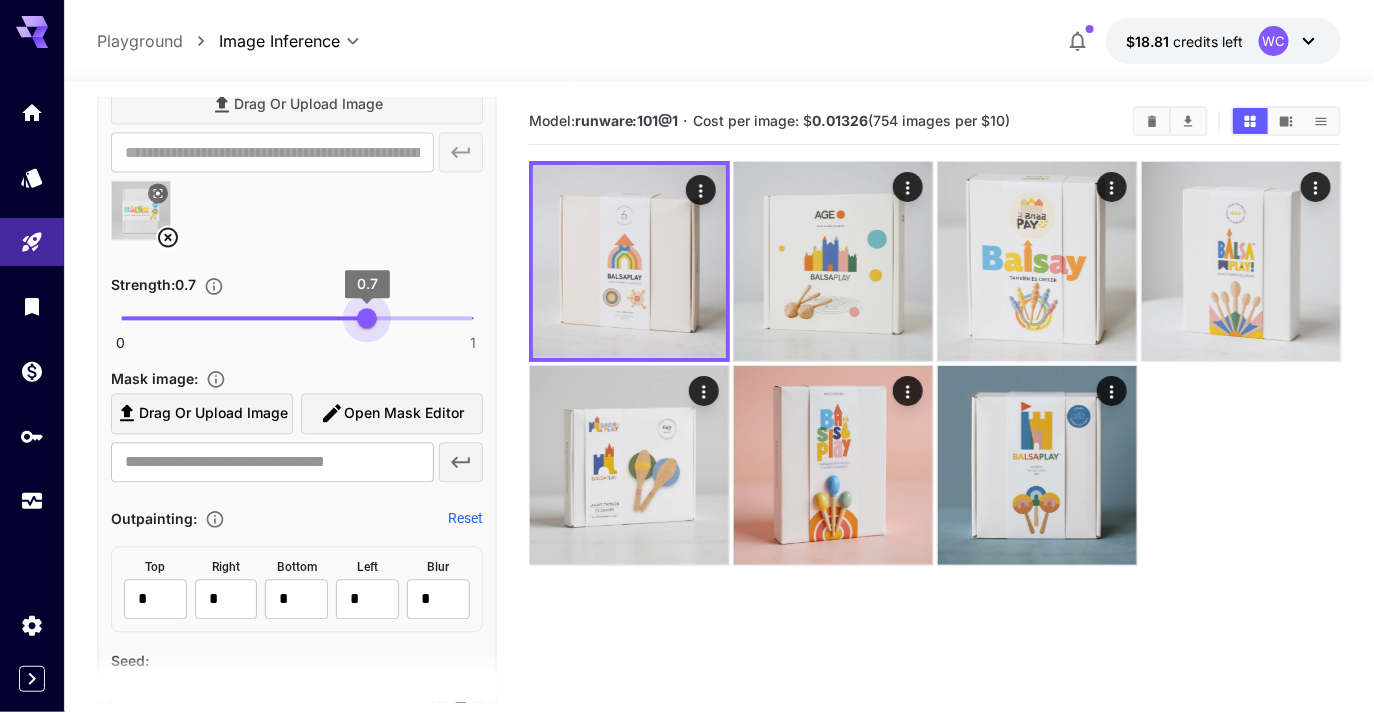 click on "0 1 0.7" at bounding box center (297, 318) 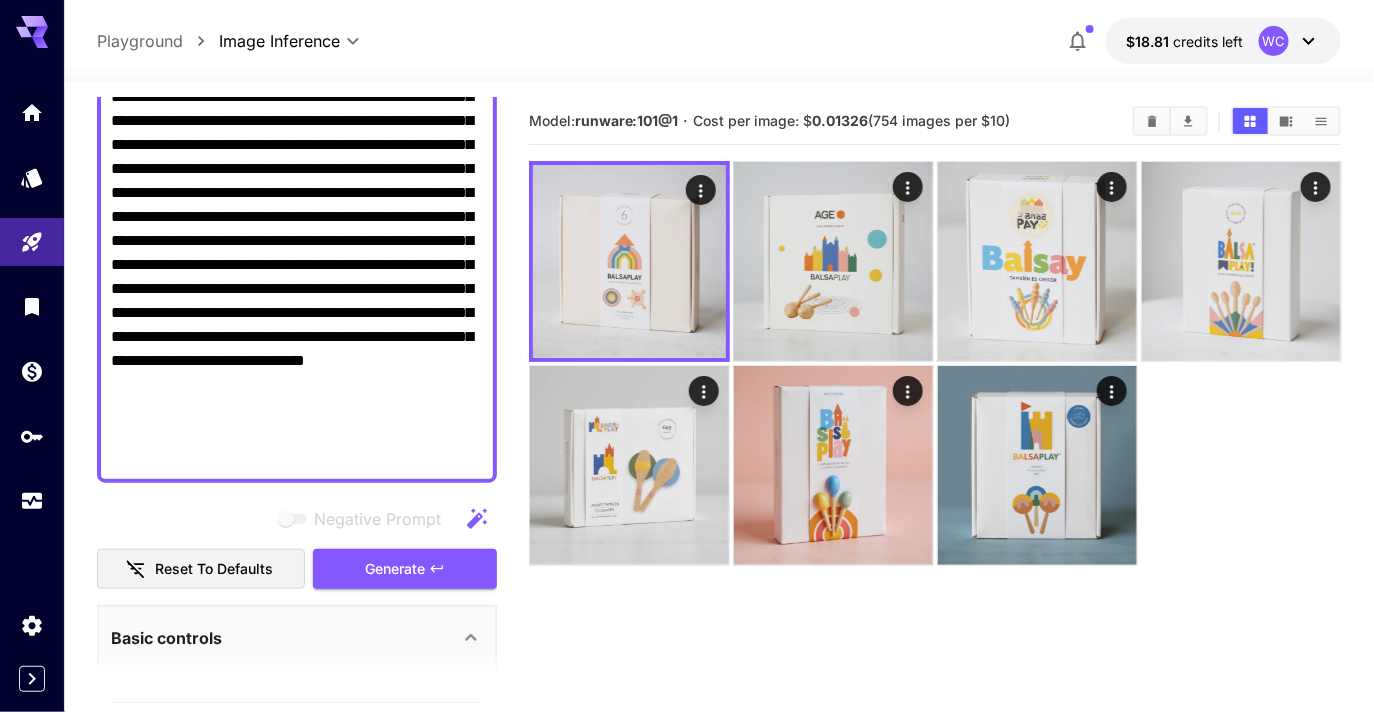 scroll, scrollTop: 421, scrollLeft: 0, axis: vertical 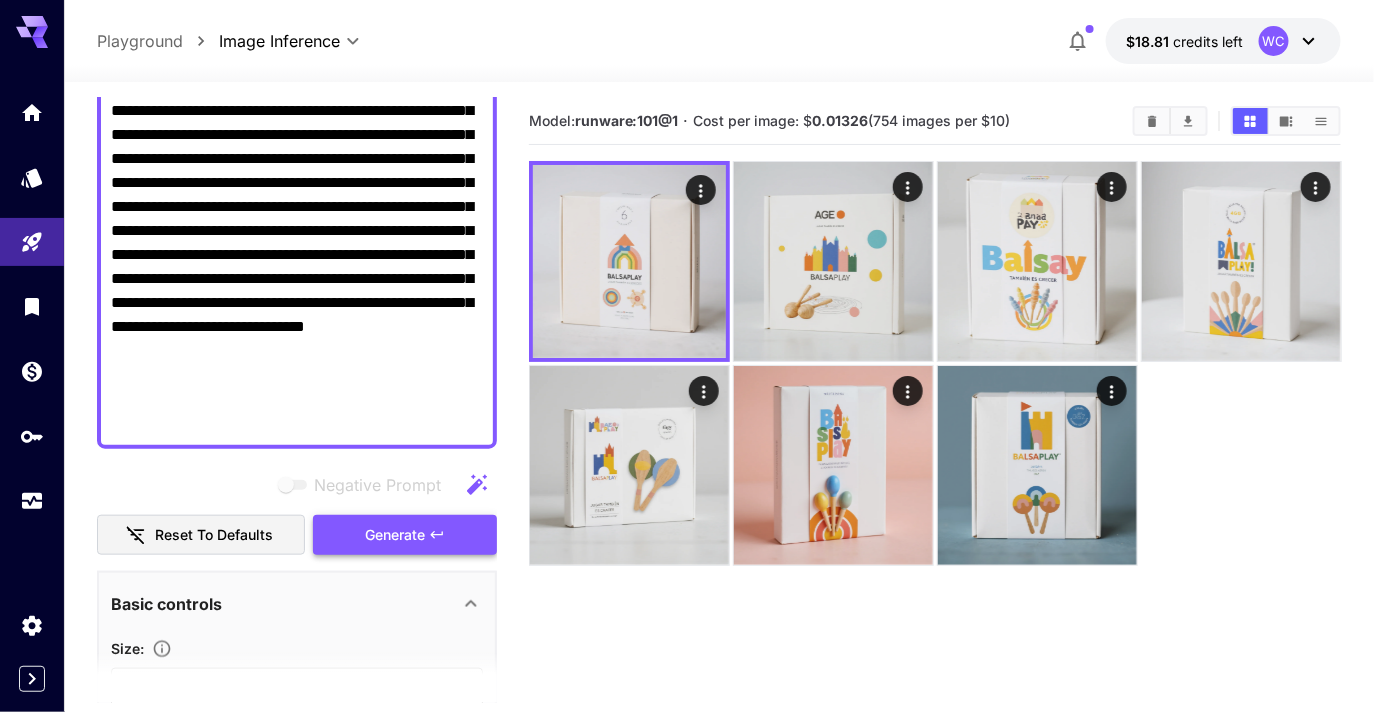 click on "Generate" at bounding box center (395, 535) 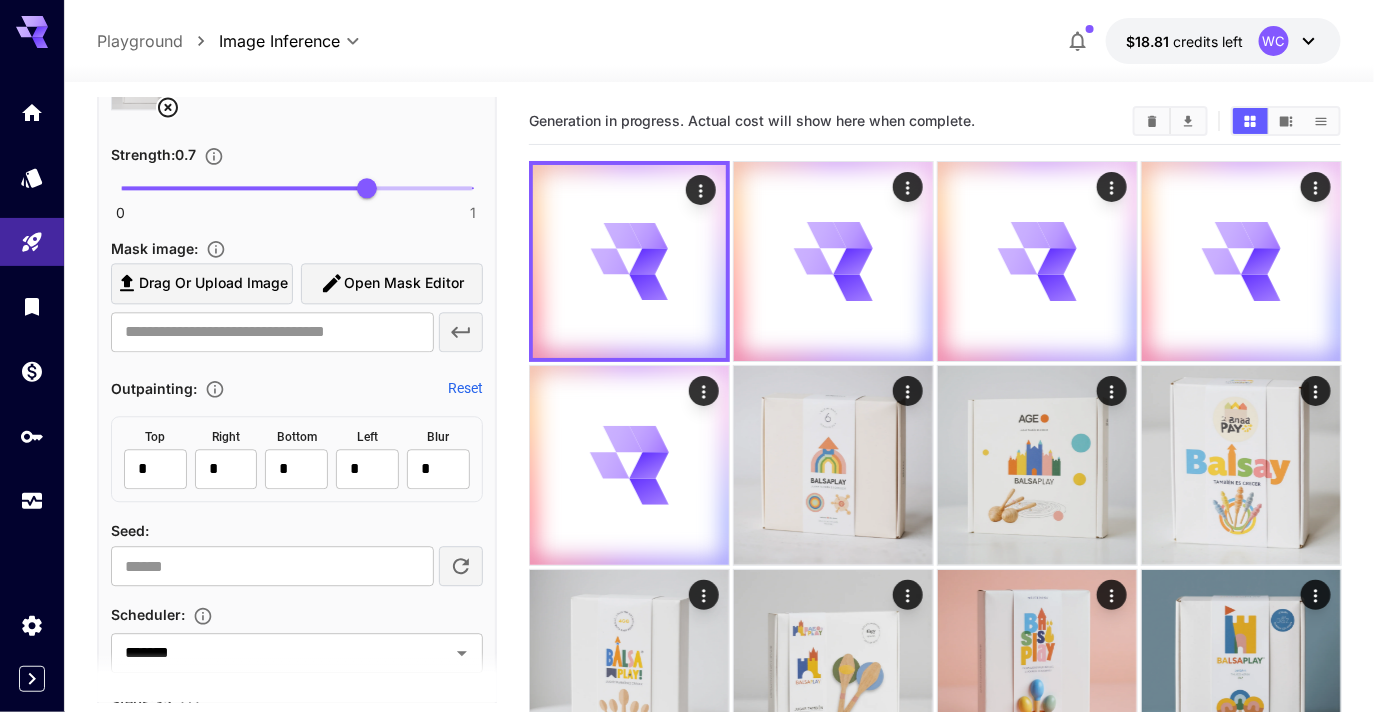 scroll, scrollTop: 1495, scrollLeft: 0, axis: vertical 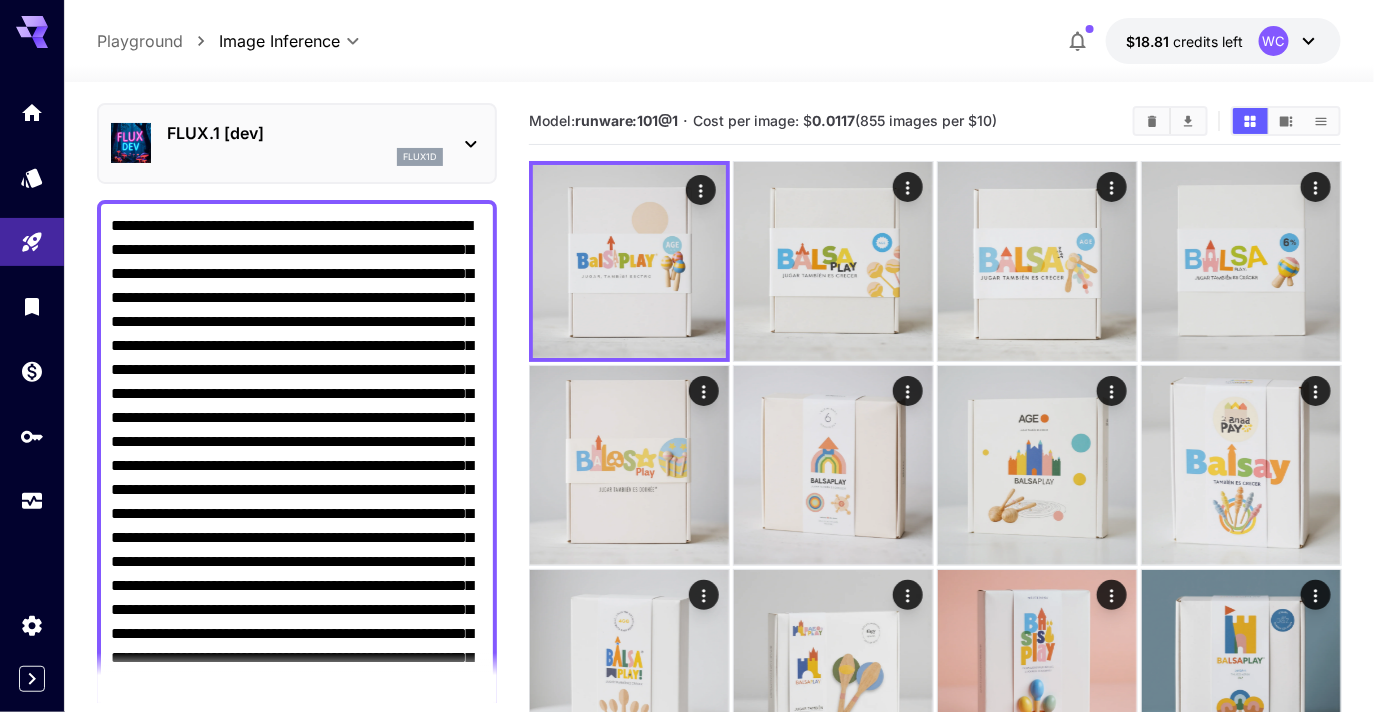drag, startPoint x: 109, startPoint y: 292, endPoint x: 284, endPoint y: 313, distance: 176.2555 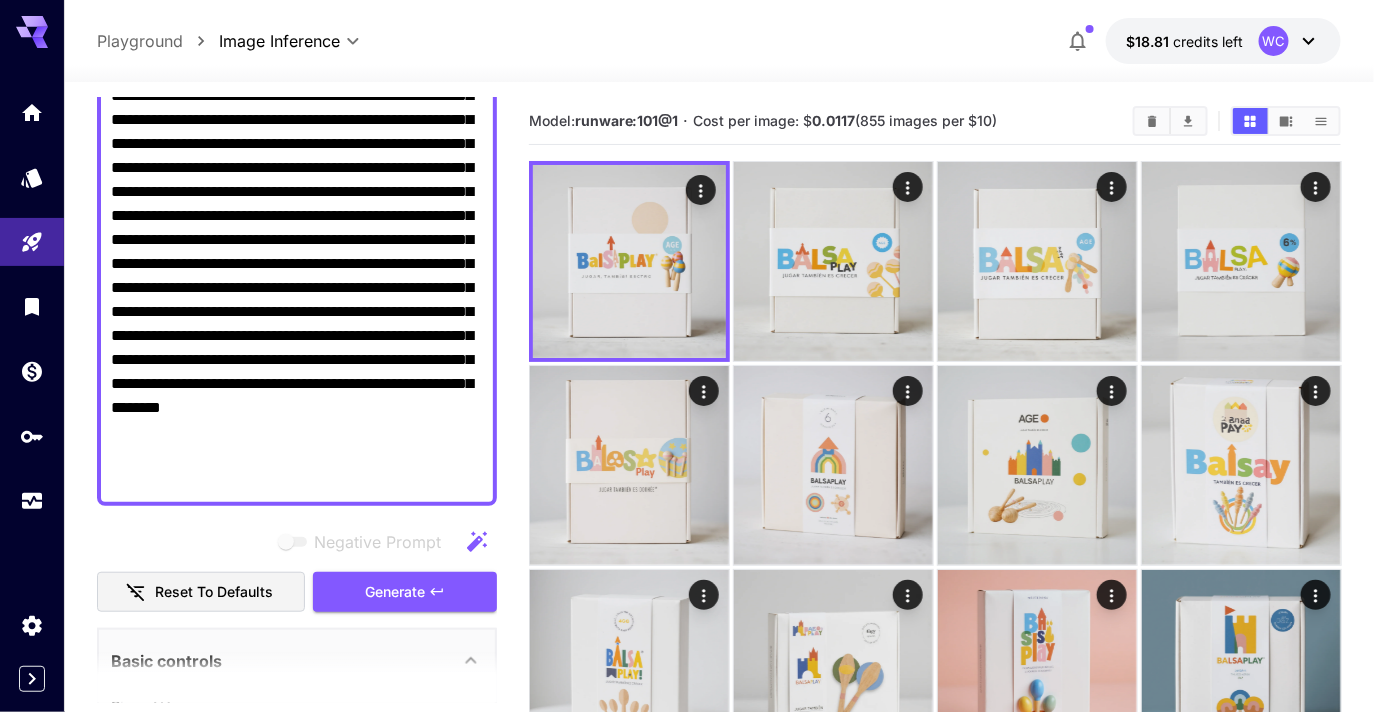 scroll, scrollTop: 318, scrollLeft: 0, axis: vertical 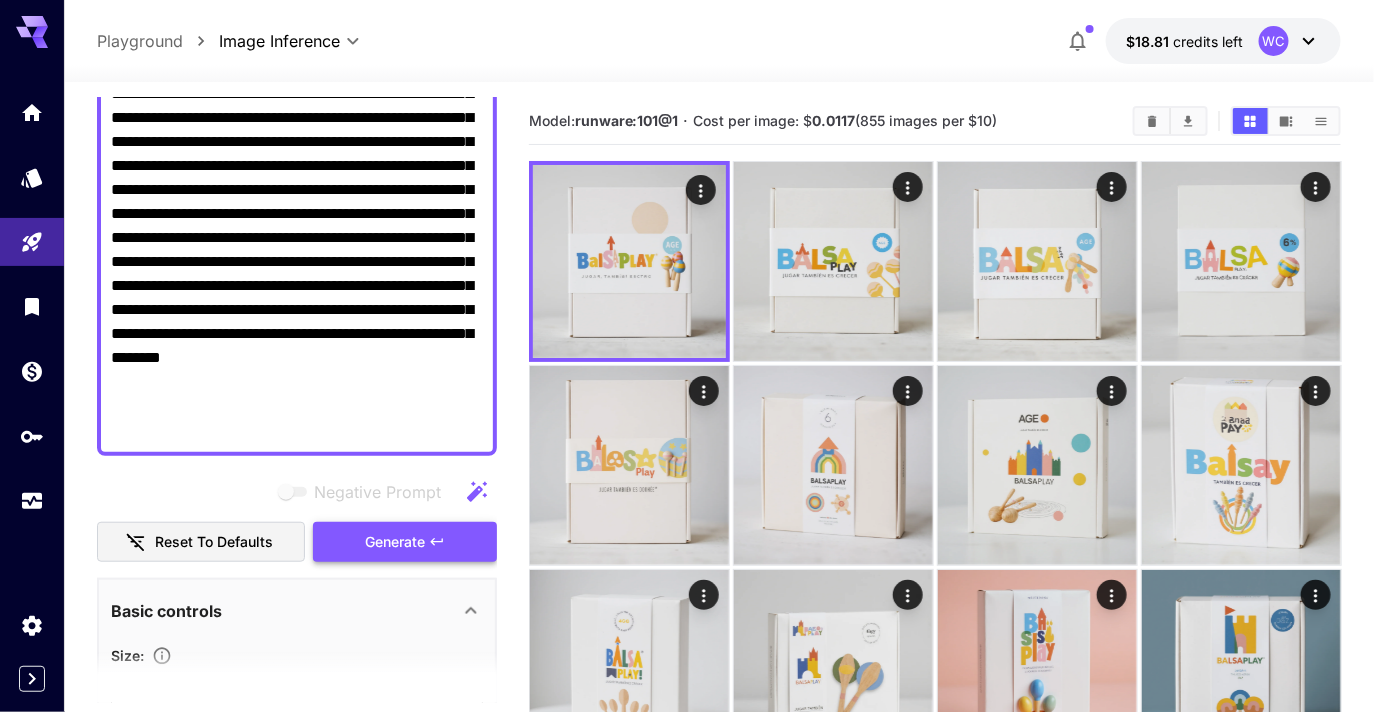 type on "**********" 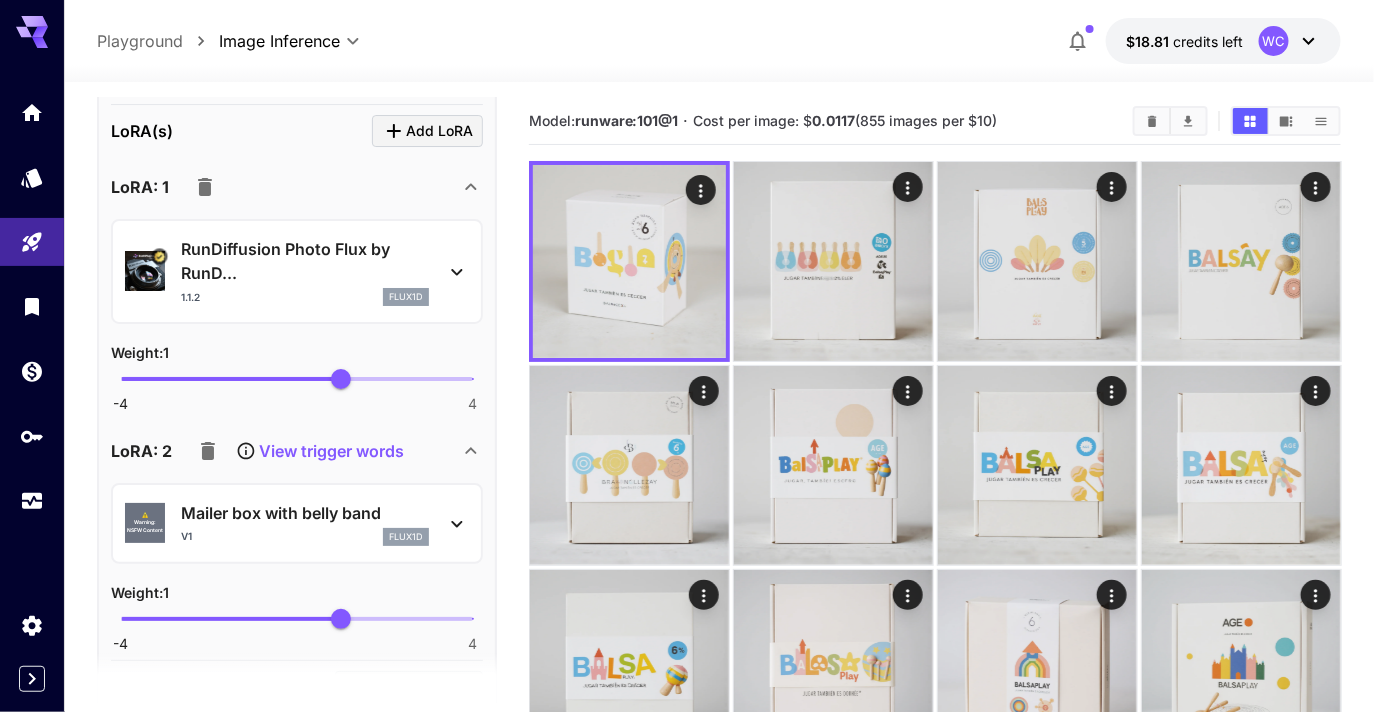 scroll, scrollTop: 2384, scrollLeft: 0, axis: vertical 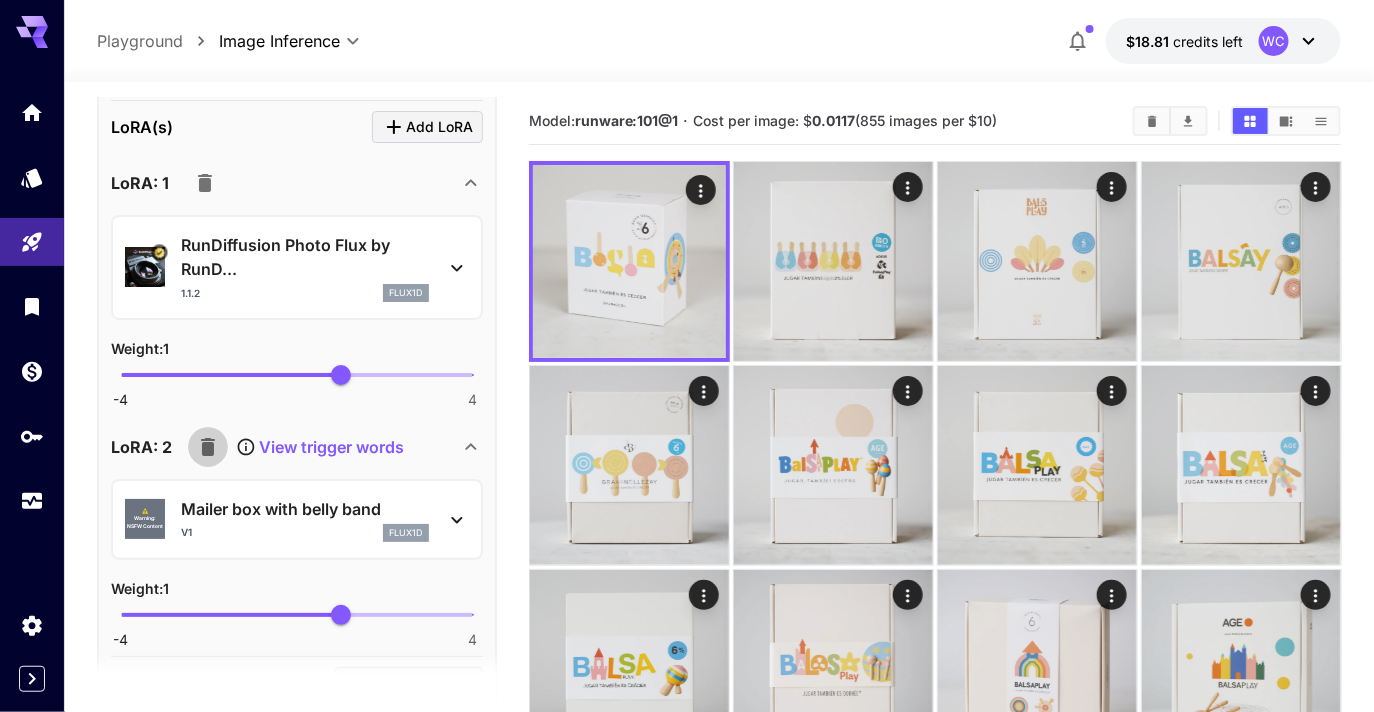 click 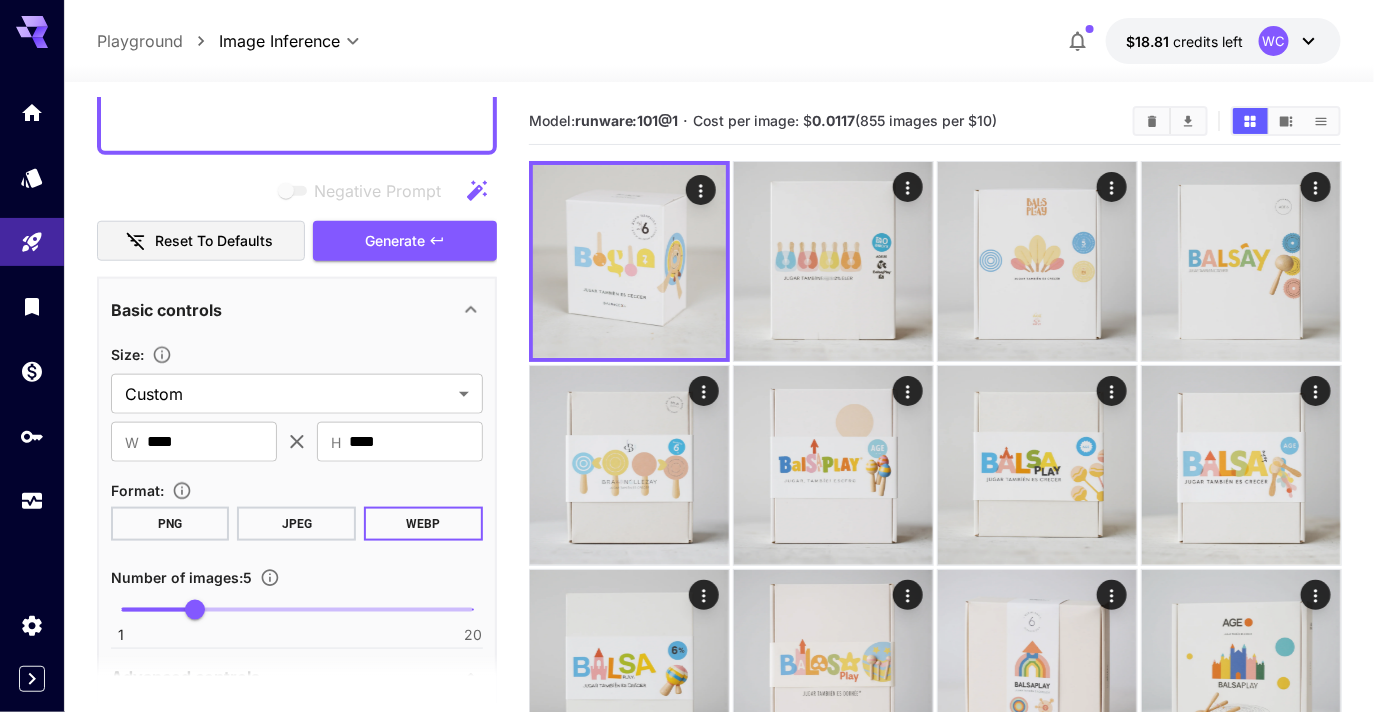 scroll, scrollTop: 611, scrollLeft: 0, axis: vertical 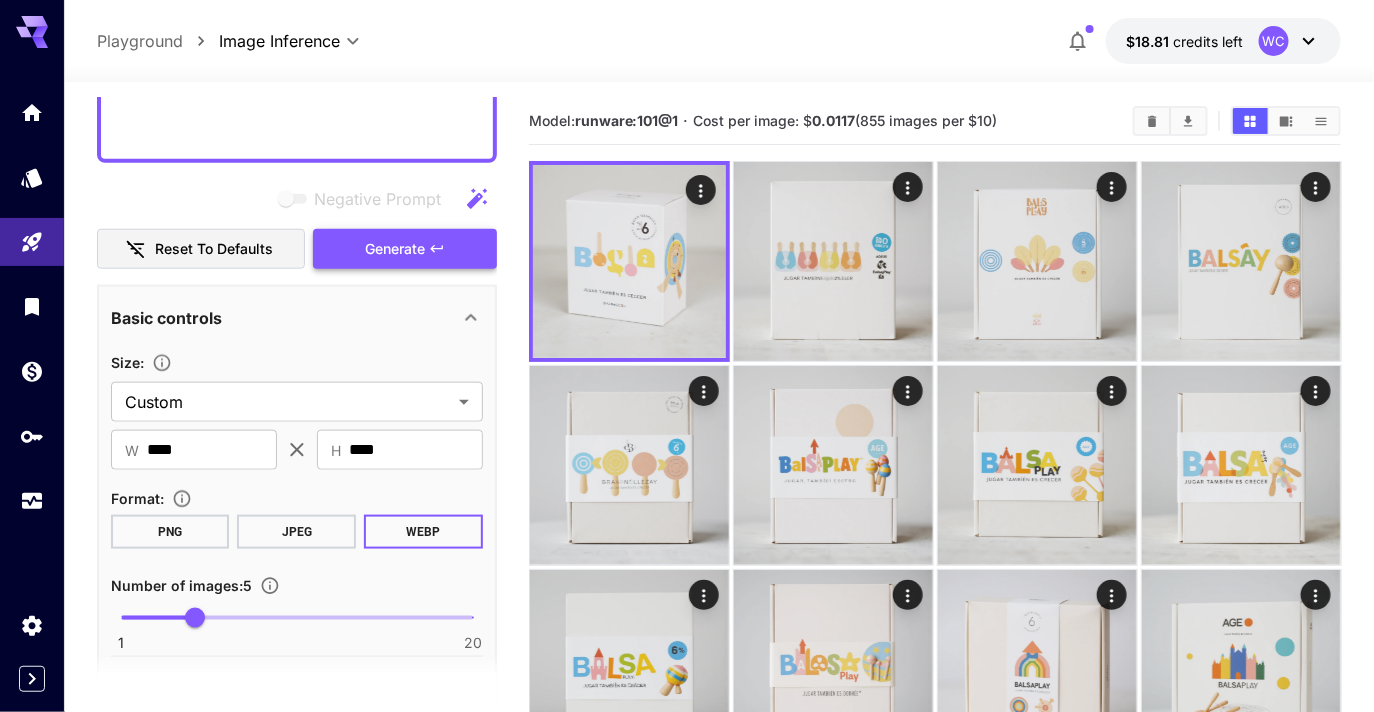 click on "Generate" at bounding box center [395, 249] 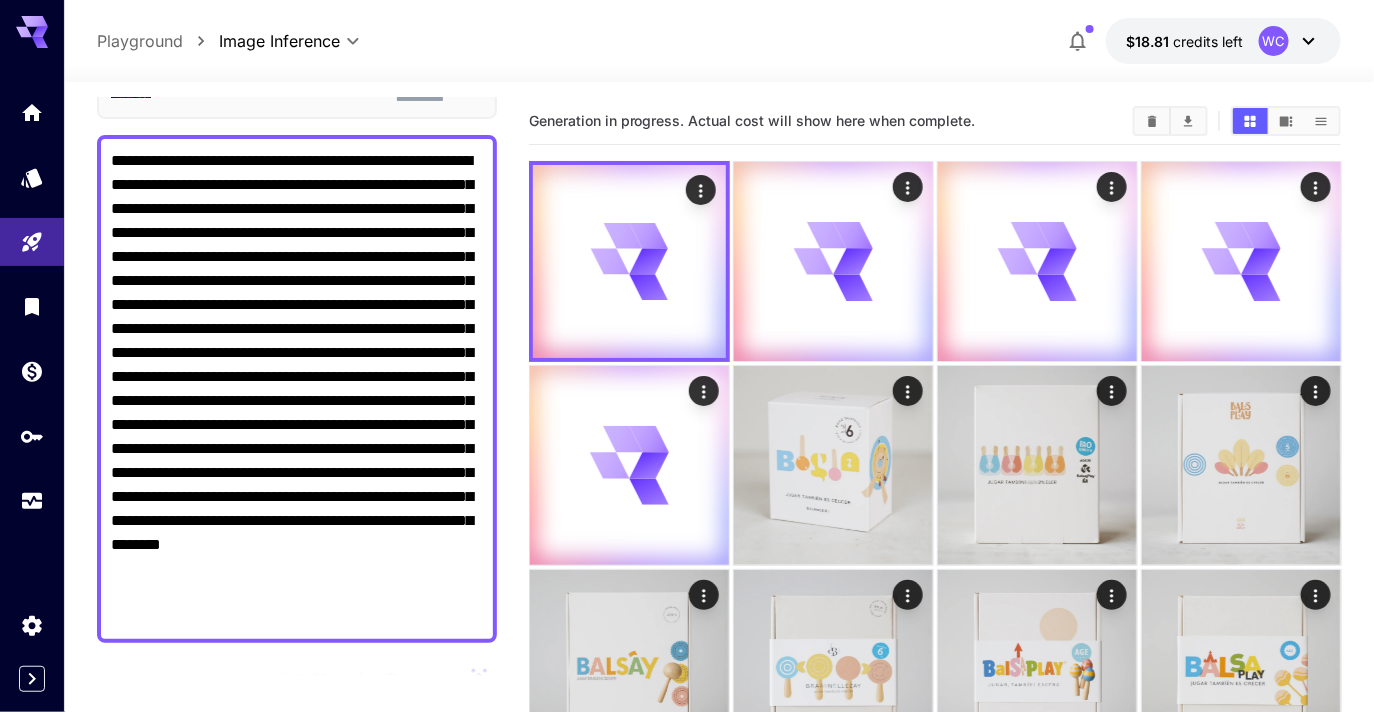 scroll, scrollTop: 136, scrollLeft: 0, axis: vertical 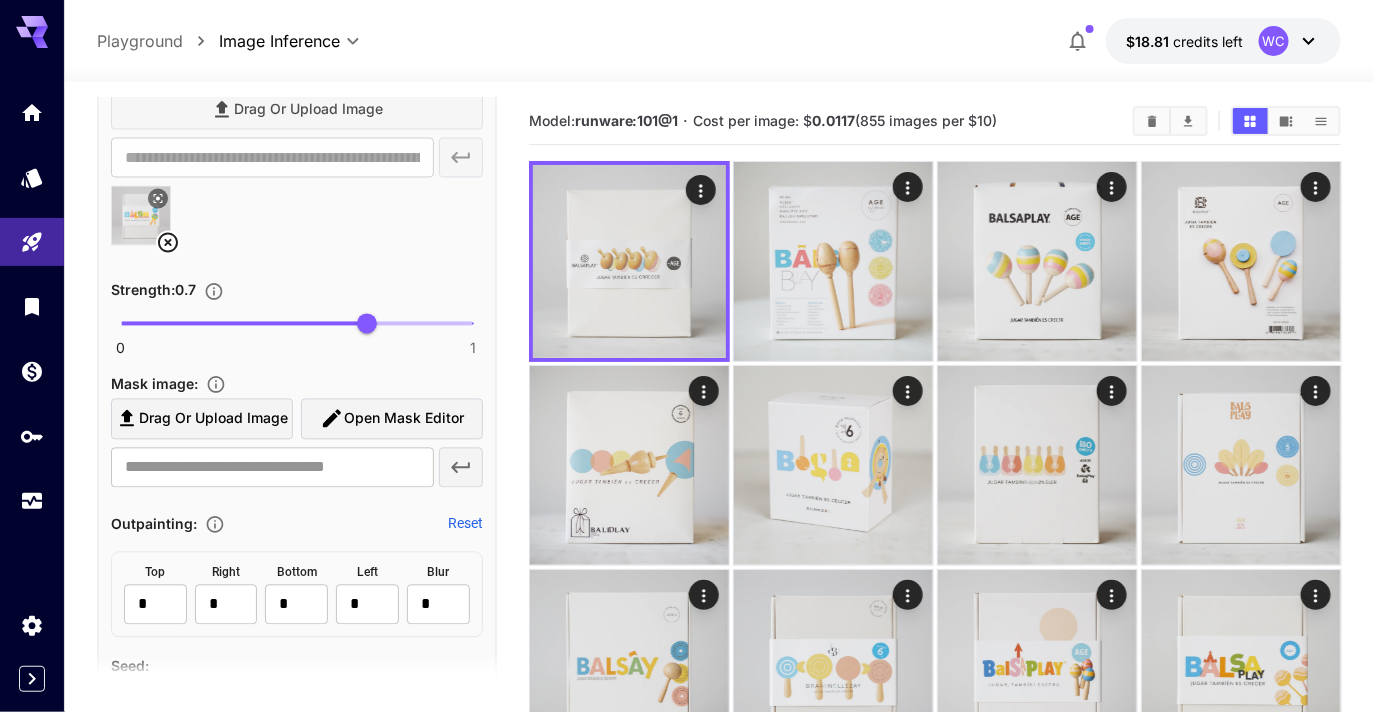 type on "***" 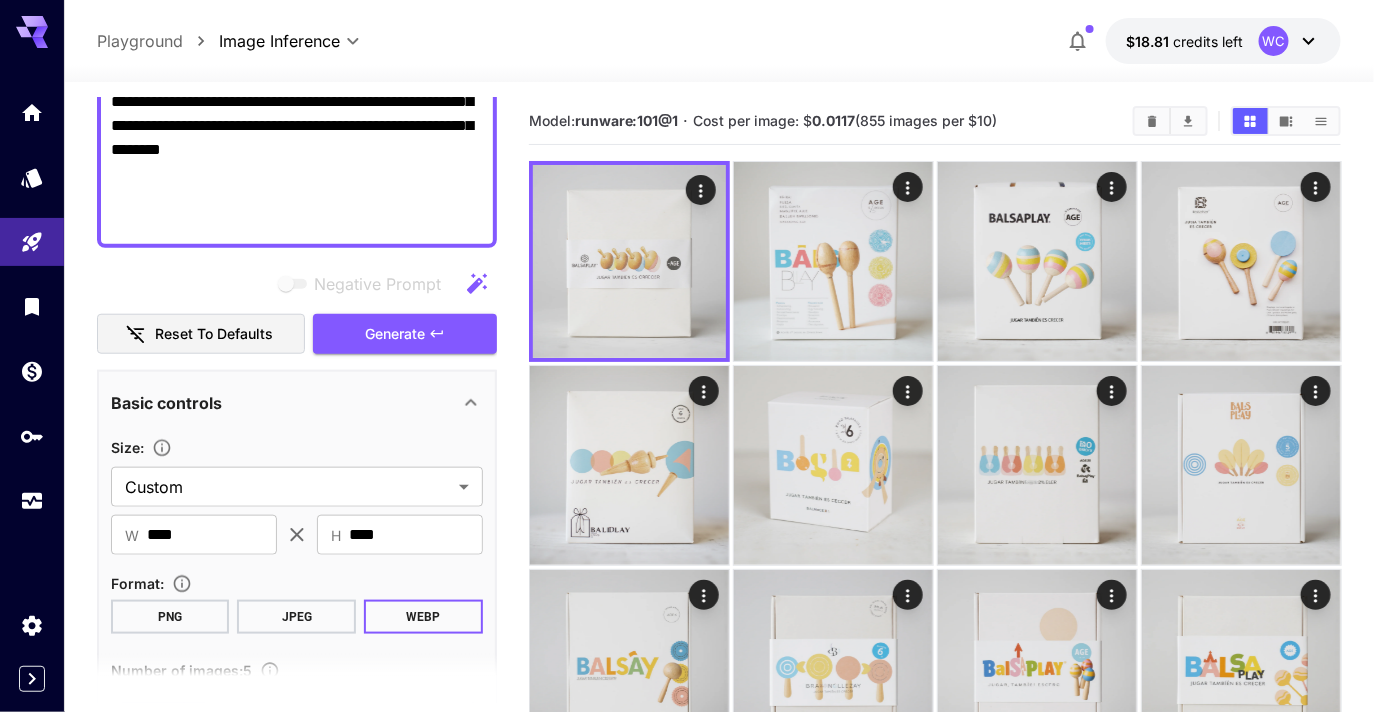 scroll, scrollTop: 478, scrollLeft: 0, axis: vertical 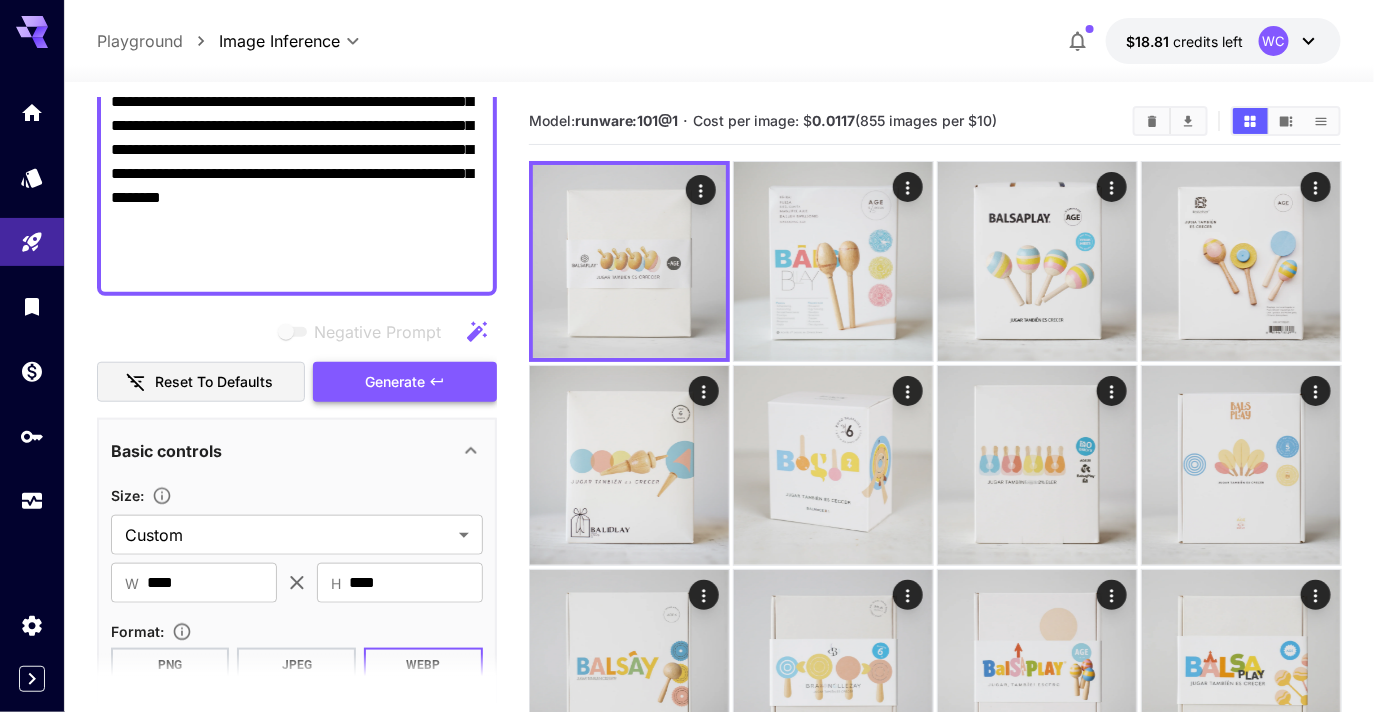 click on "Generate" at bounding box center [405, 382] 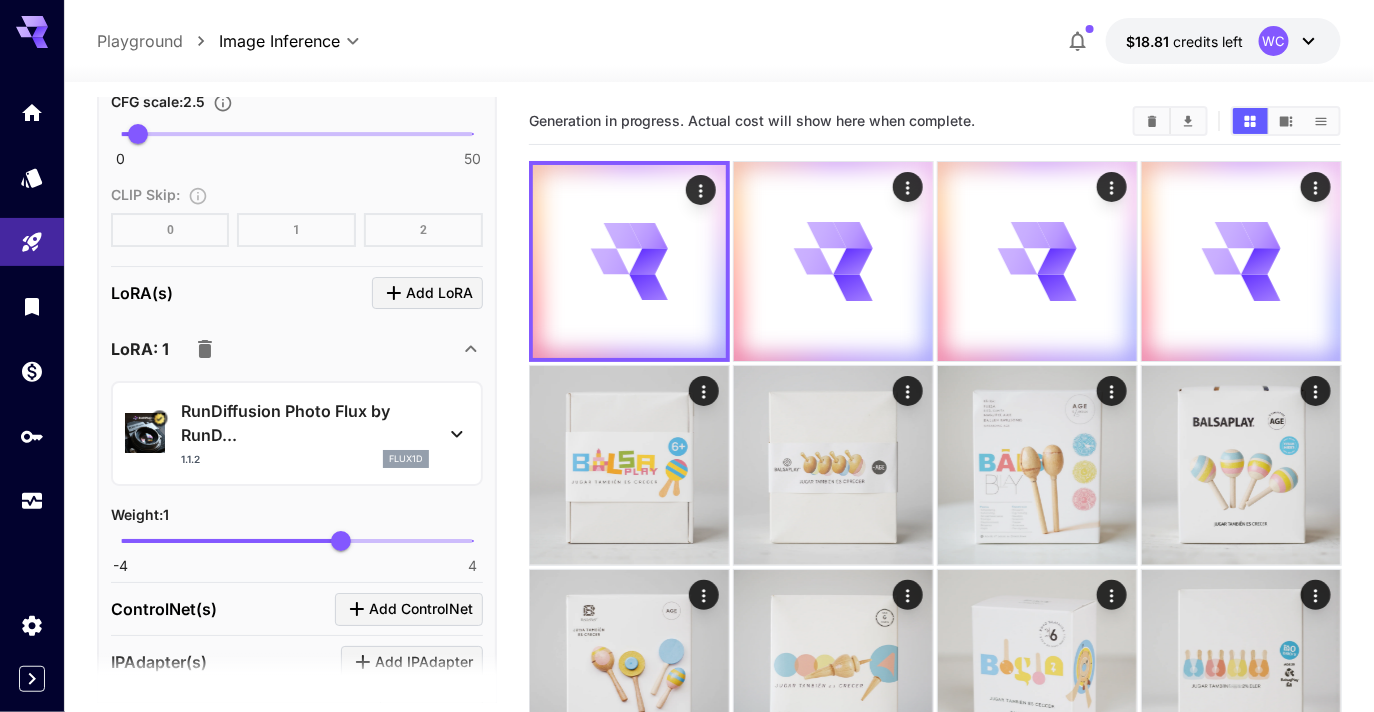 scroll, scrollTop: 2213, scrollLeft: 0, axis: vertical 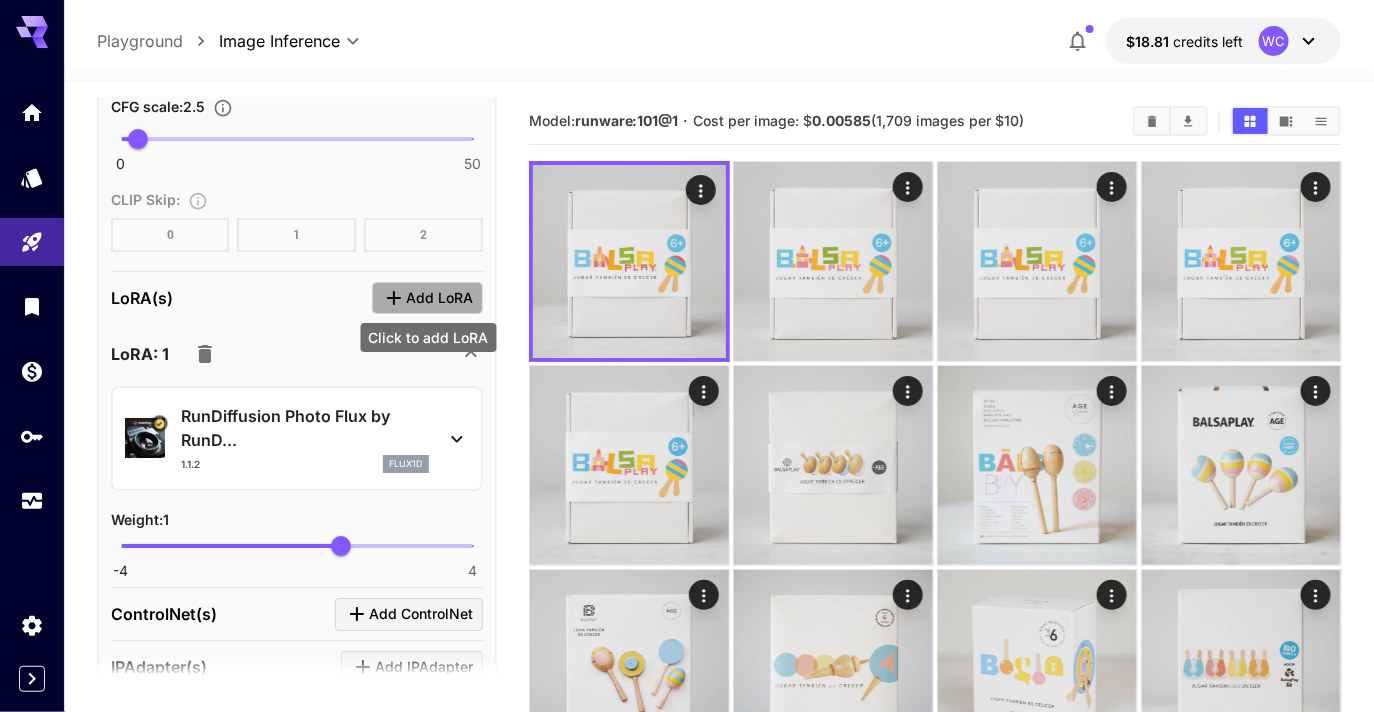 click on "Add LoRA" at bounding box center [439, 298] 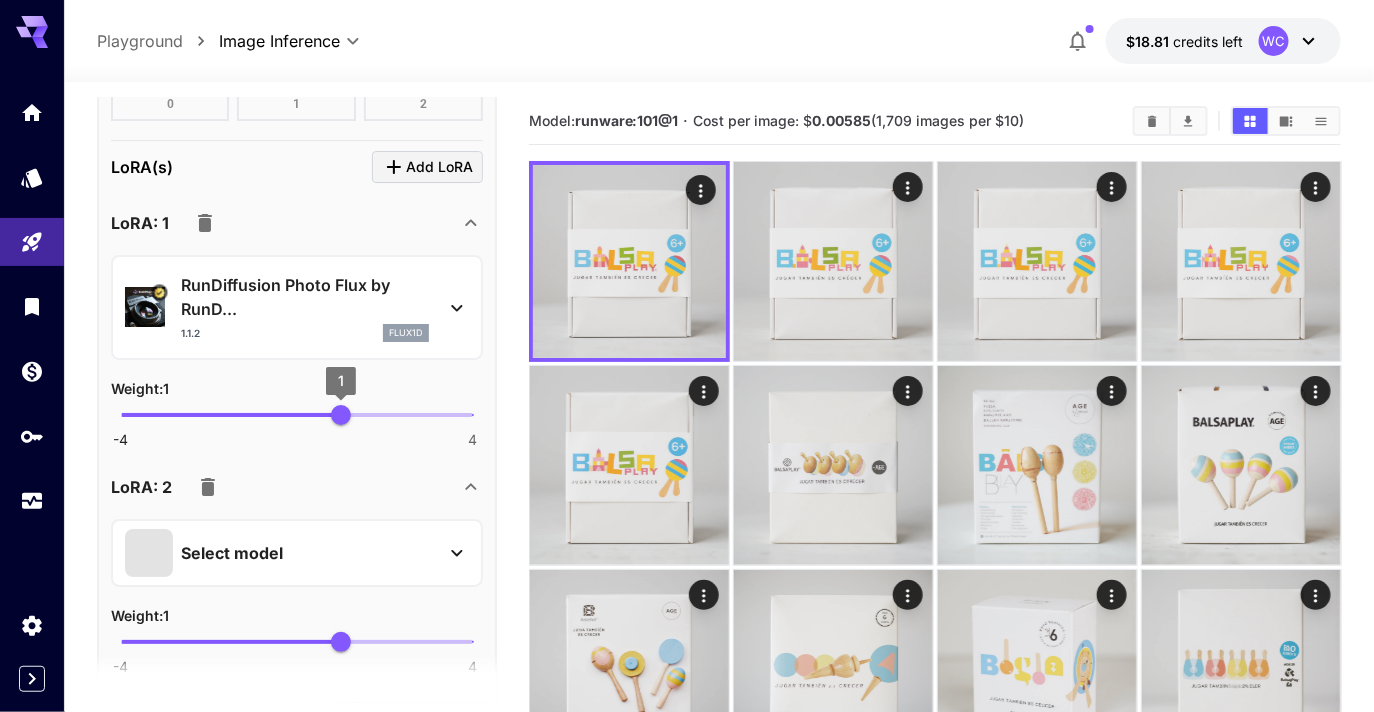 scroll, scrollTop: 2361, scrollLeft: 0, axis: vertical 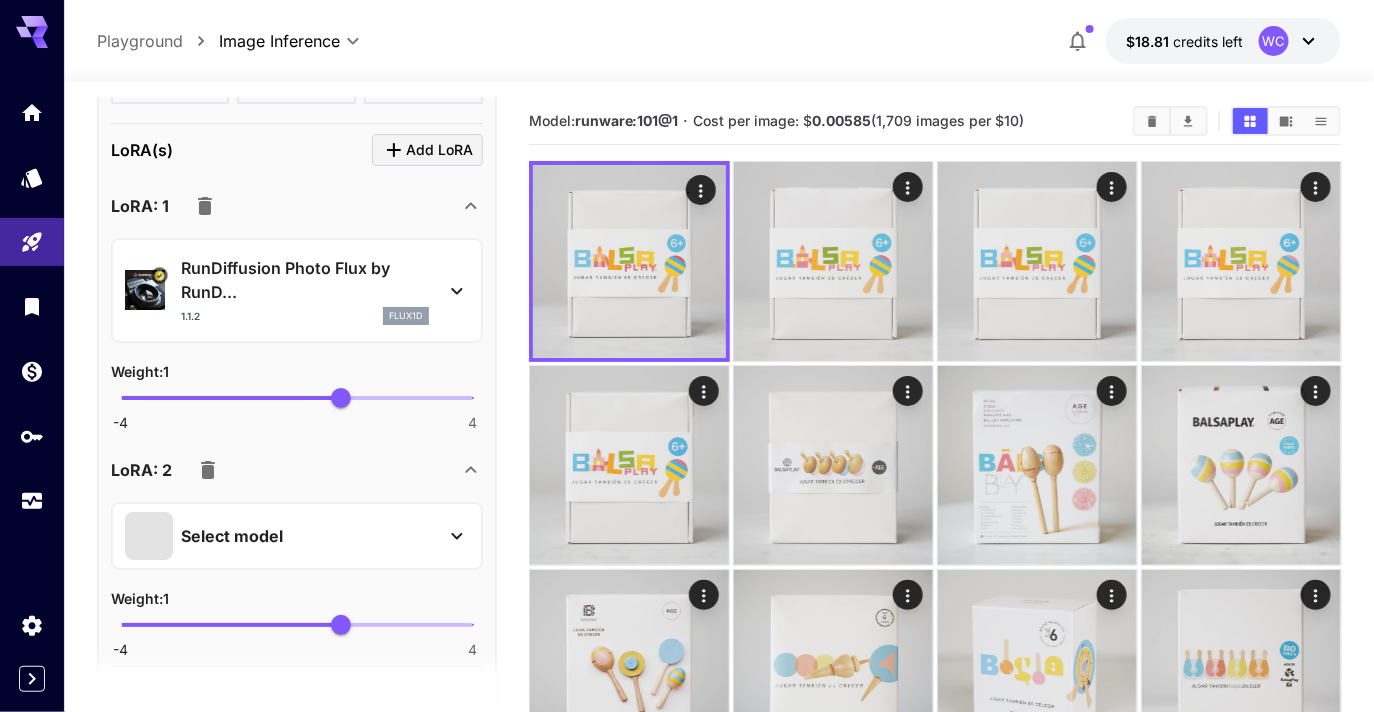 click on "Select model" at bounding box center (281, 536) 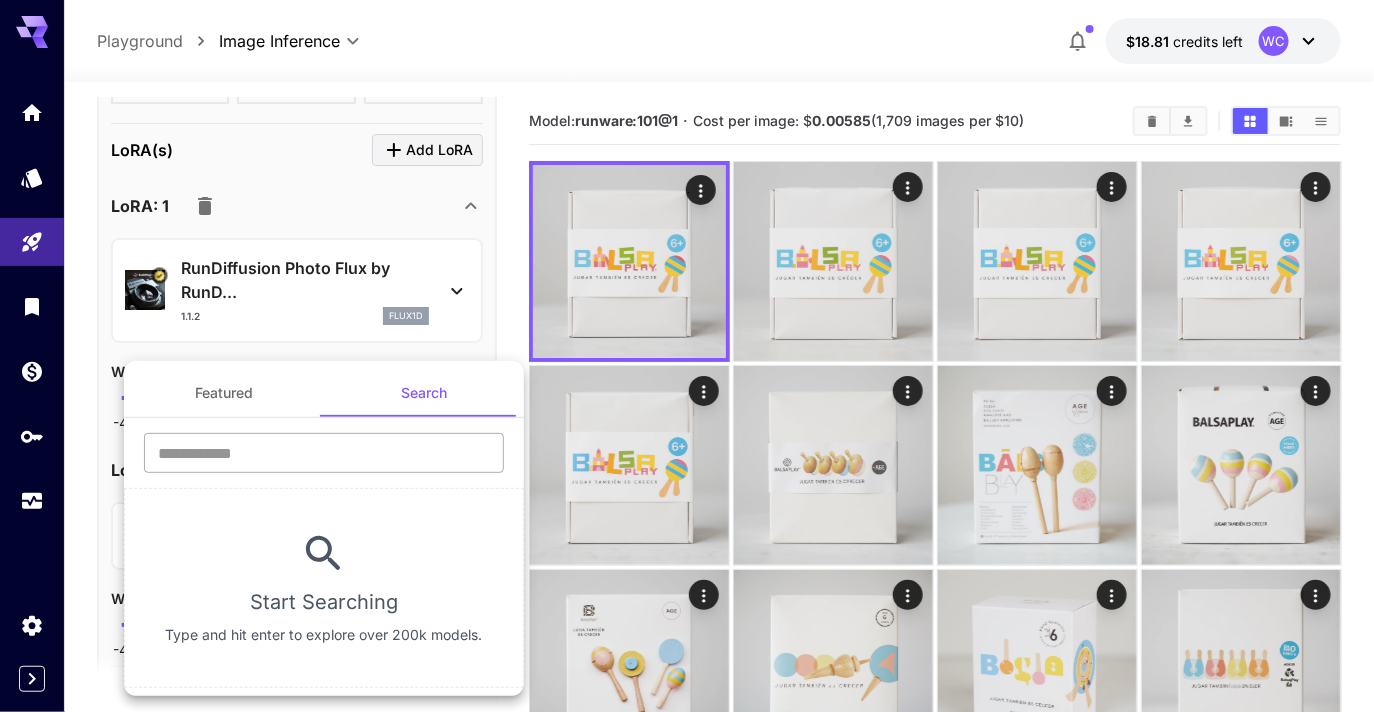 click at bounding box center (324, 453) 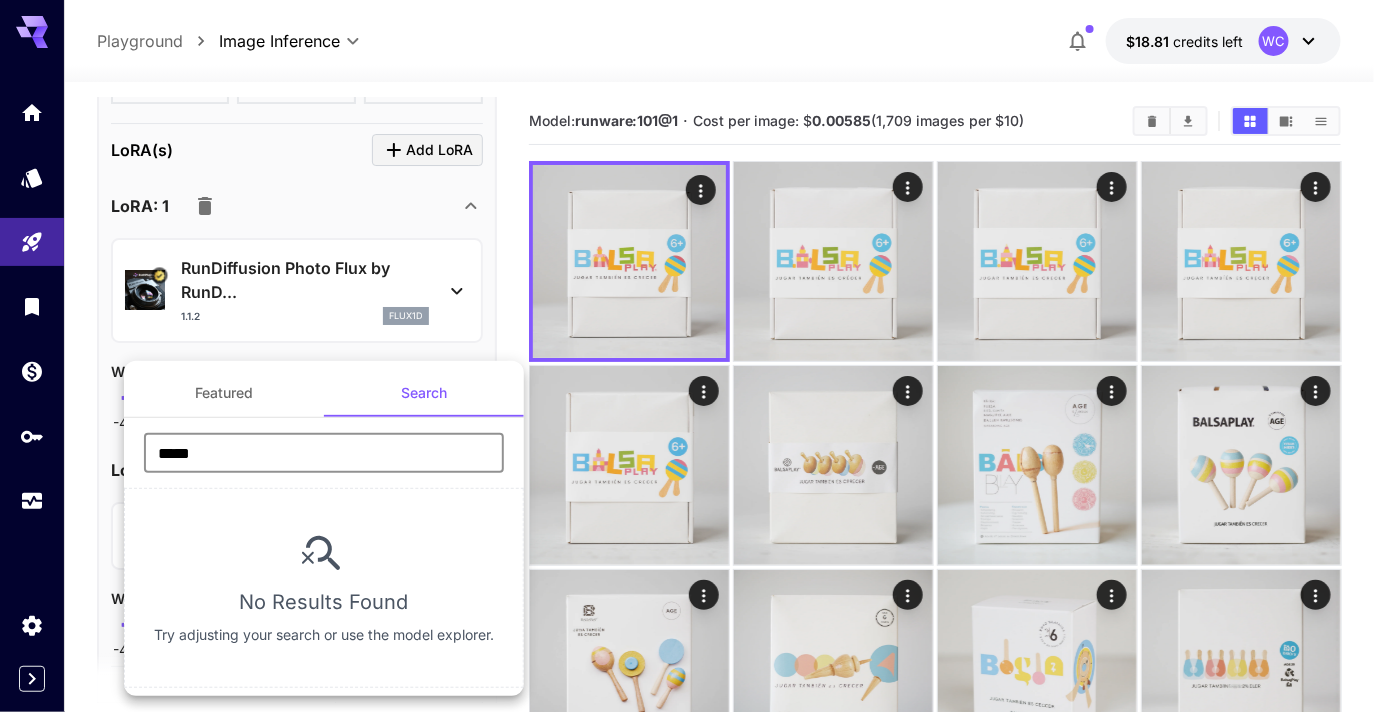 type on "*****" 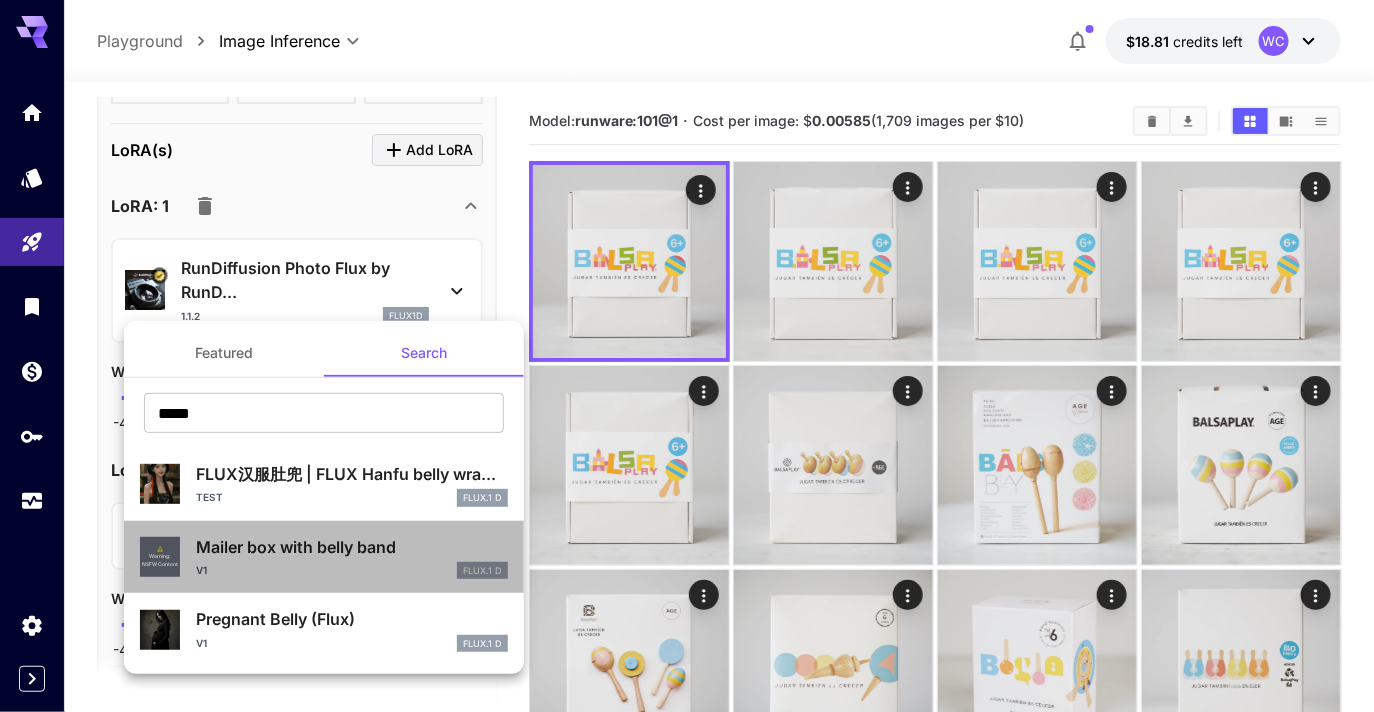 click on "v1 FLUX.1 D" at bounding box center (352, 571) 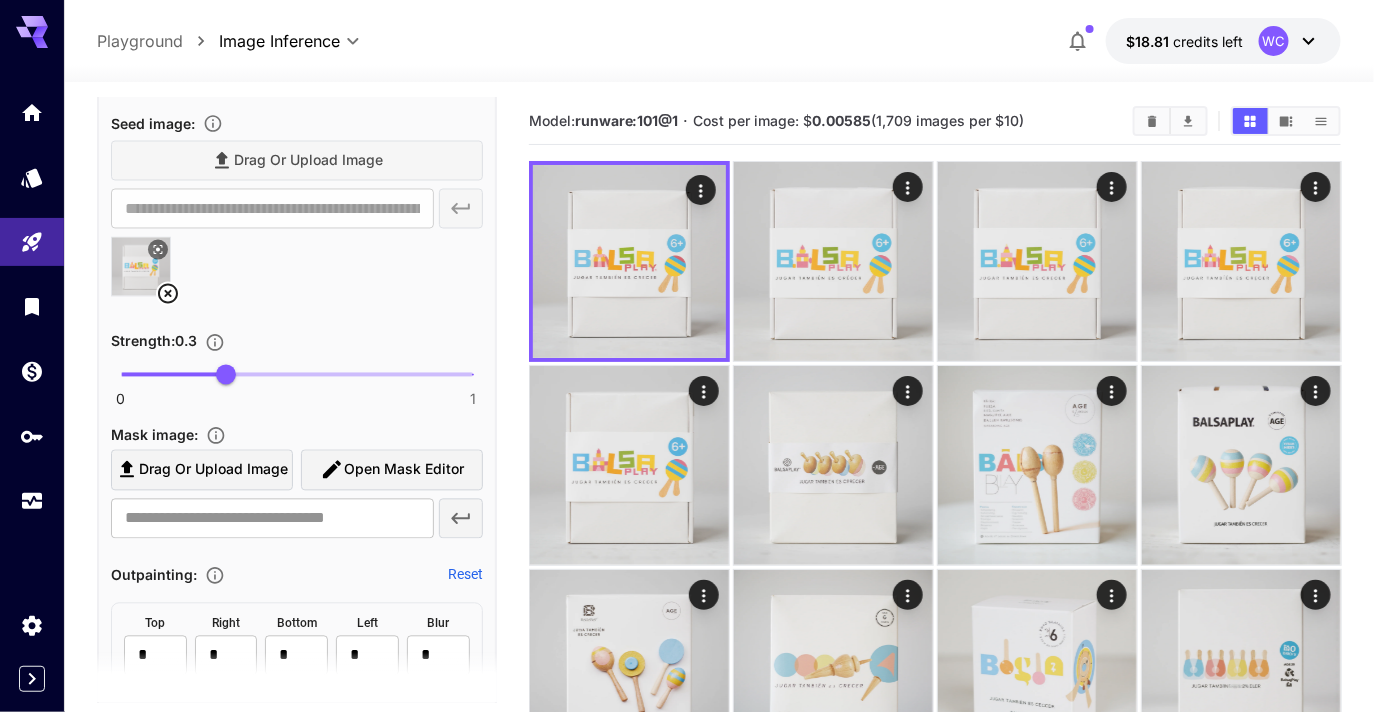 scroll, scrollTop: 1215, scrollLeft: 0, axis: vertical 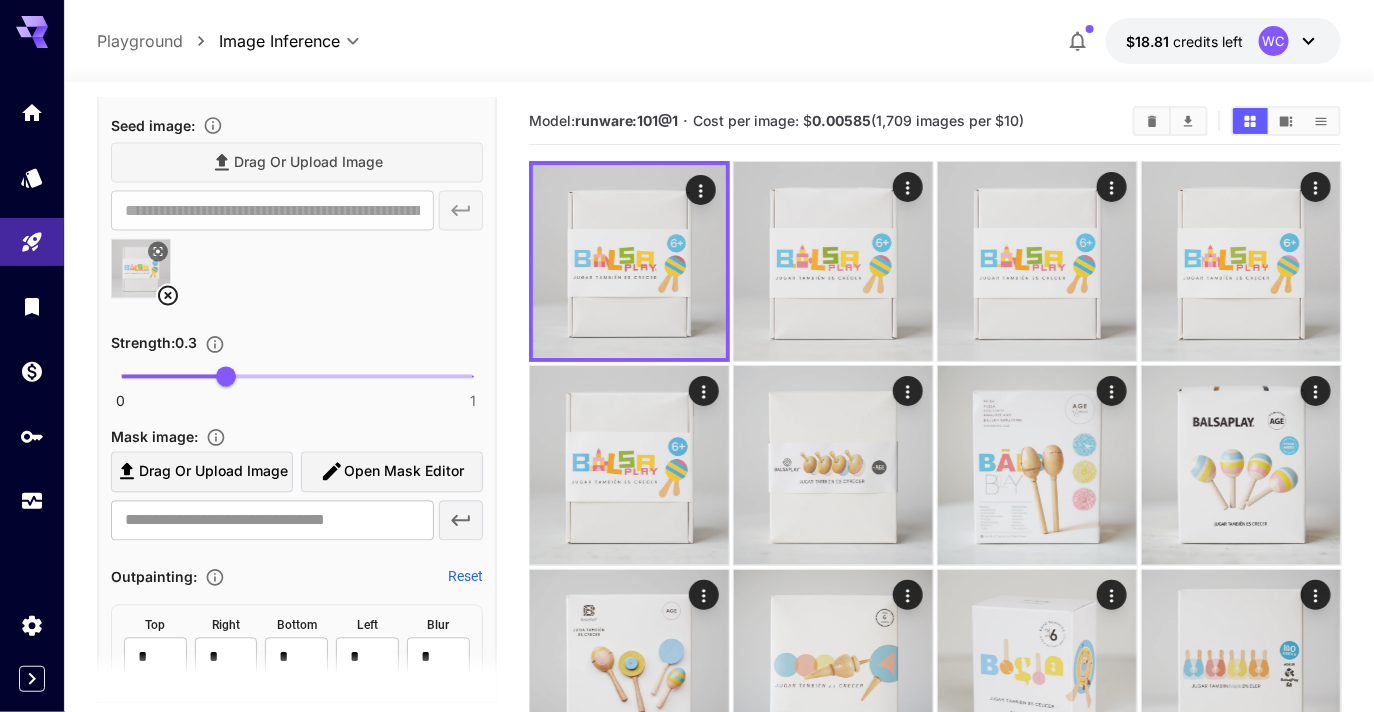 click on "0 1 0.3" at bounding box center (297, 377) 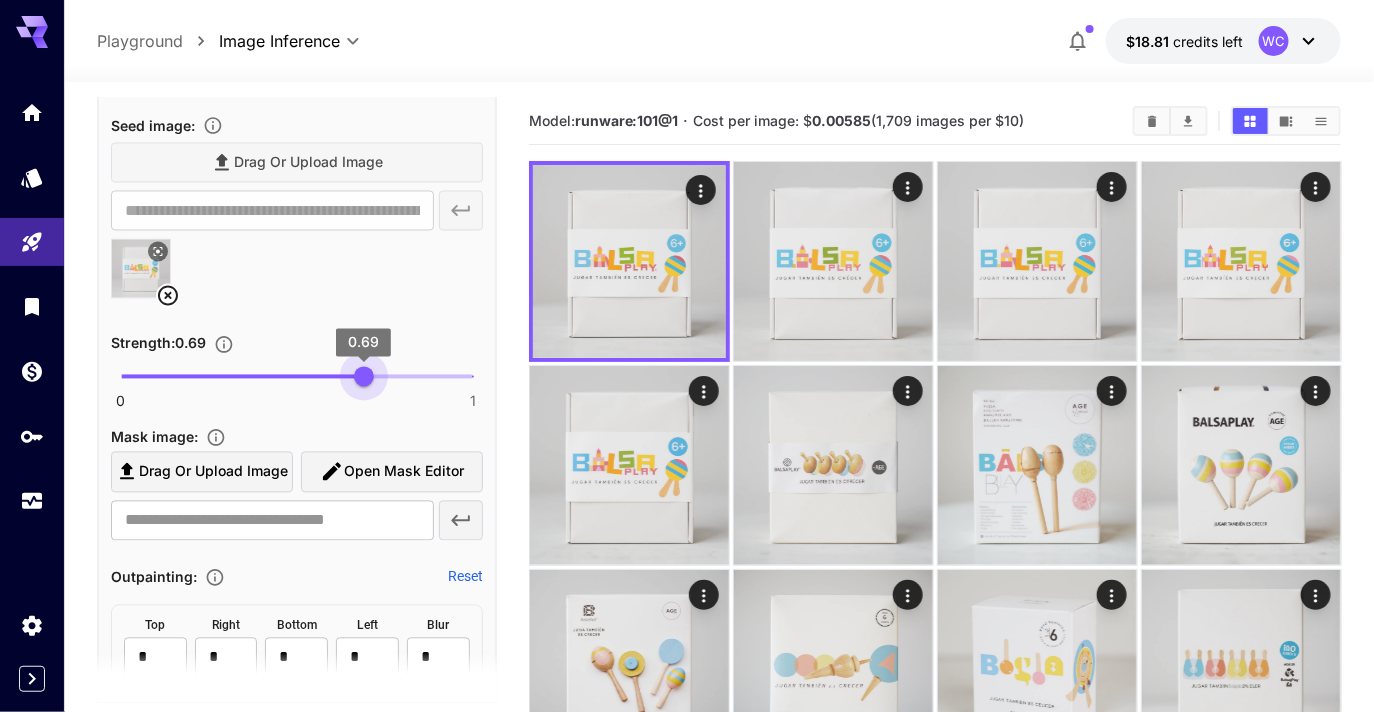 click on "0 1 0.69" at bounding box center (297, 377) 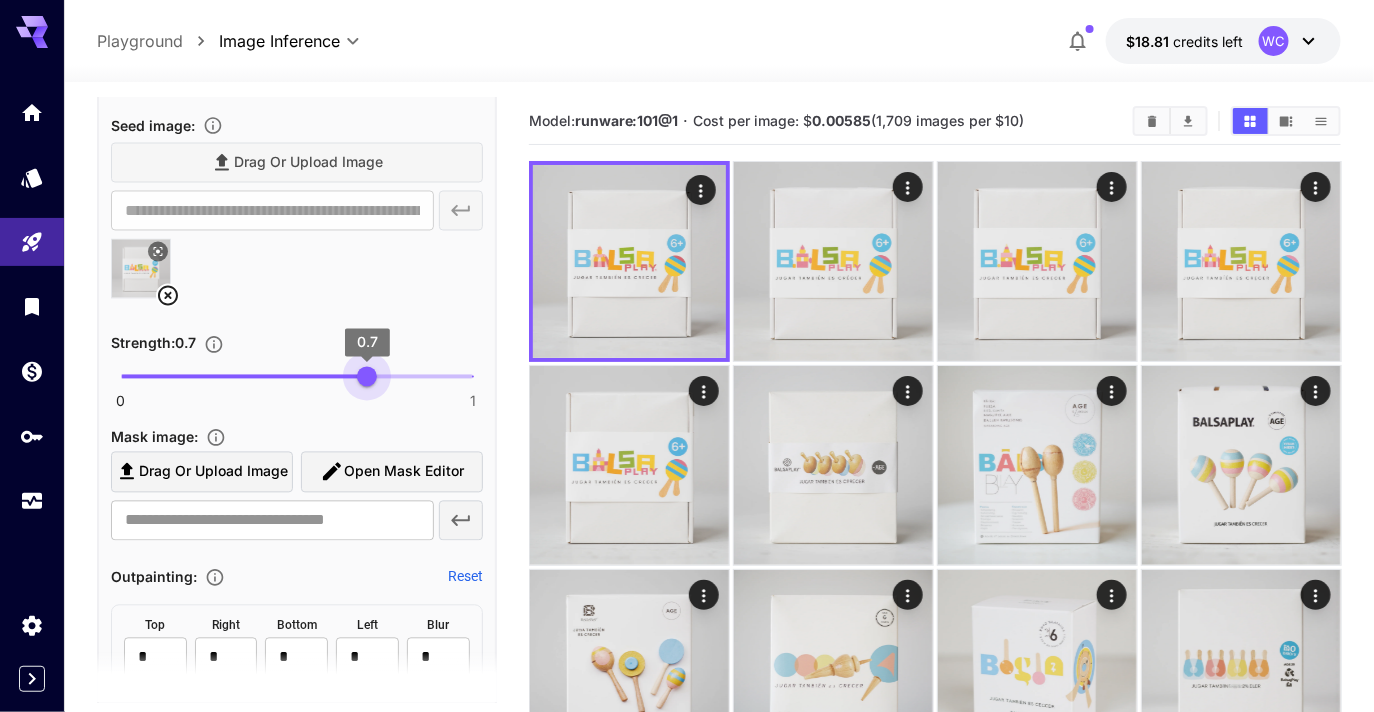 click on "0.7" at bounding box center (367, 377) 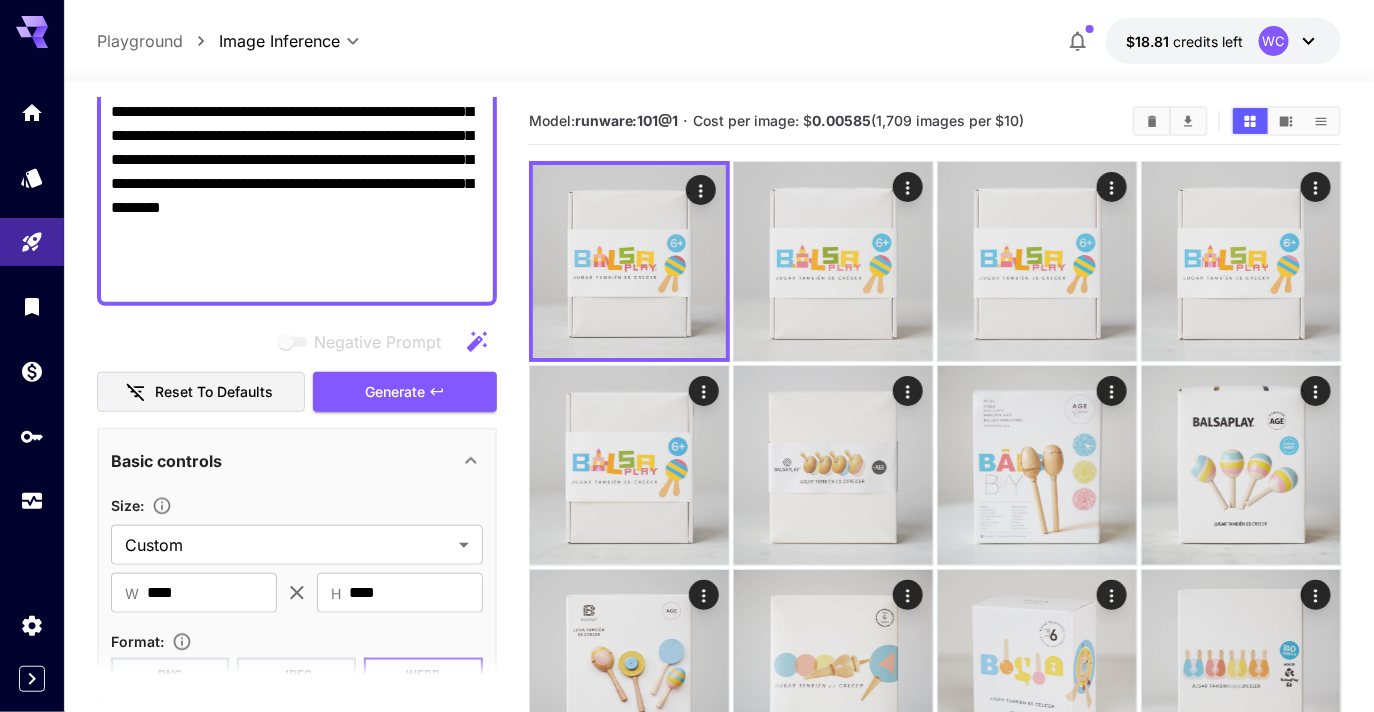 scroll, scrollTop: 438, scrollLeft: 0, axis: vertical 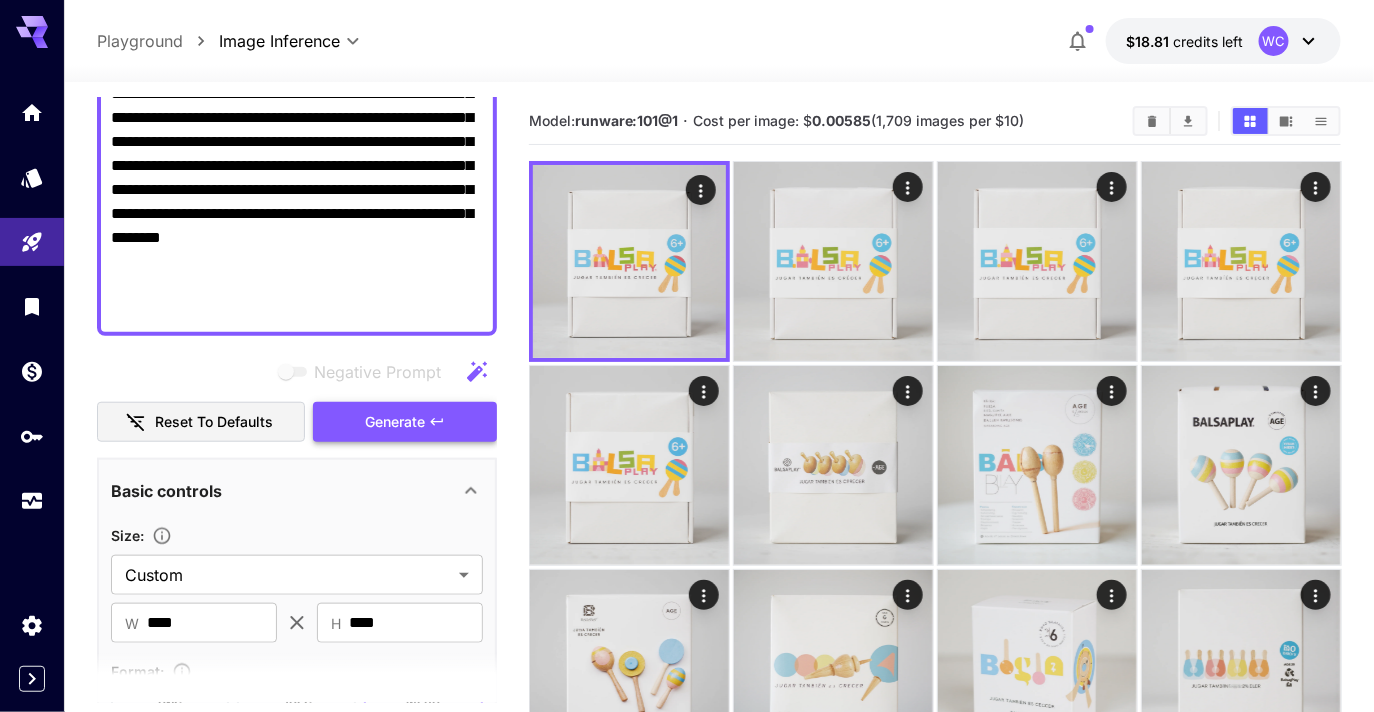 click on "Generate" at bounding box center [395, 422] 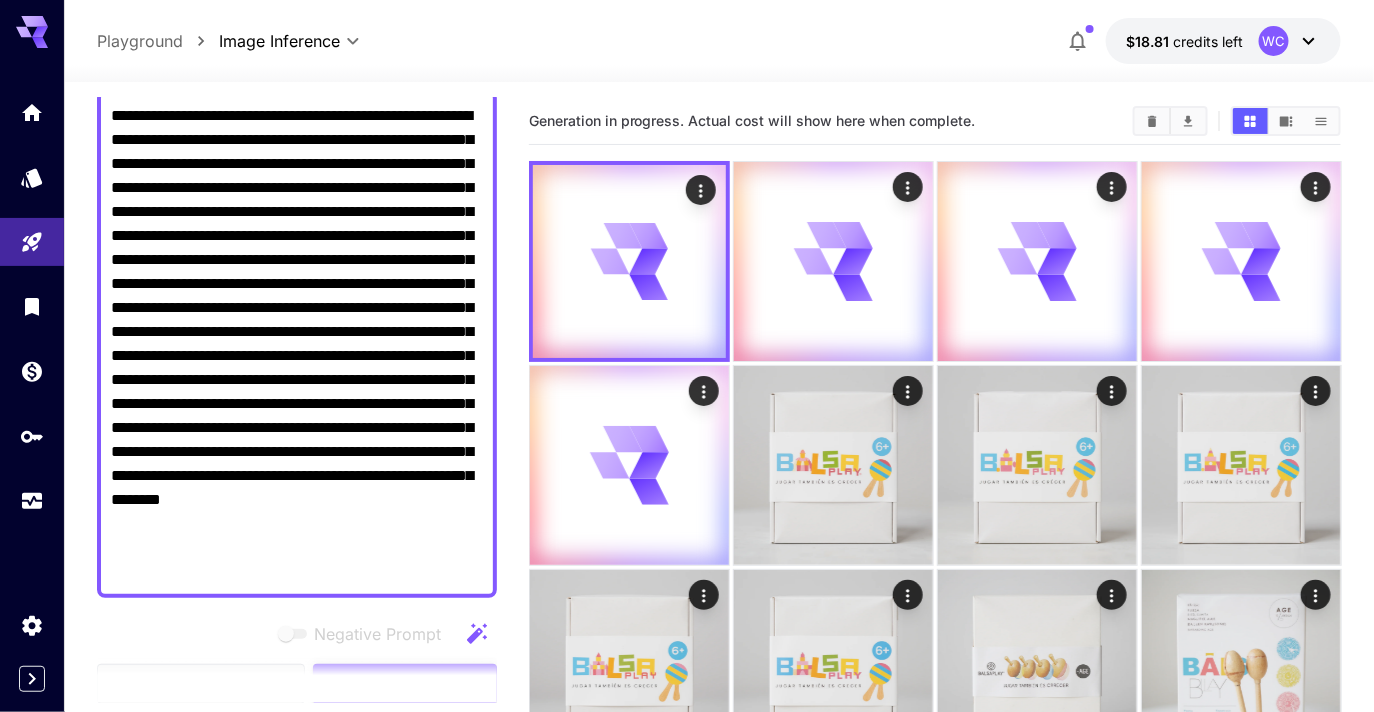 scroll, scrollTop: 116, scrollLeft: 0, axis: vertical 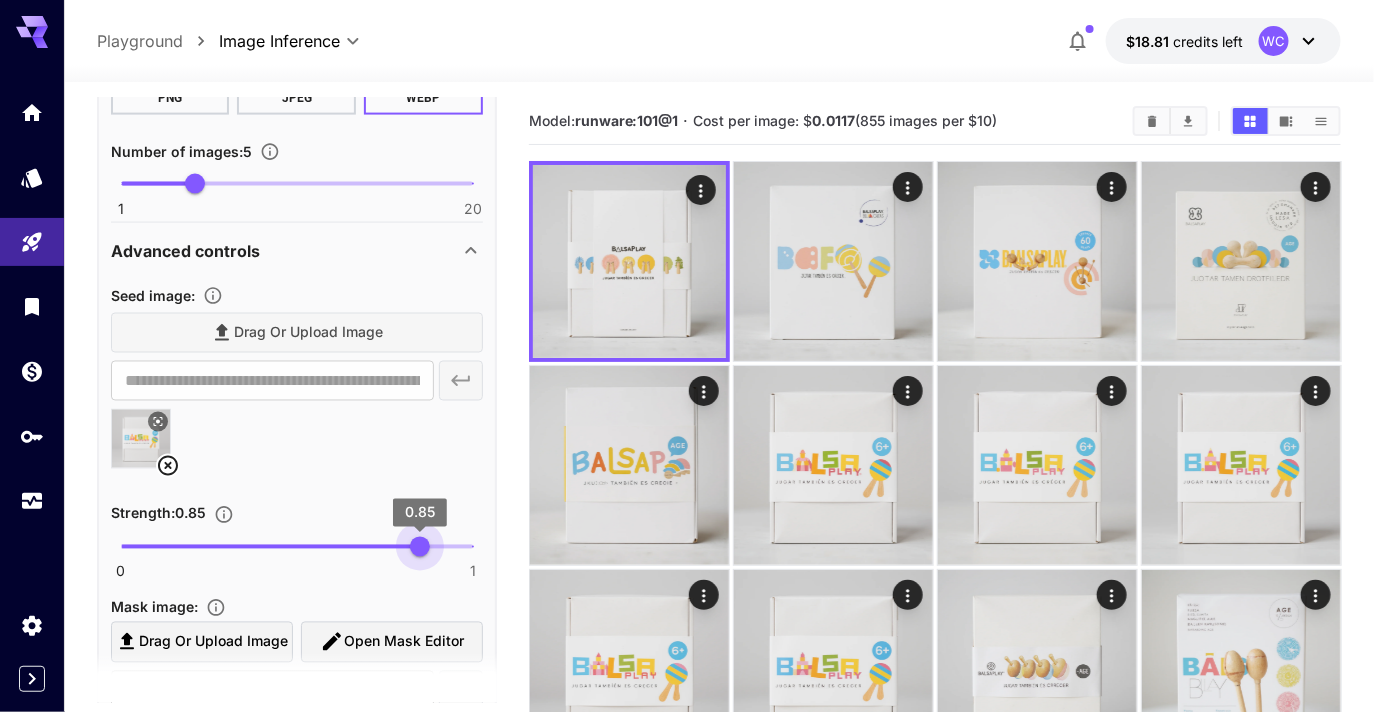 drag, startPoint x: 408, startPoint y: 539, endPoint x: 419, endPoint y: 537, distance: 11.18034 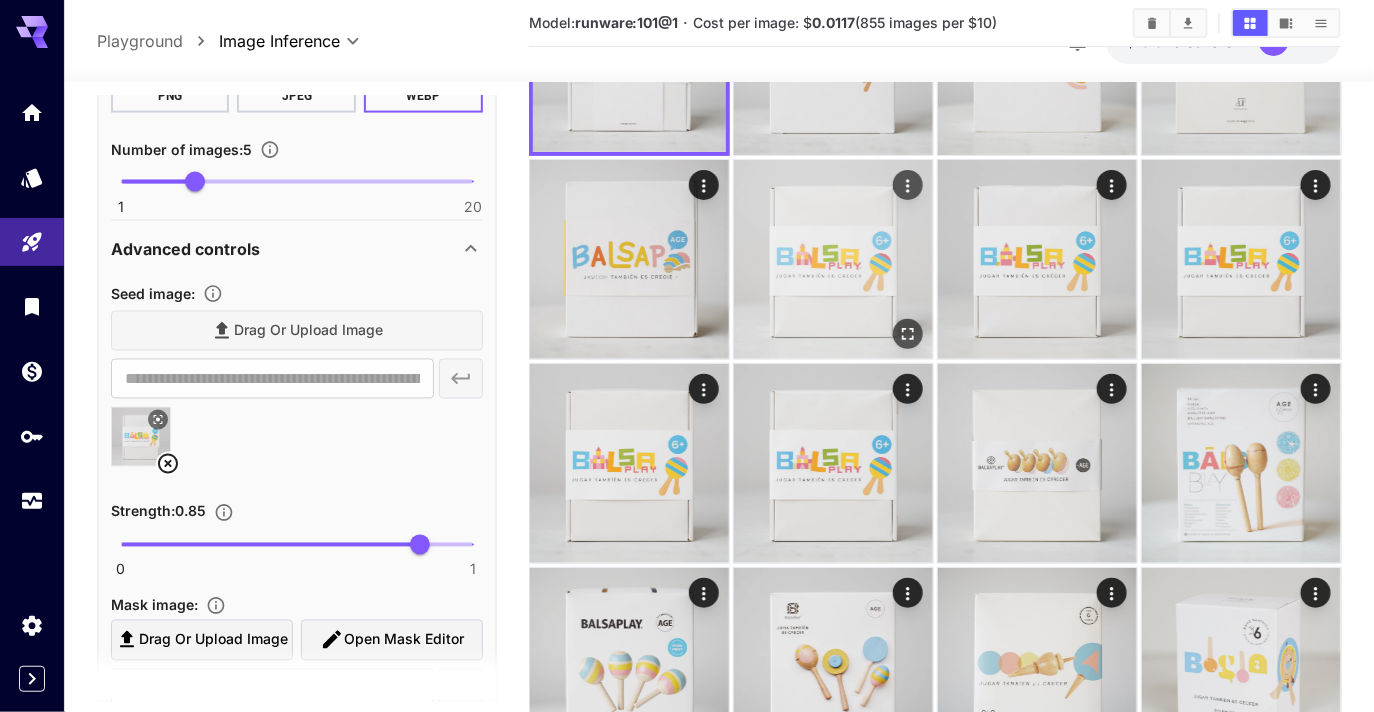 scroll, scrollTop: 0, scrollLeft: 0, axis: both 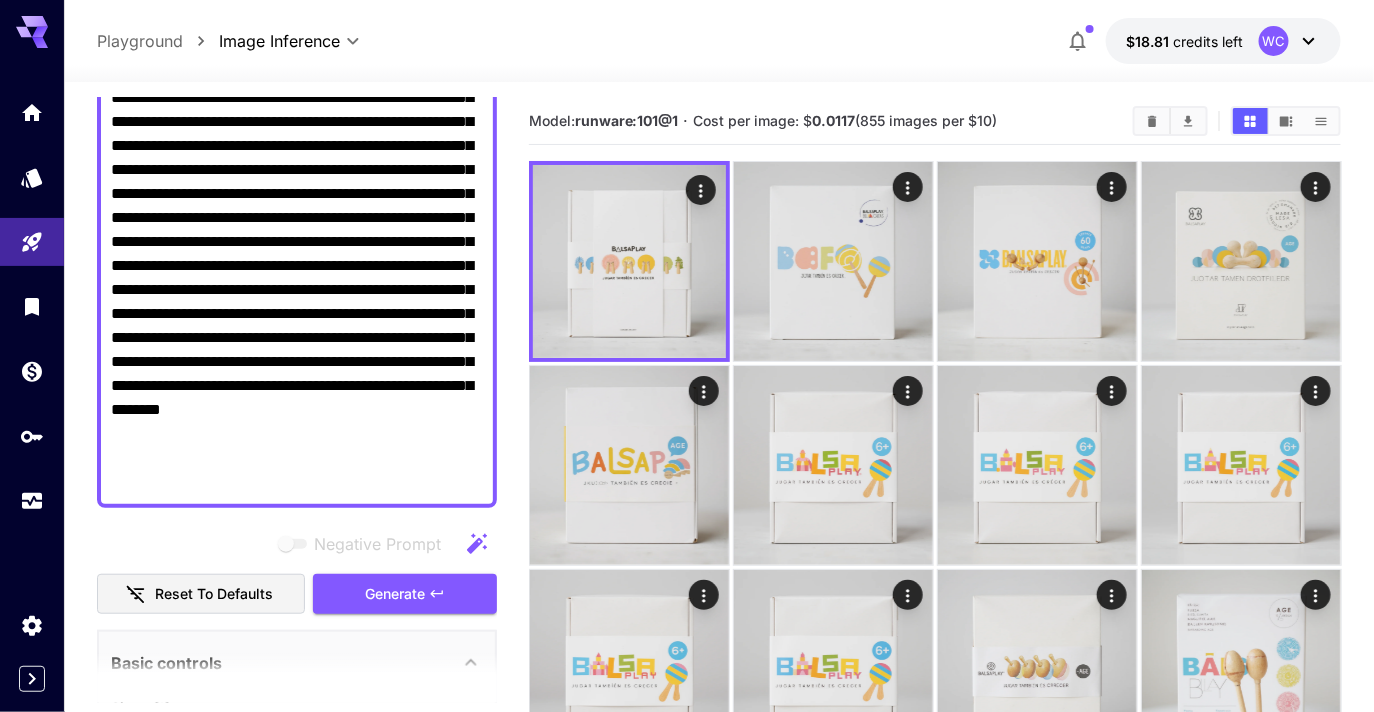 click on "Negative Prompt Reset to defaults Generate" at bounding box center [297, 569] 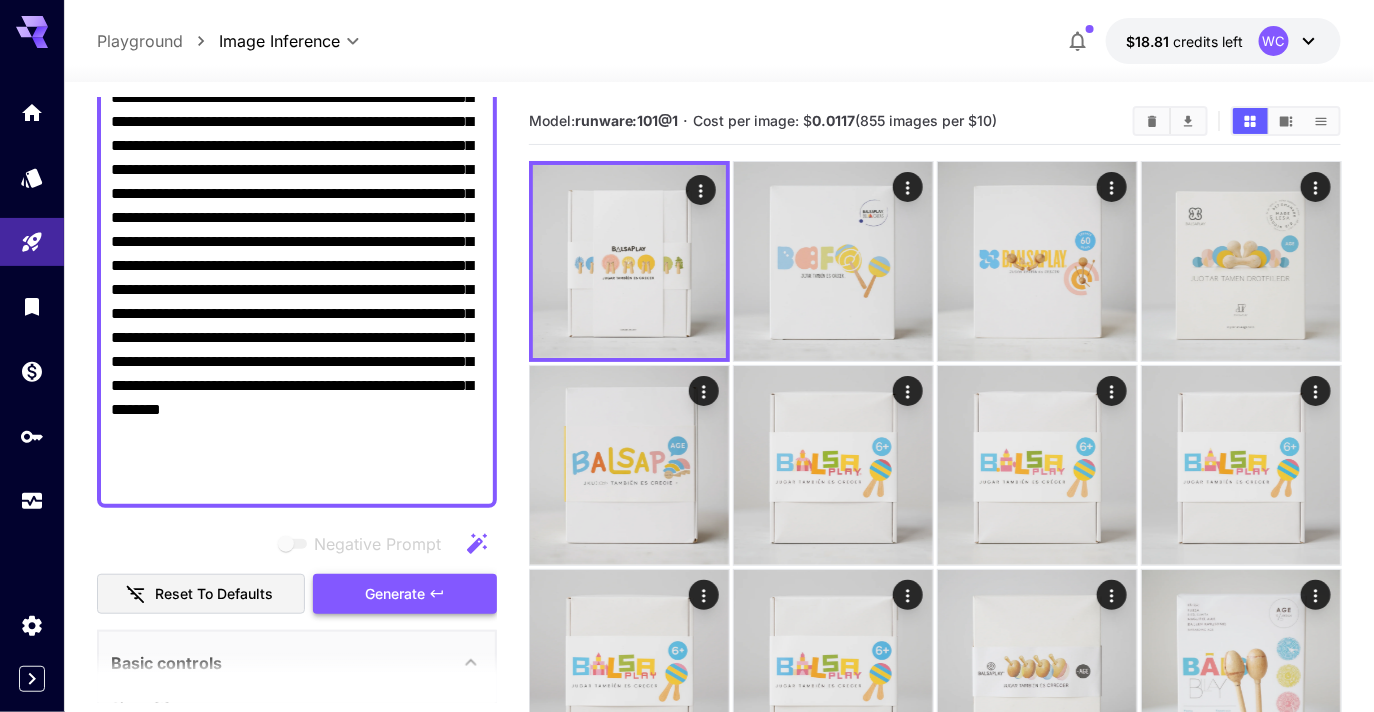 click on "Generate" at bounding box center [405, 594] 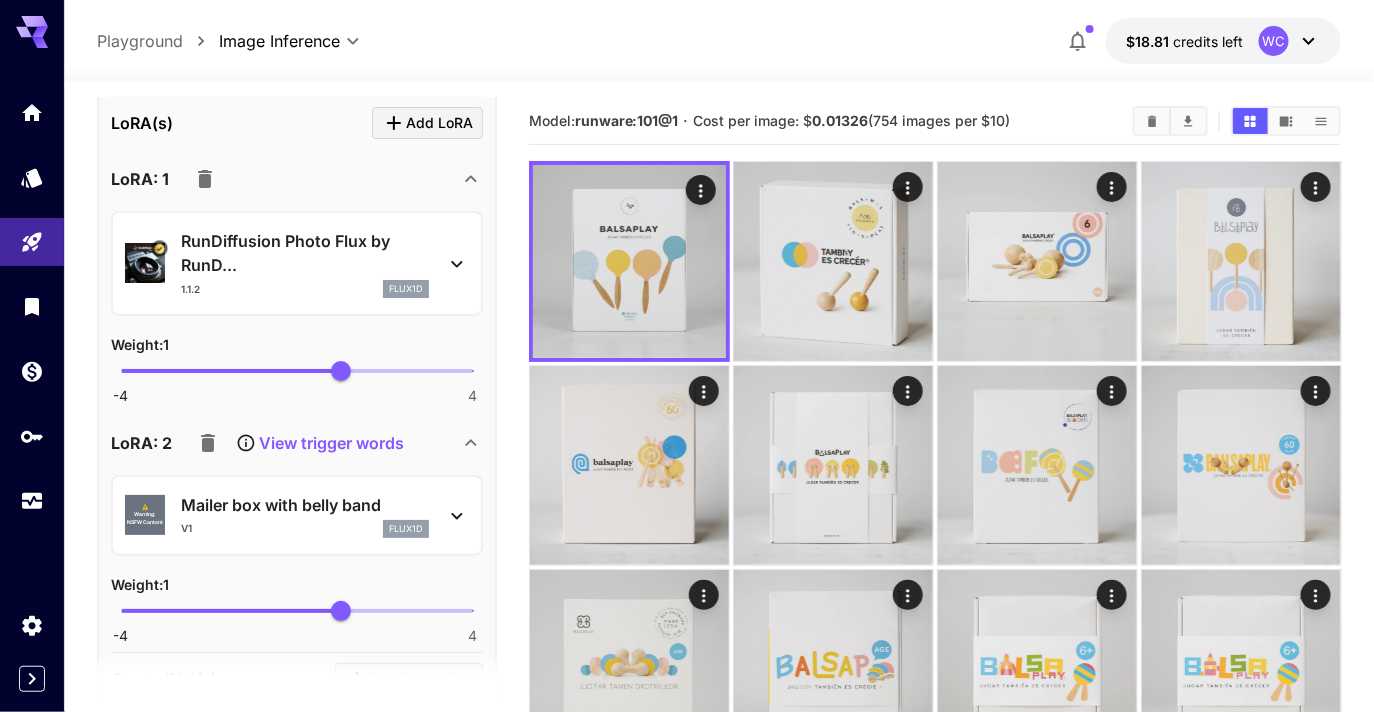 scroll, scrollTop: 2390, scrollLeft: 0, axis: vertical 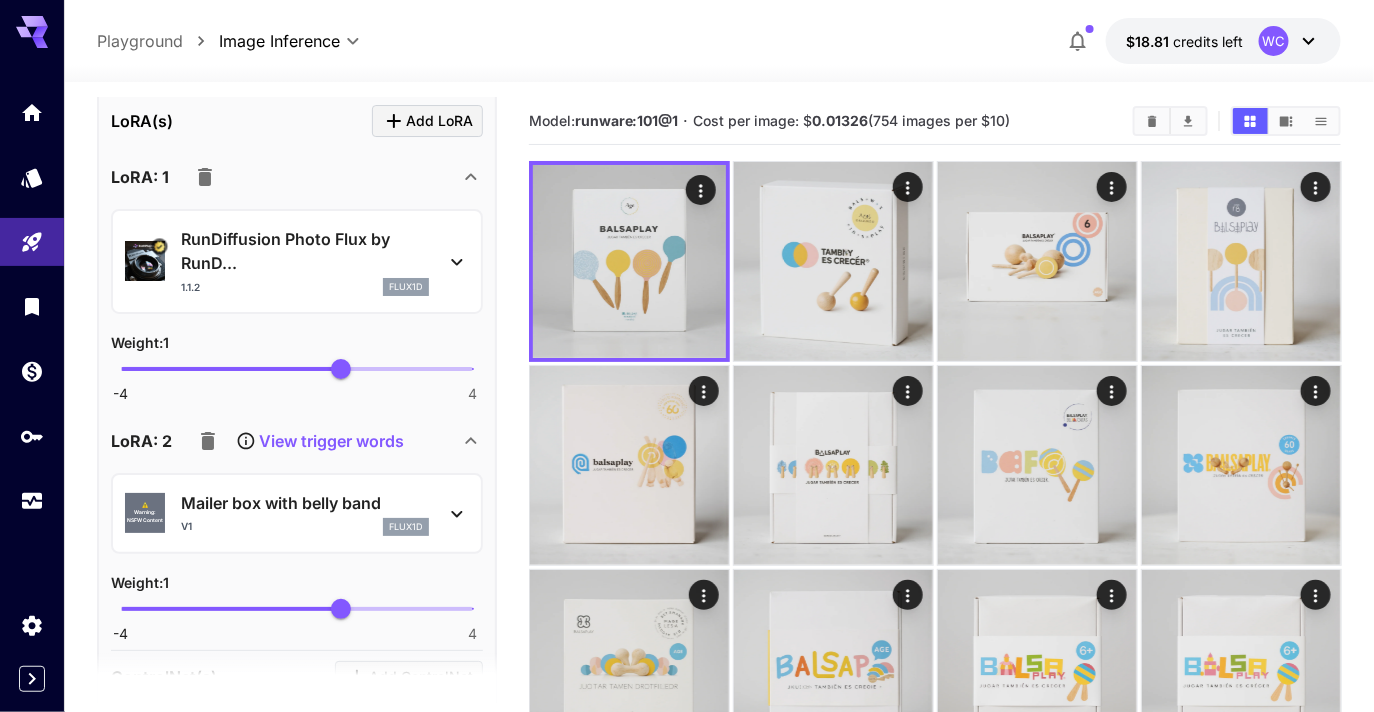 click on "View trigger words" at bounding box center [331, 441] 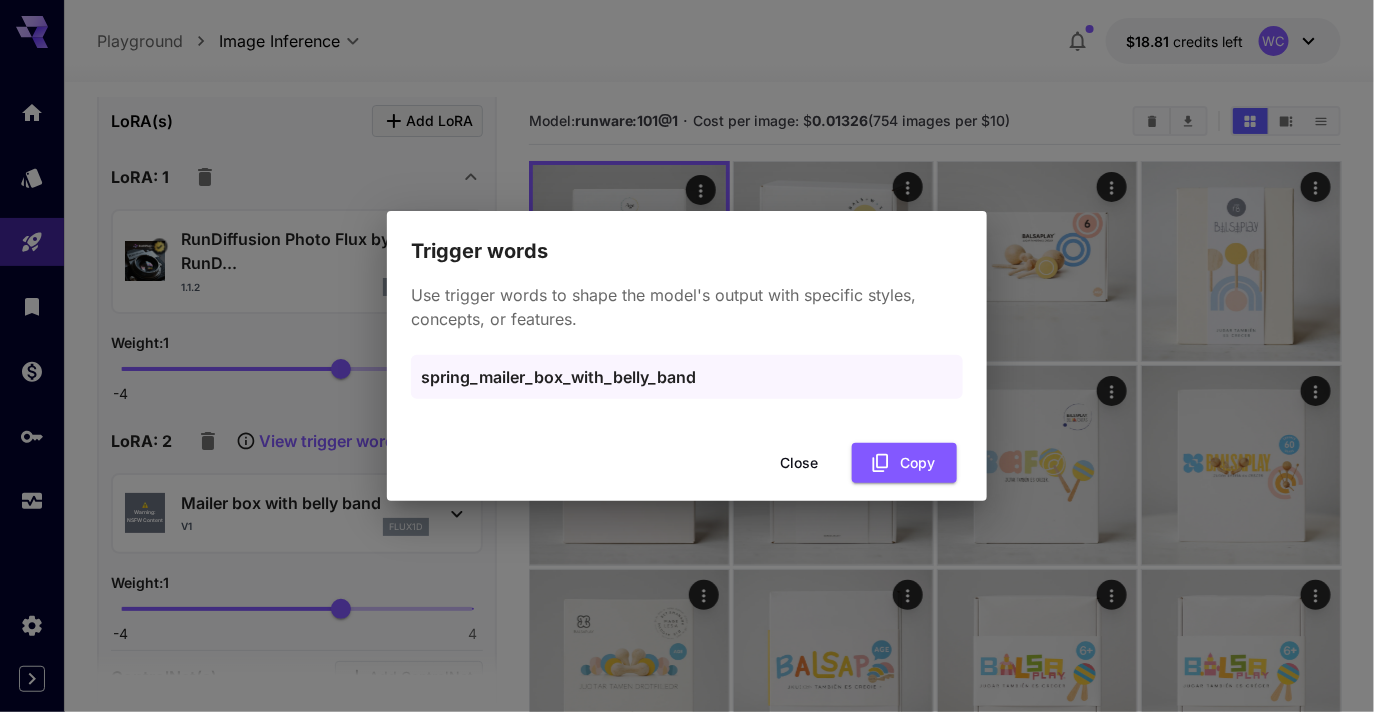 click on "Trigger words Use trigger words to shape the model's output with specific styles, concepts, or features. spring_mailer_box_with_belly_band Close Copy" at bounding box center (687, 356) 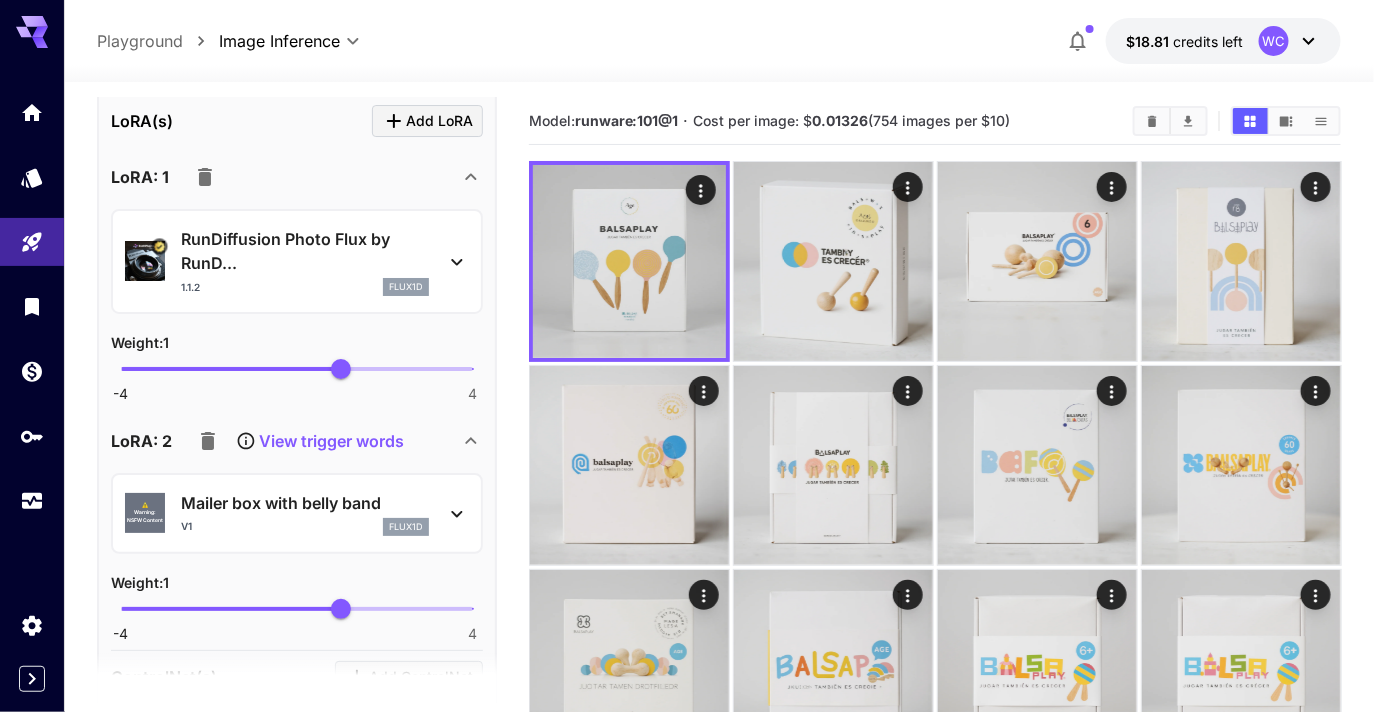 click 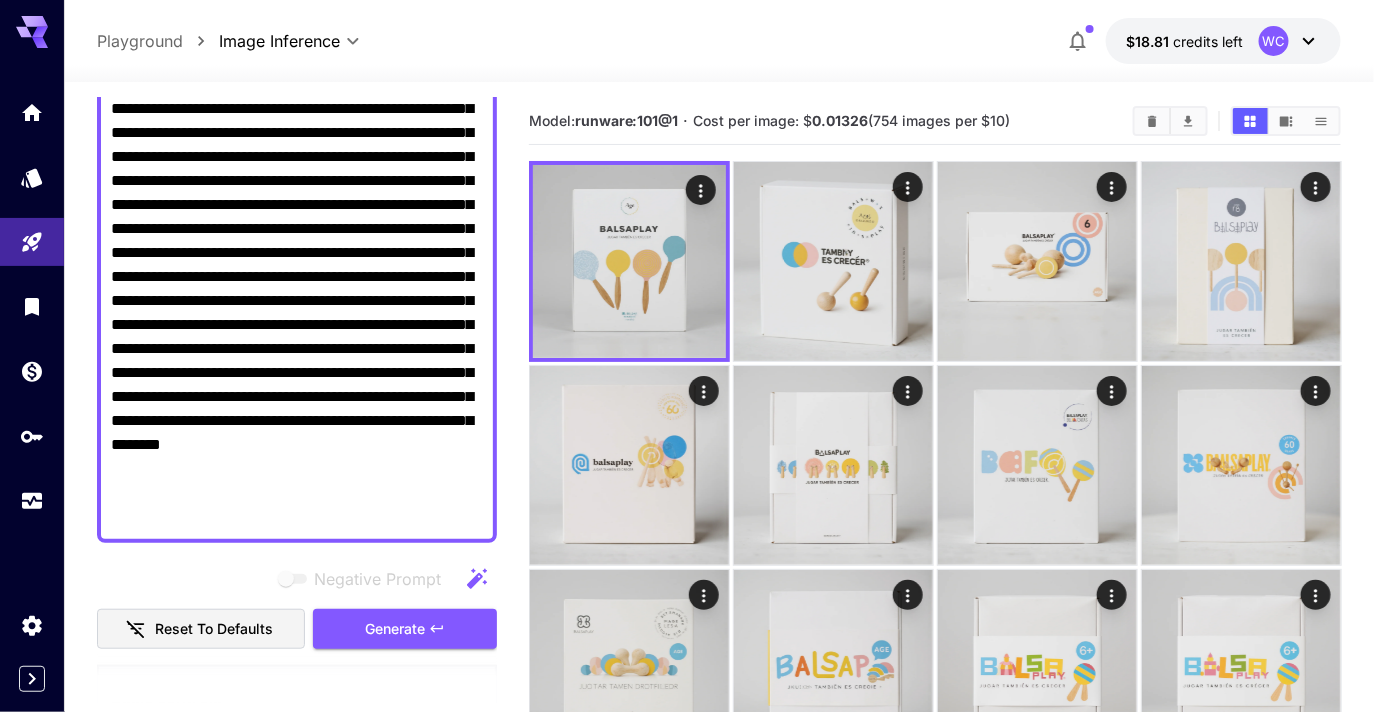 scroll, scrollTop: 235, scrollLeft: 0, axis: vertical 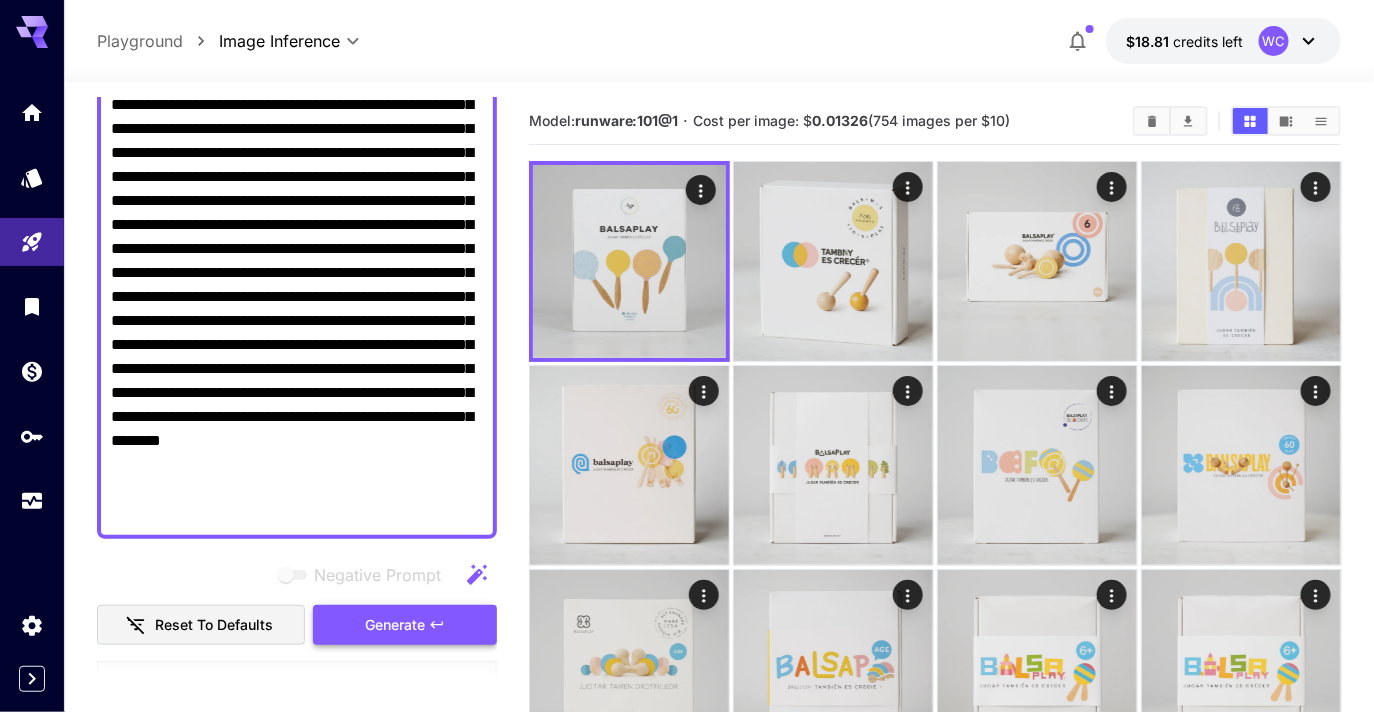 click on "Generate" at bounding box center (395, 625) 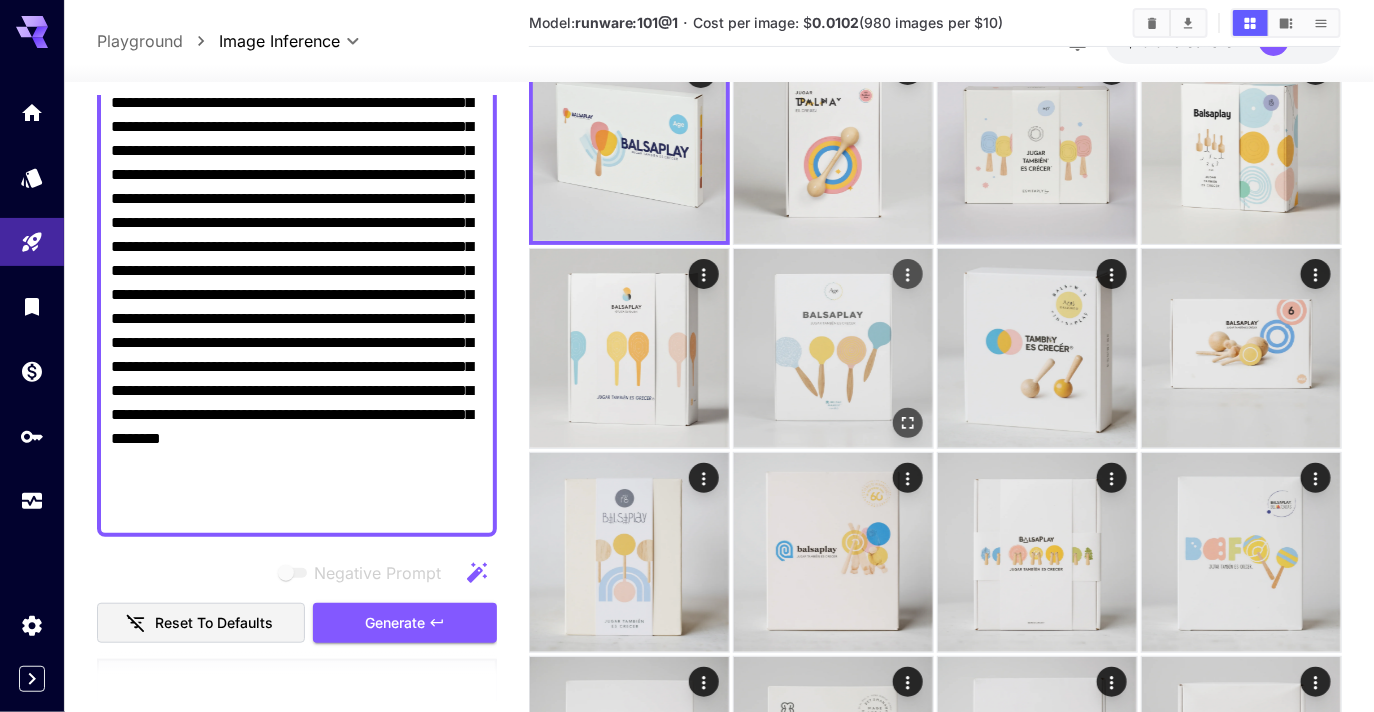 scroll, scrollTop: 172, scrollLeft: 0, axis: vertical 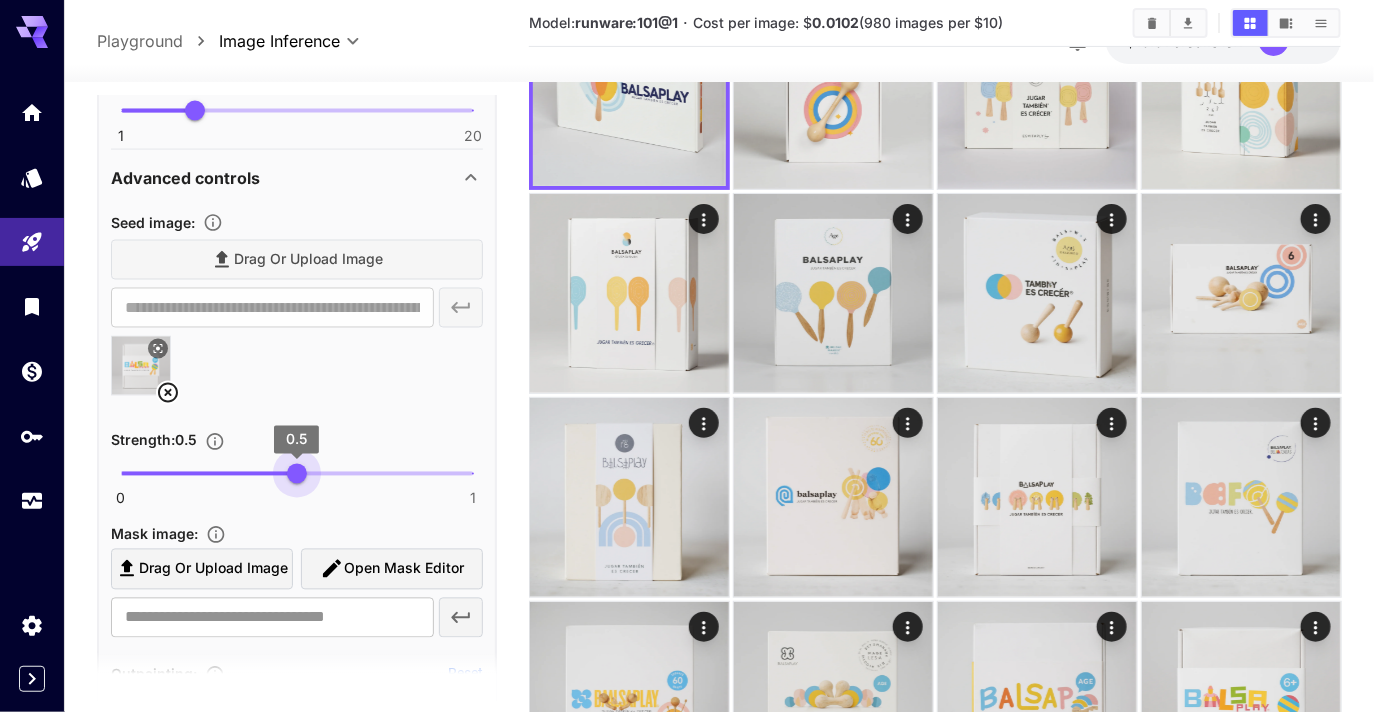 drag, startPoint x: 234, startPoint y: 469, endPoint x: 291, endPoint y: 464, distance: 57.21888 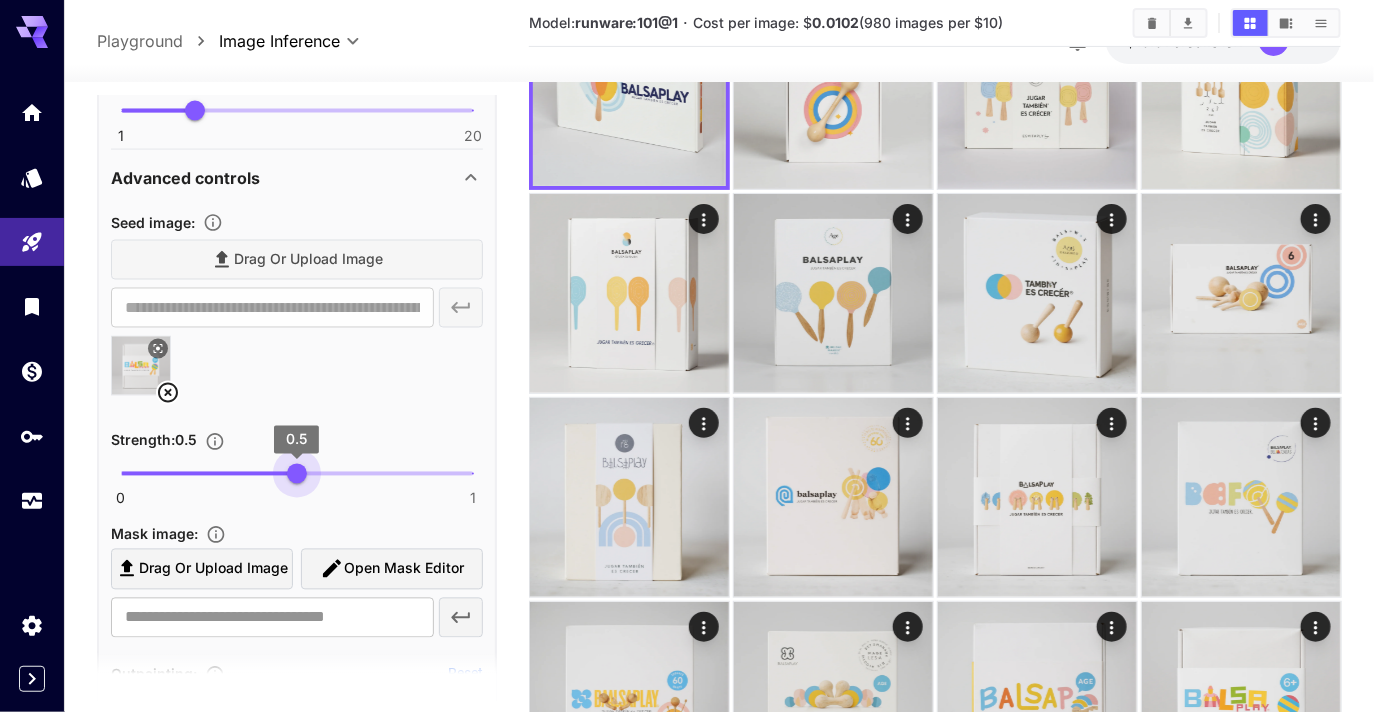 click on "0 1 0.5" at bounding box center [297, 474] 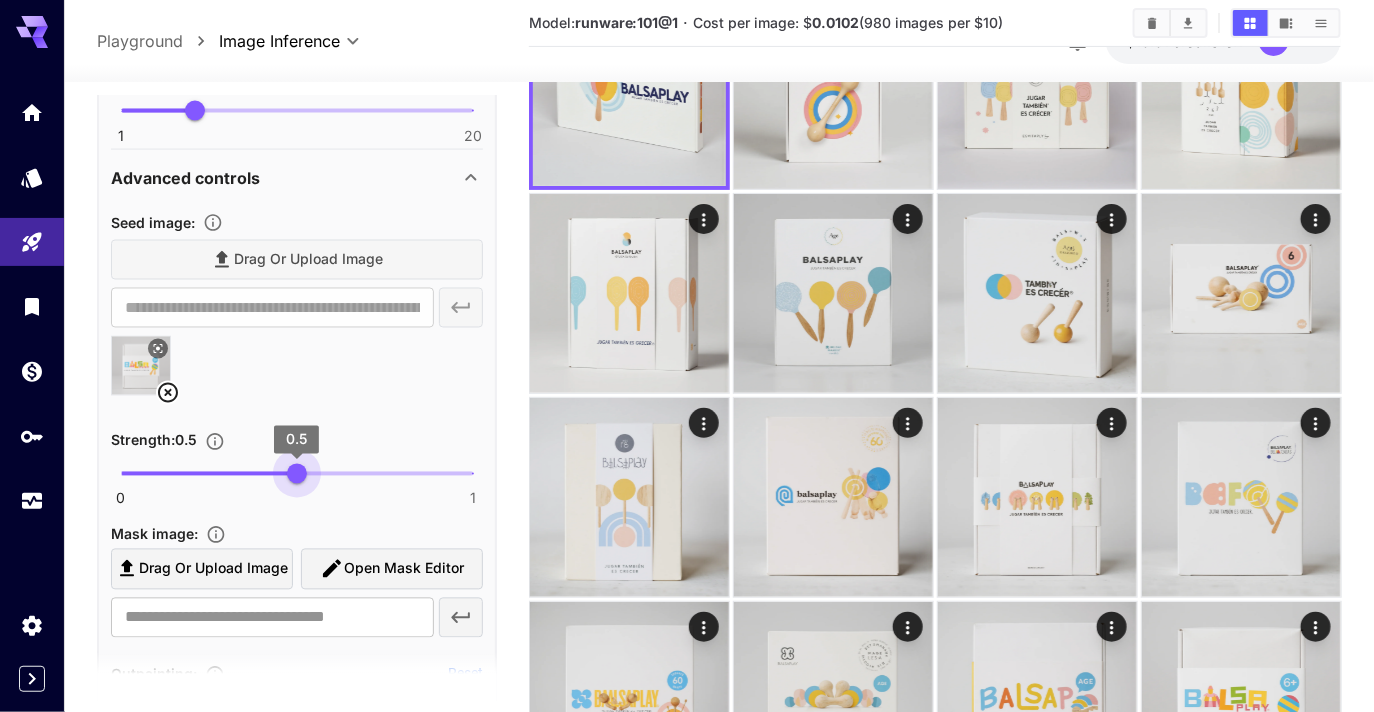 type on "****" 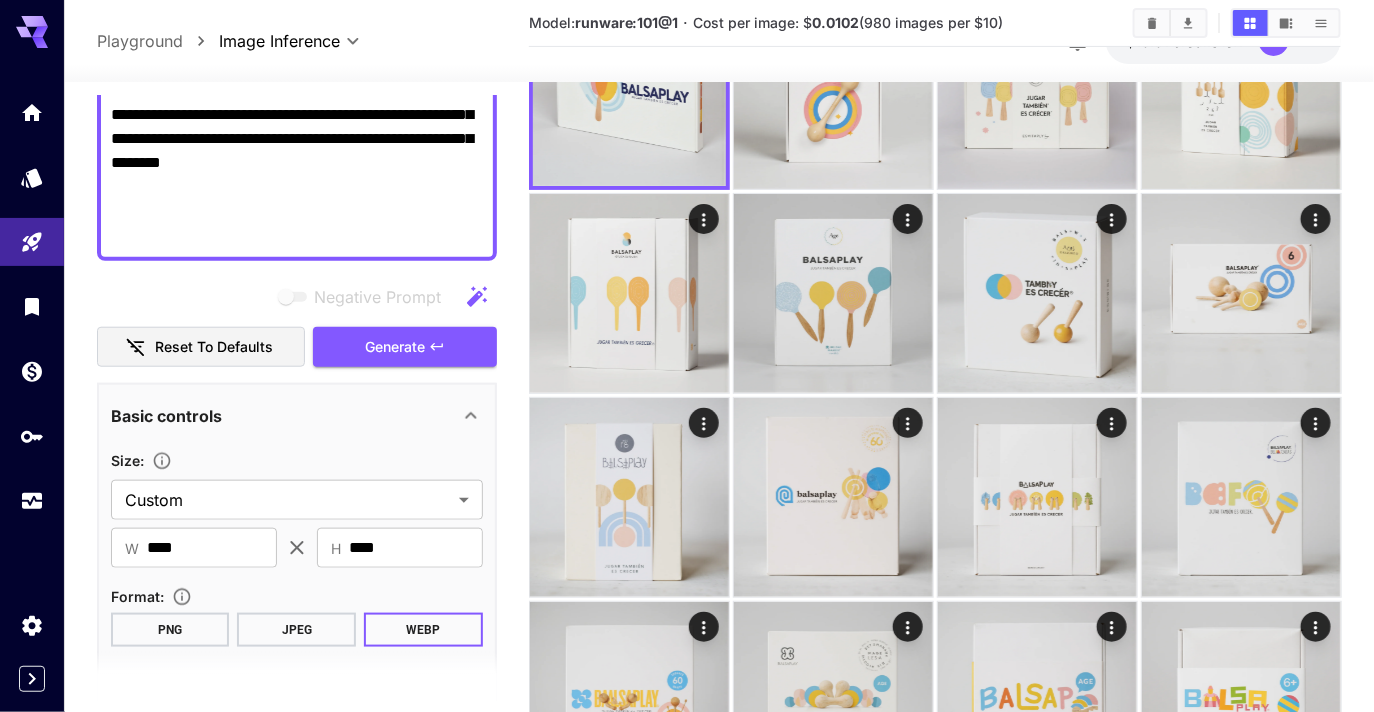 scroll, scrollTop: 498, scrollLeft: 0, axis: vertical 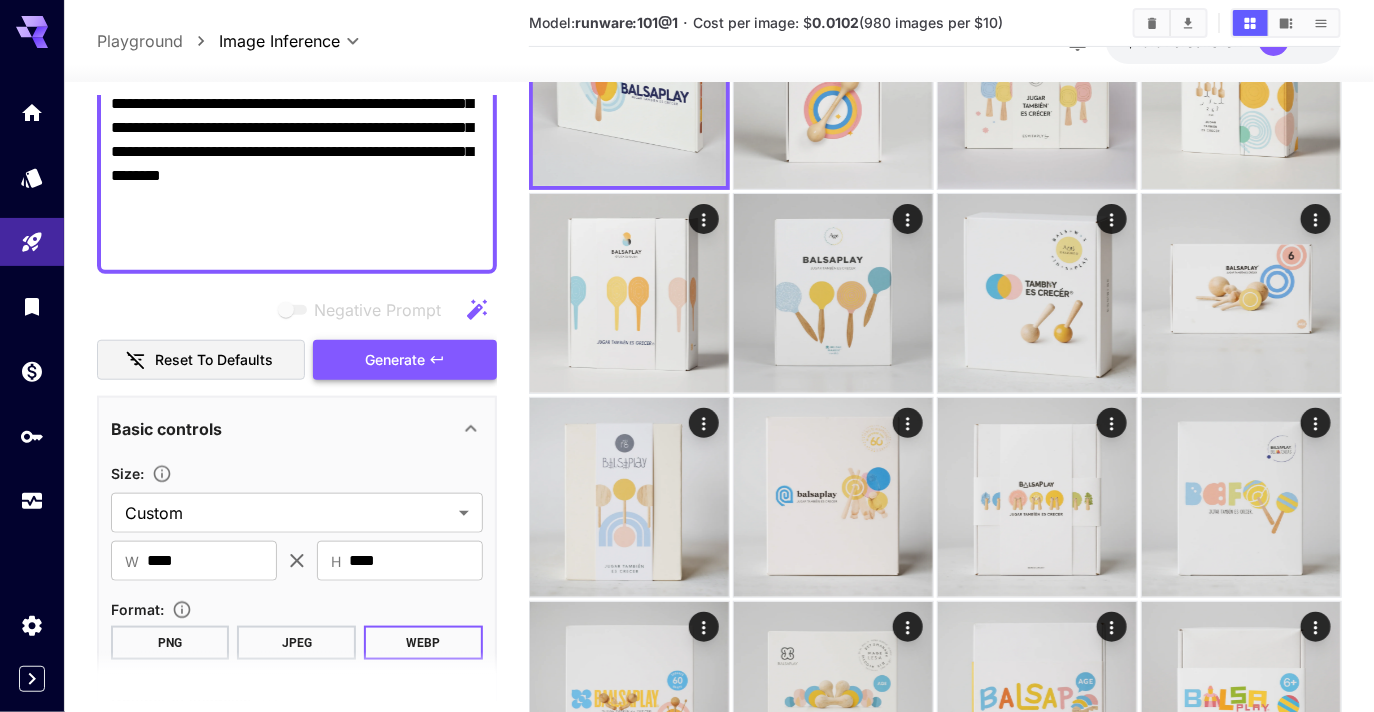 click on "Generate" at bounding box center (405, 360) 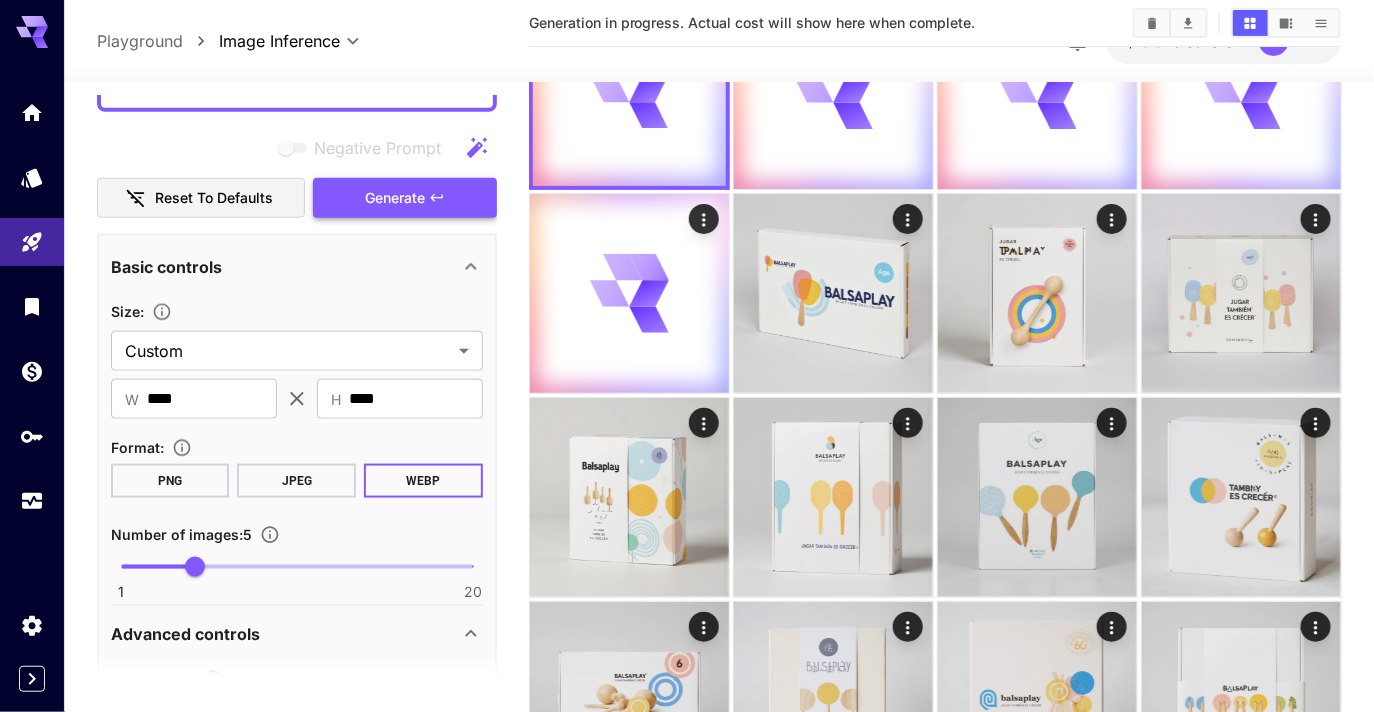 scroll, scrollTop: 664, scrollLeft: 0, axis: vertical 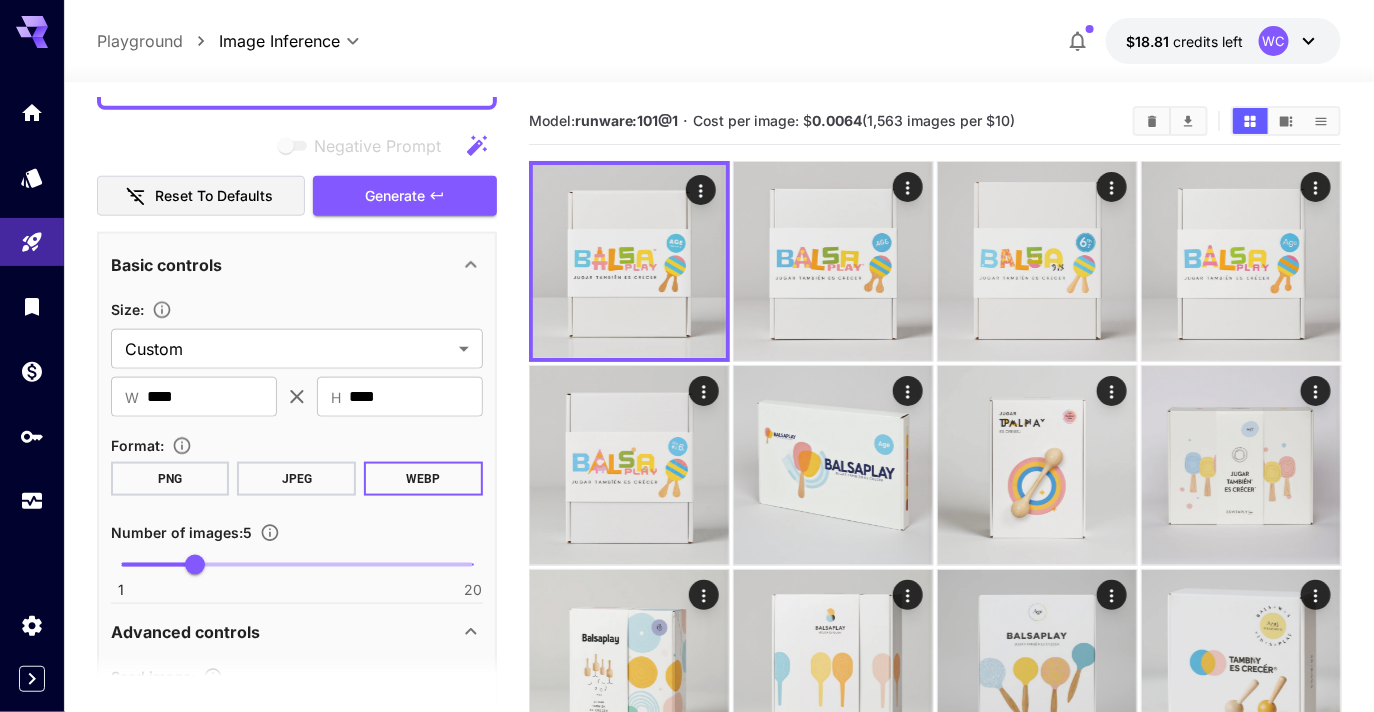 click on "Number of images :  5" at bounding box center (297, 532) 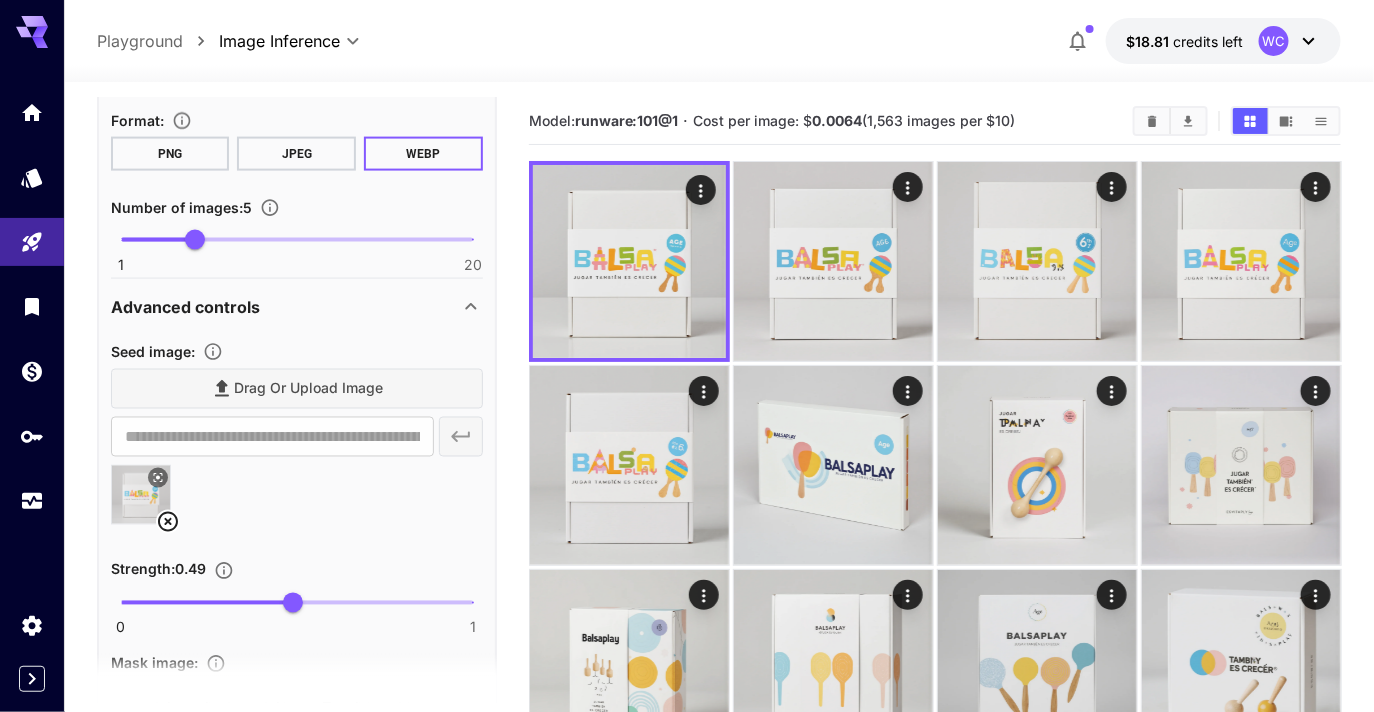 scroll, scrollTop: 1003, scrollLeft: 0, axis: vertical 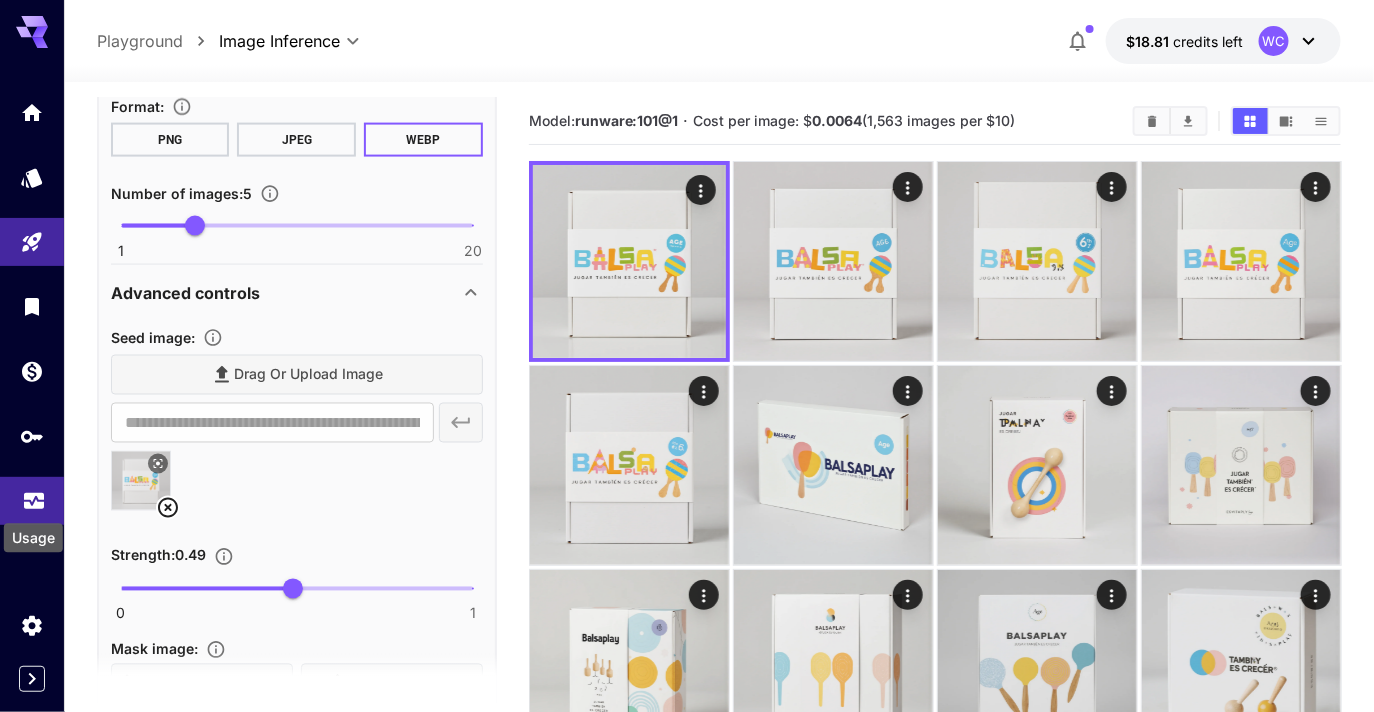 click 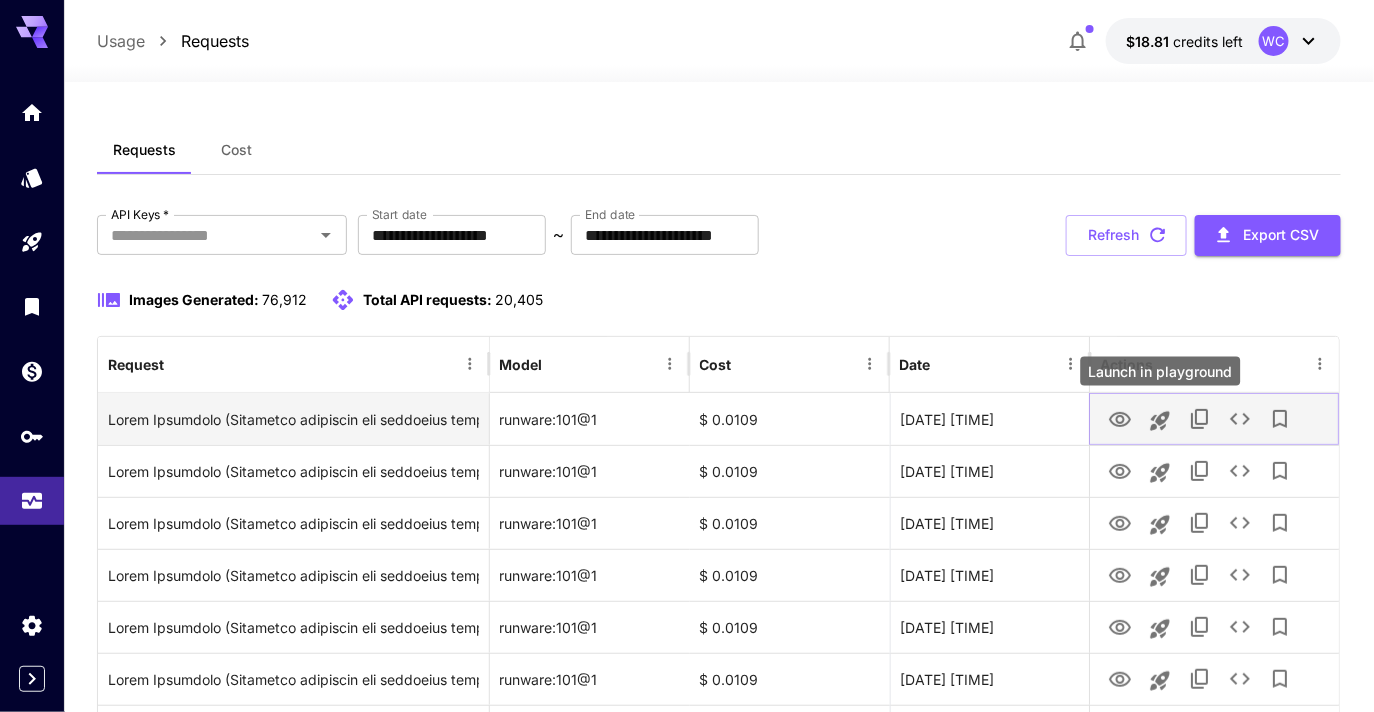 click 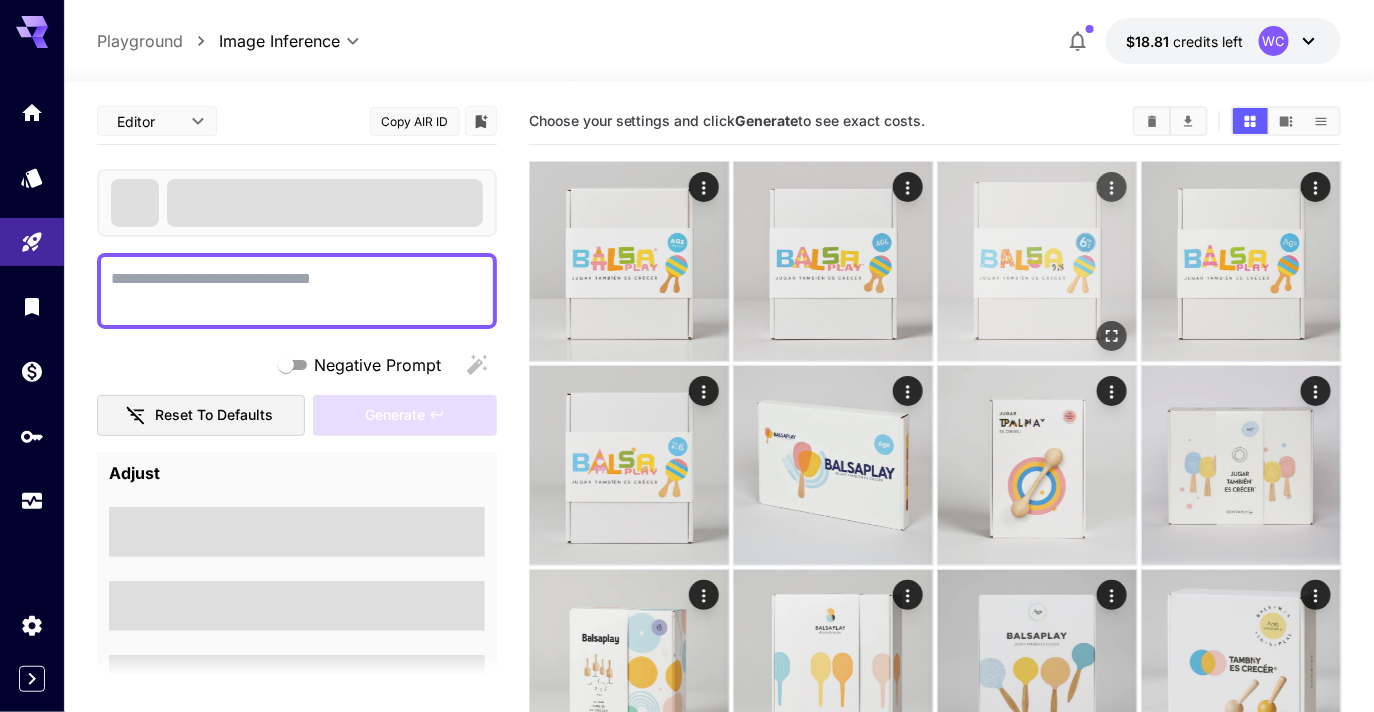 type on "**********" 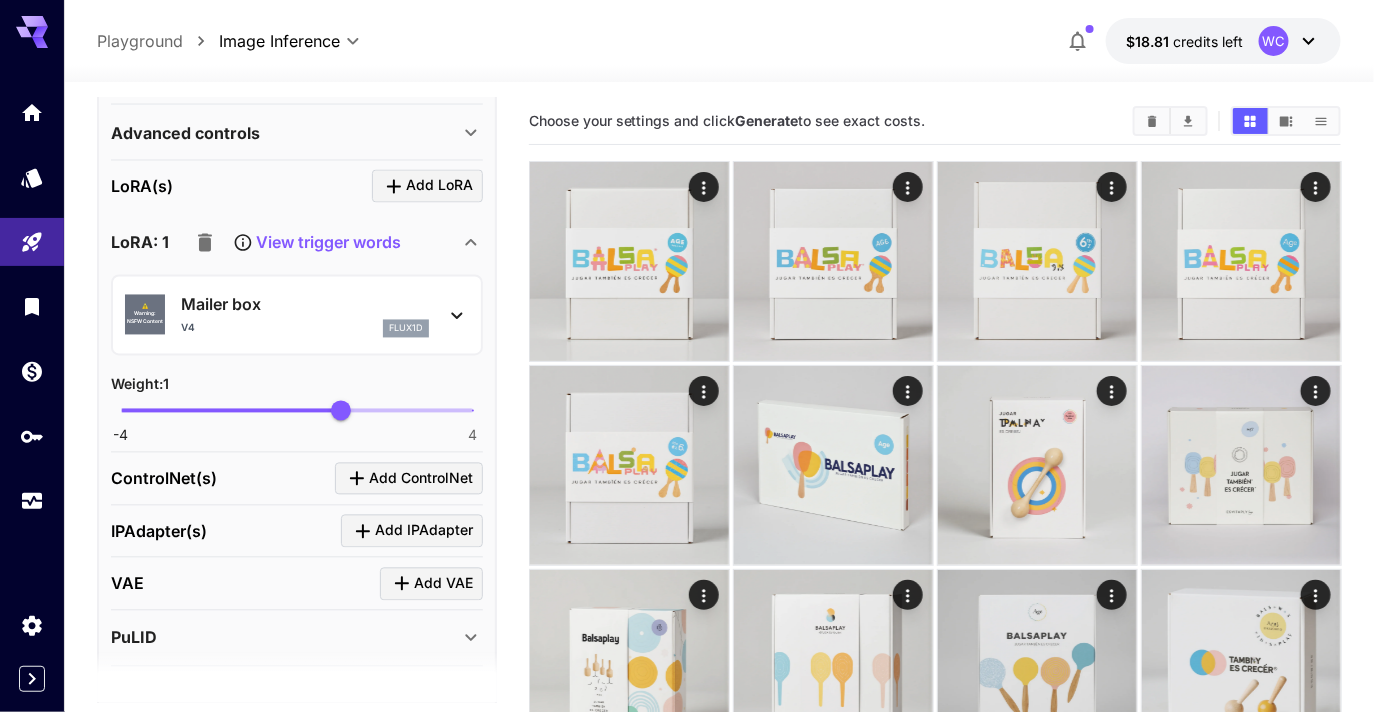 scroll, scrollTop: 1235, scrollLeft: 0, axis: vertical 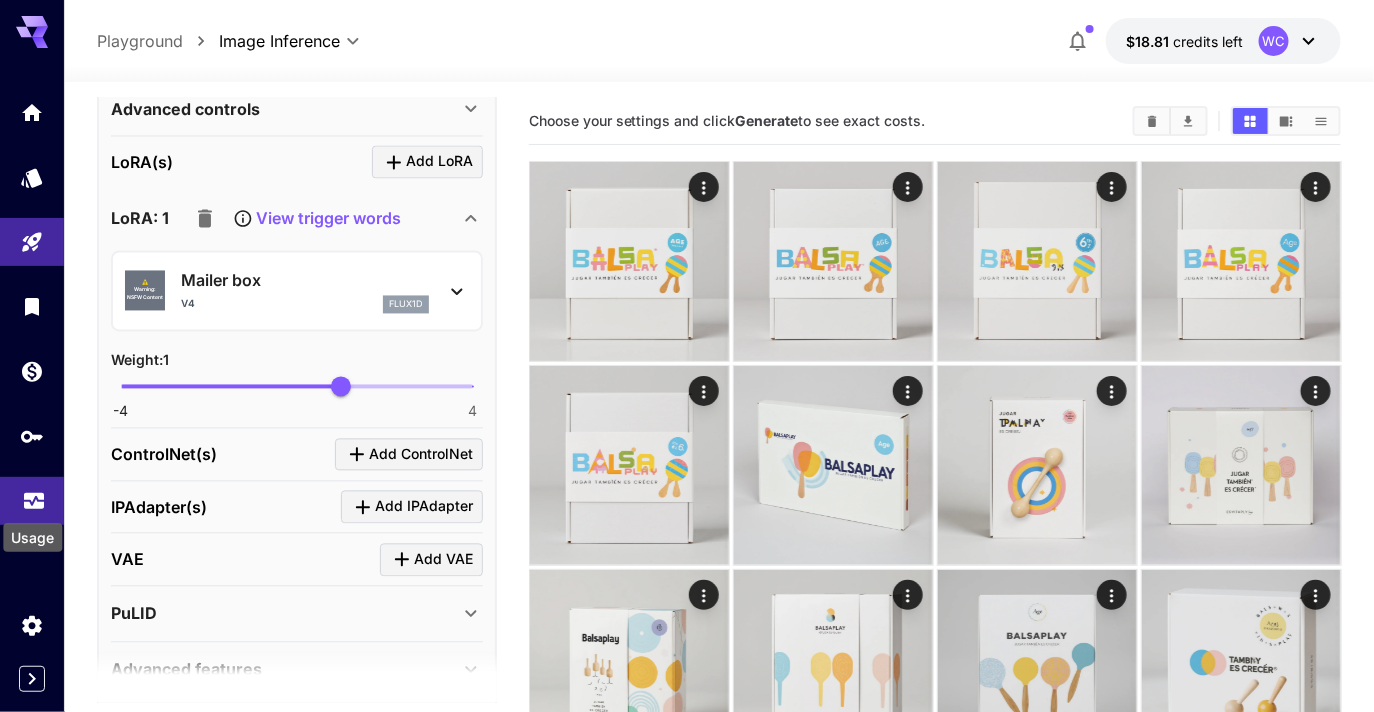 click 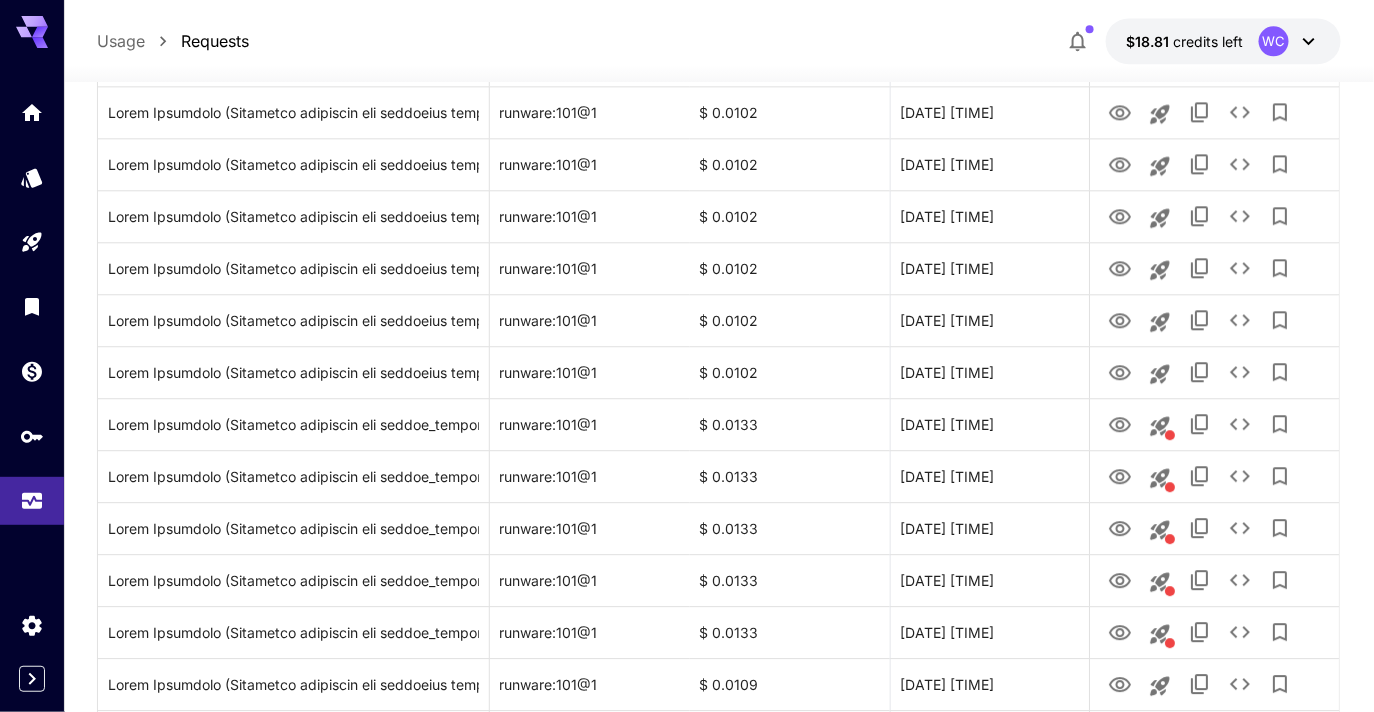 scroll, scrollTop: 1541, scrollLeft: 0, axis: vertical 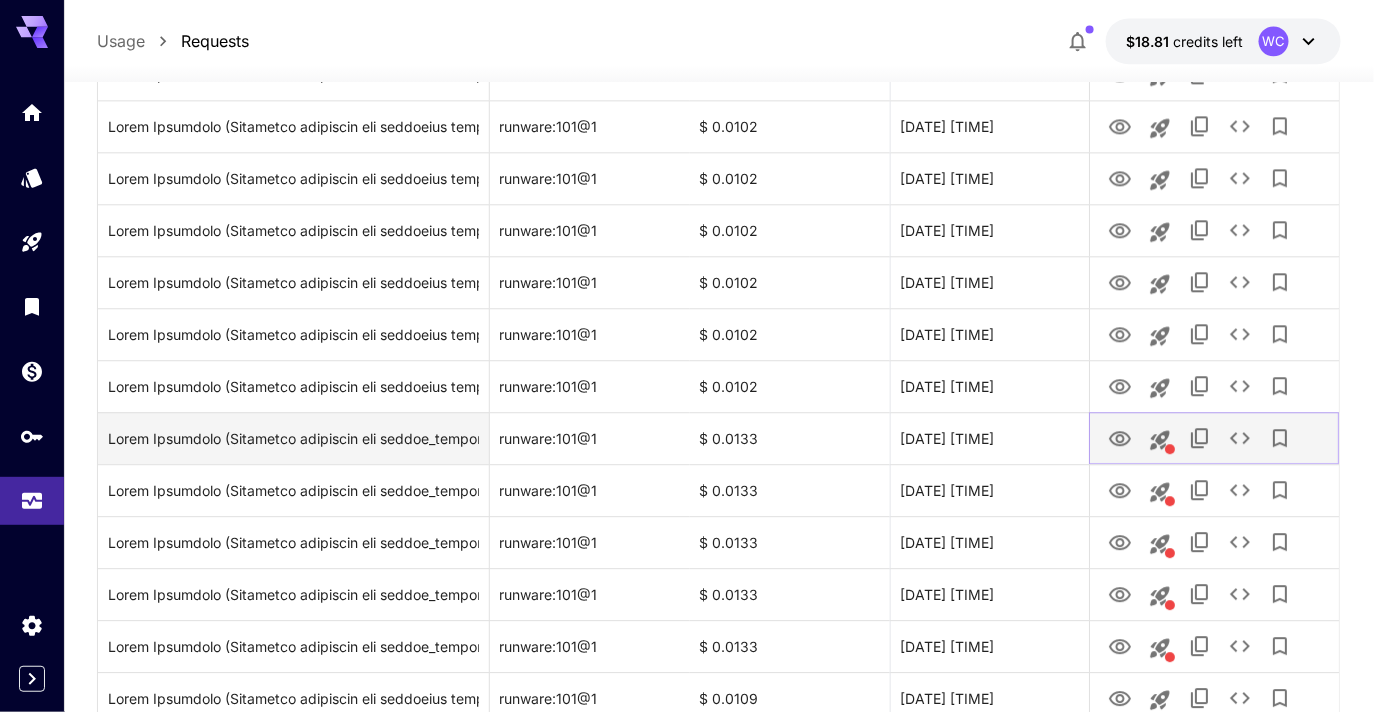 click 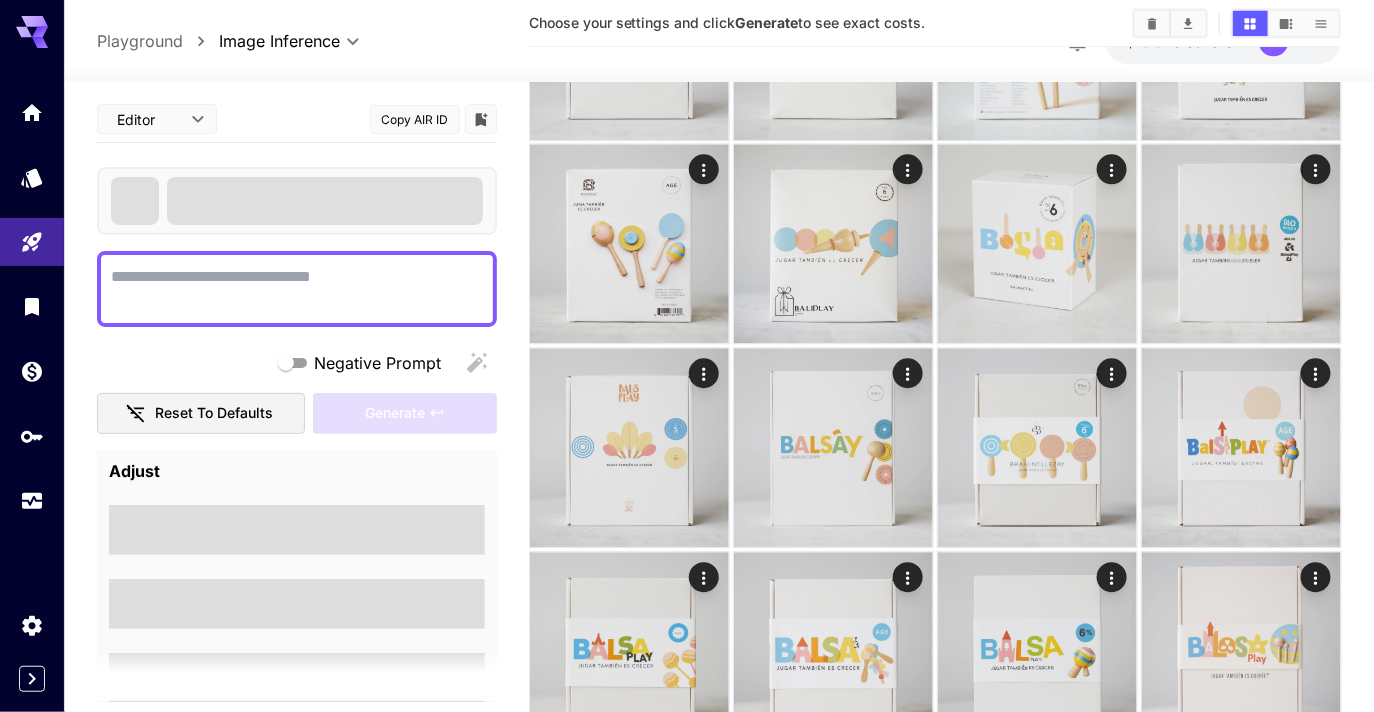 type on "**********" 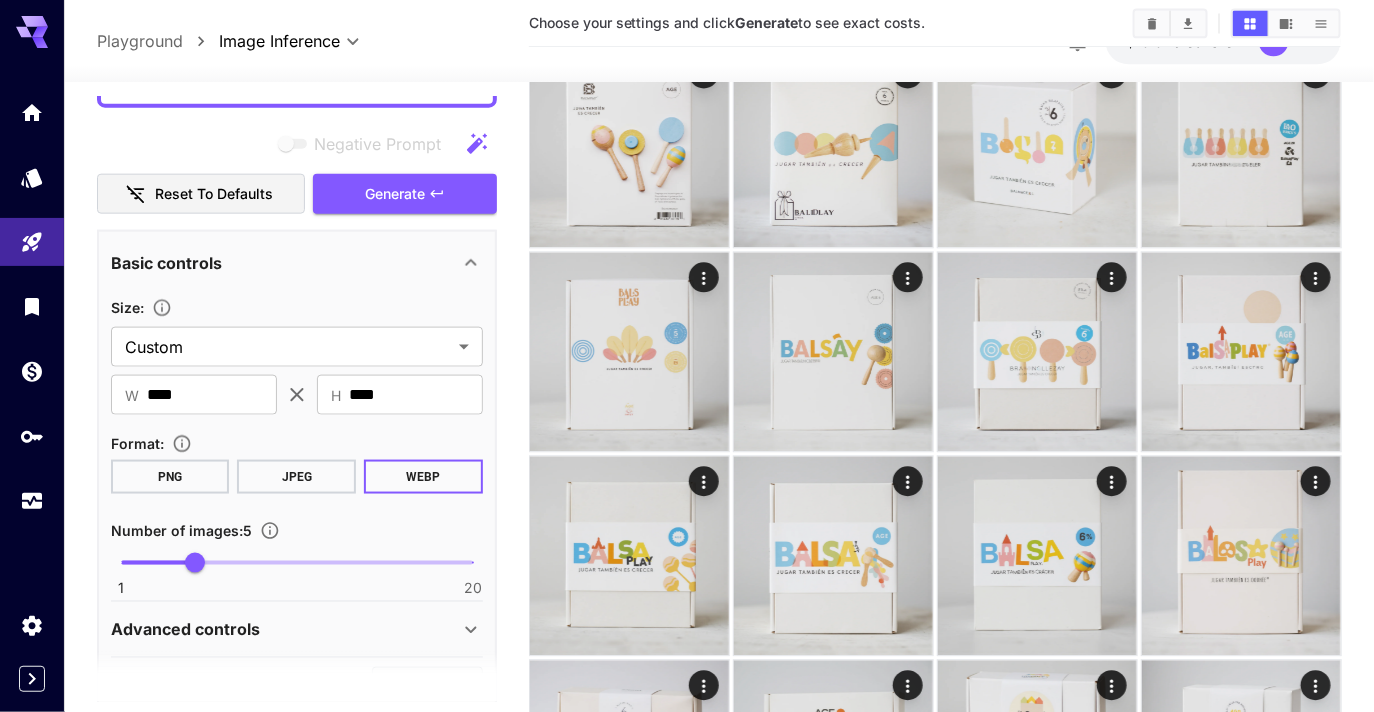scroll, scrollTop: 735, scrollLeft: 0, axis: vertical 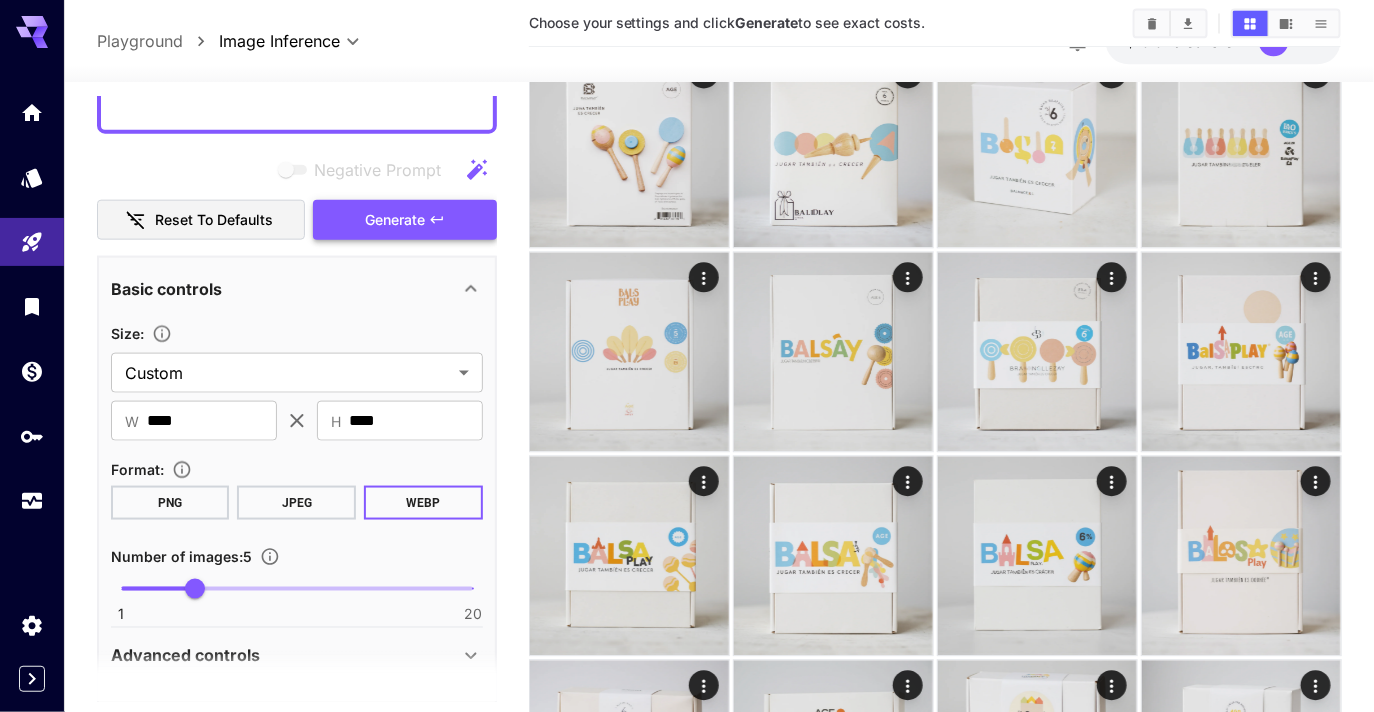 click on "Generate" at bounding box center (405, 219) 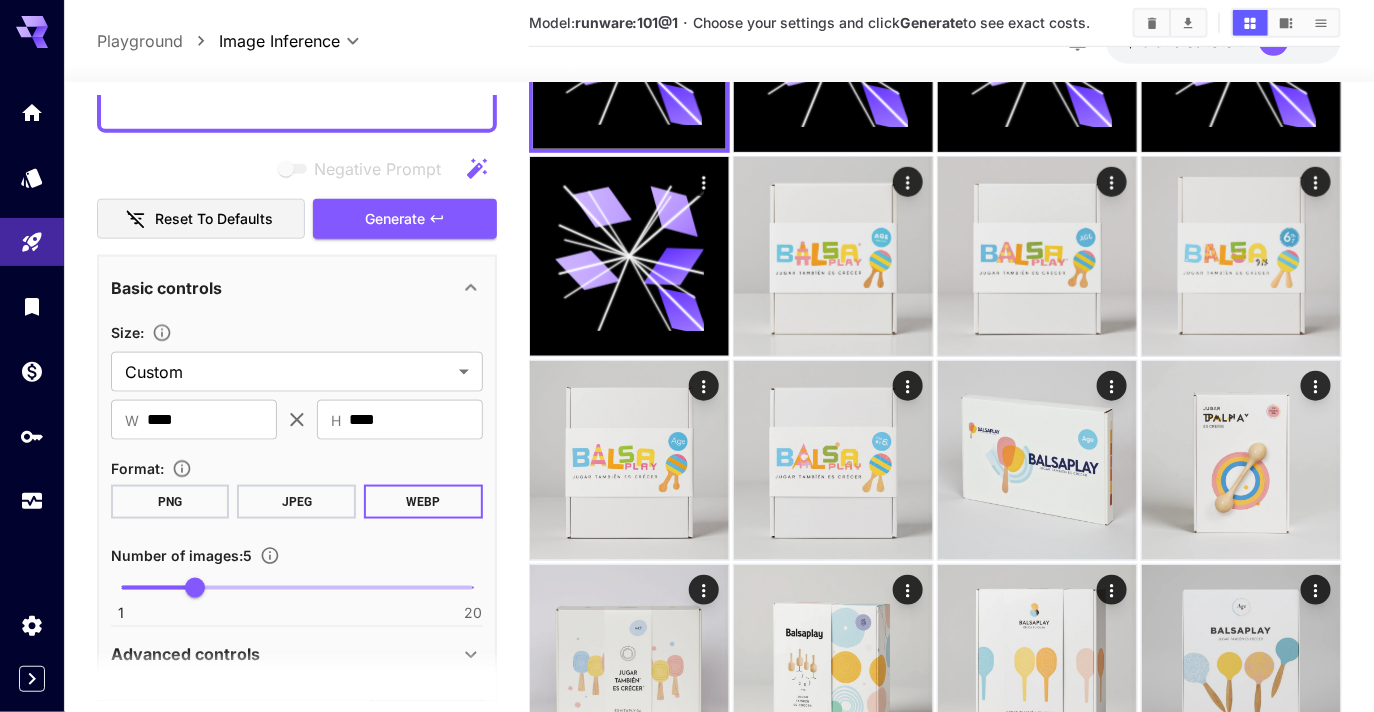 scroll, scrollTop: 0, scrollLeft: 0, axis: both 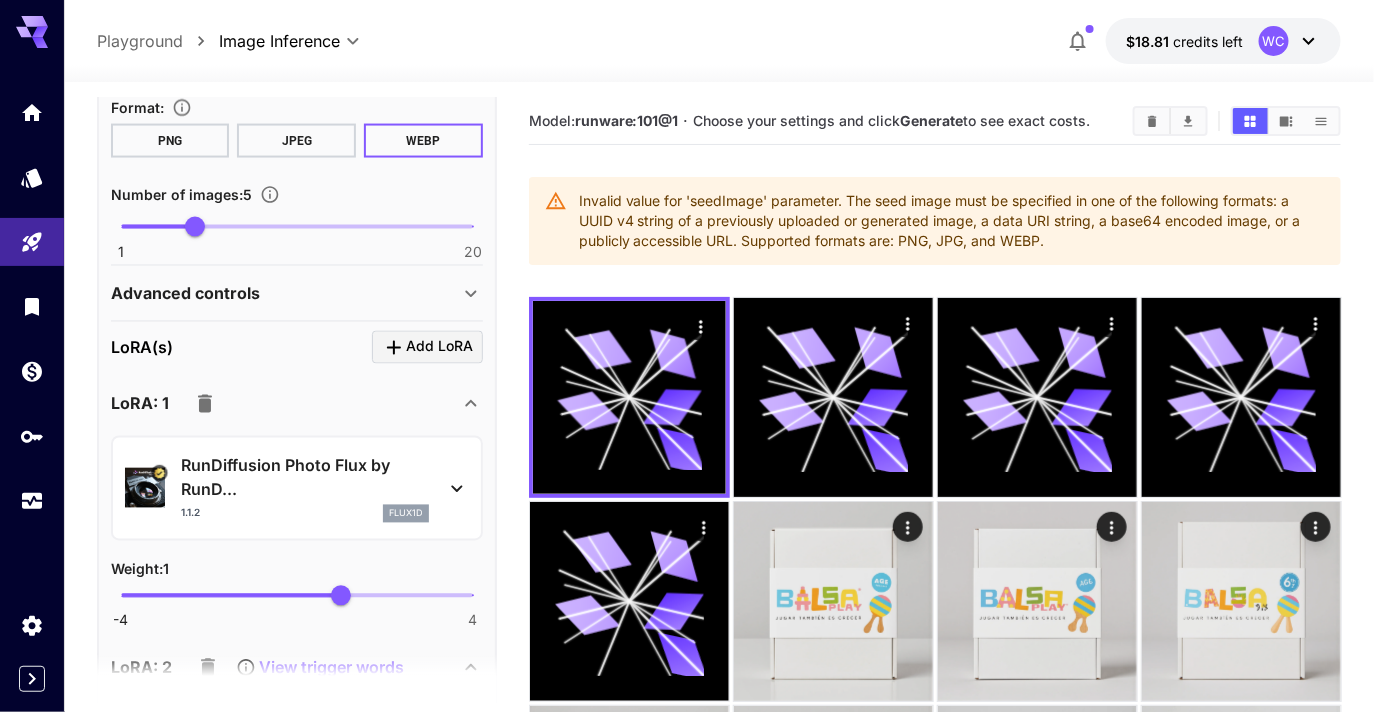 click on "Advanced controls" at bounding box center (297, 294) 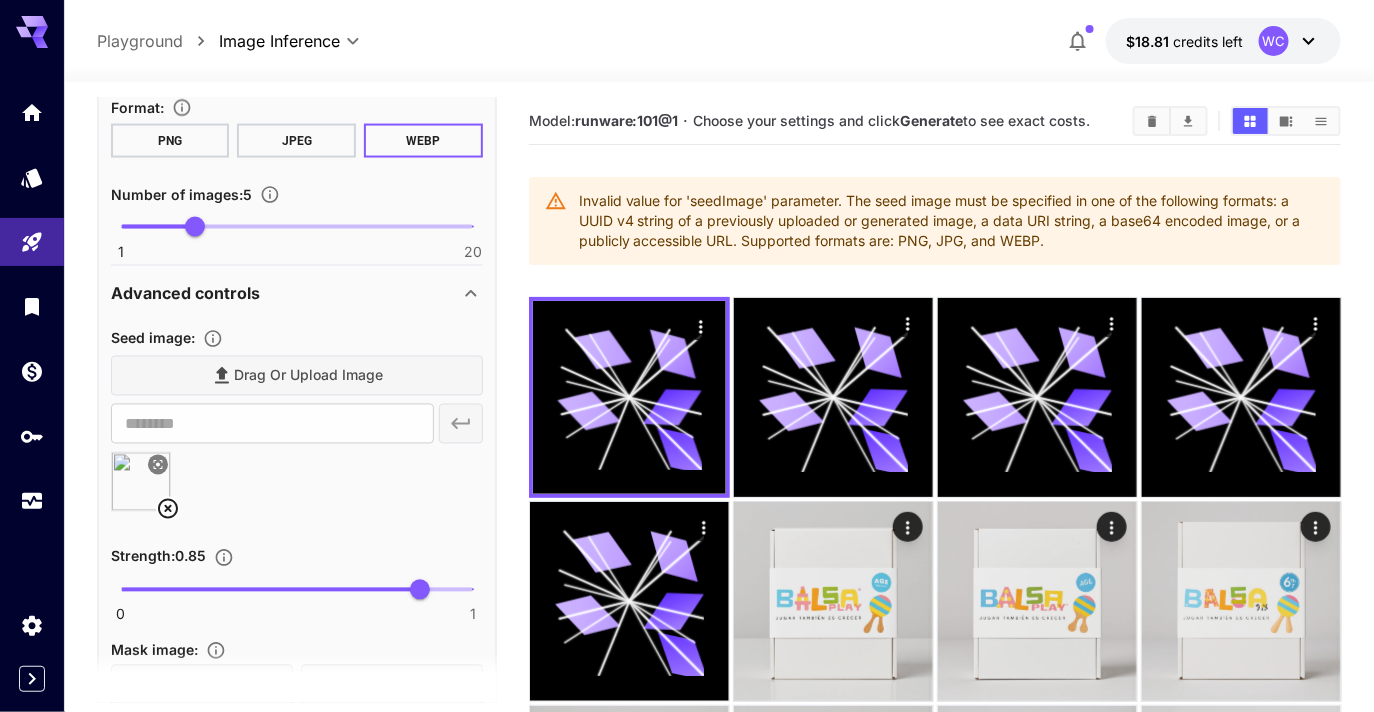 click 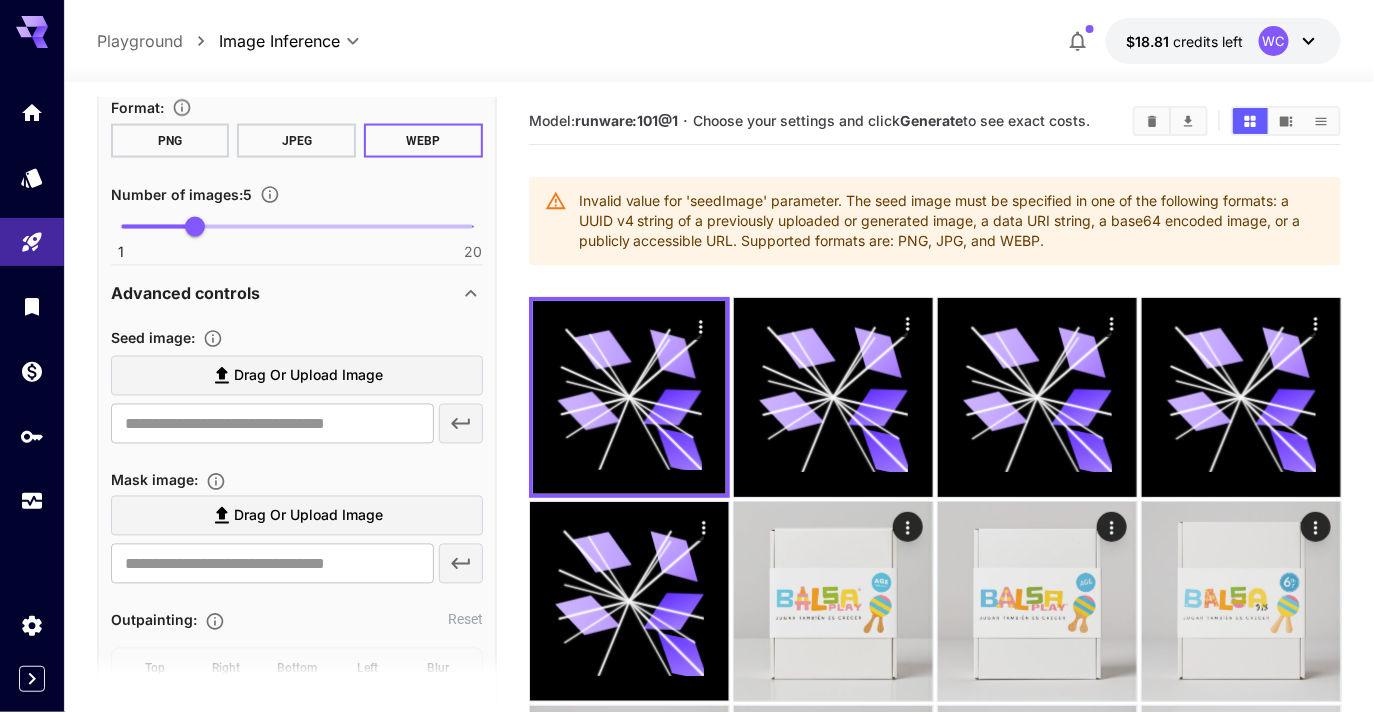click on "Drag or upload image" at bounding box center [297, 376] 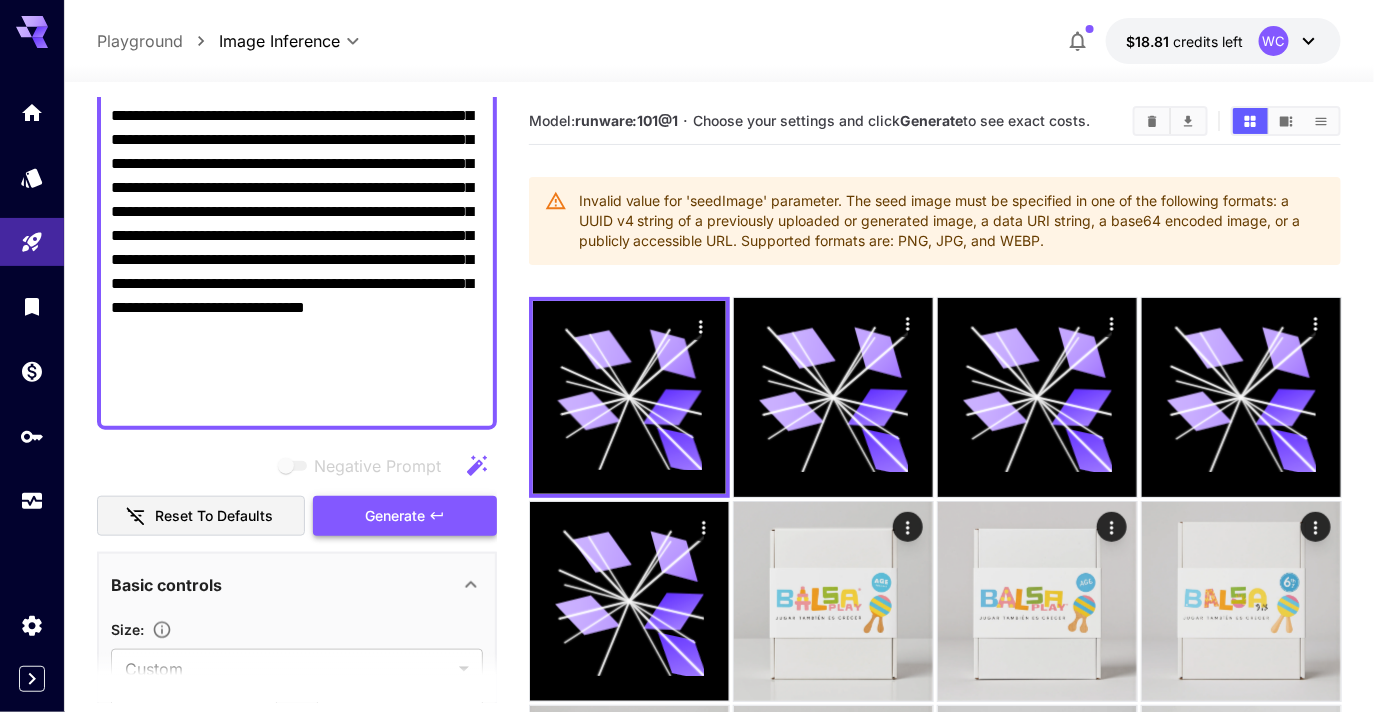 click on "Generate" at bounding box center [395, 516] 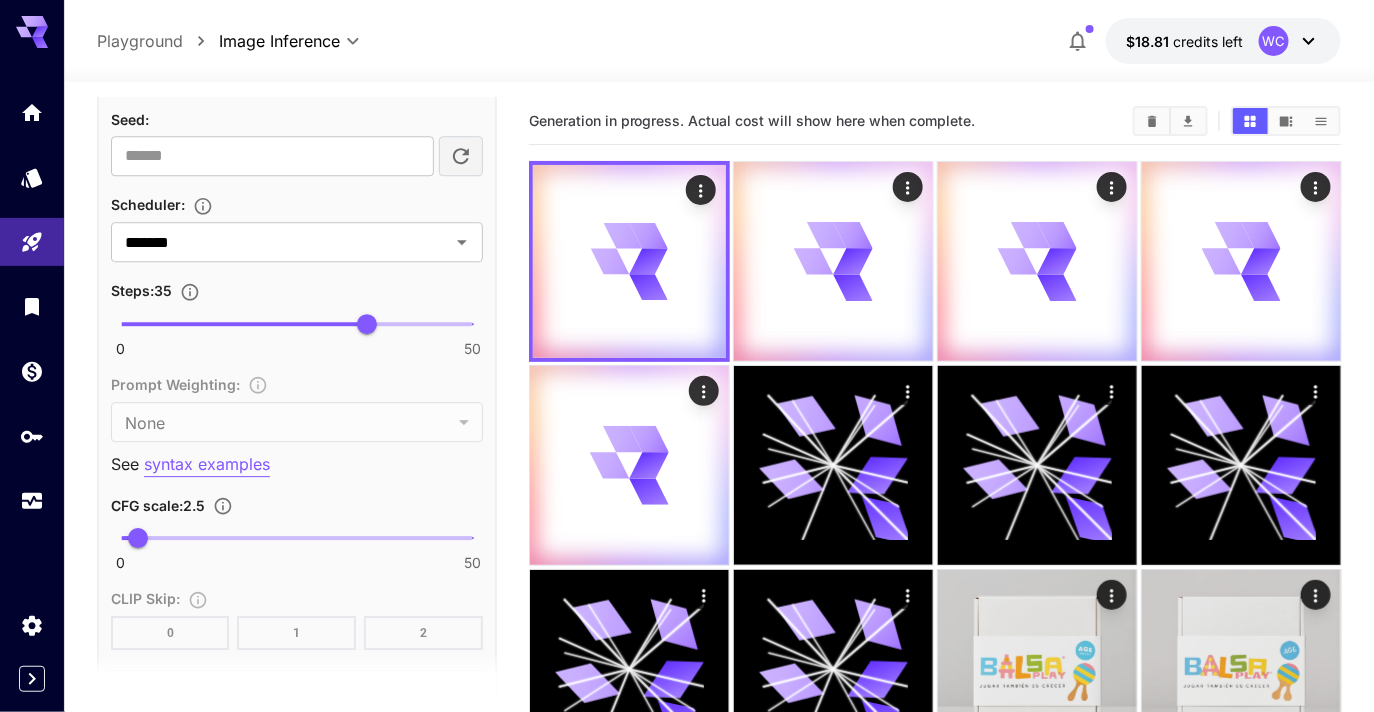 type on "**********" 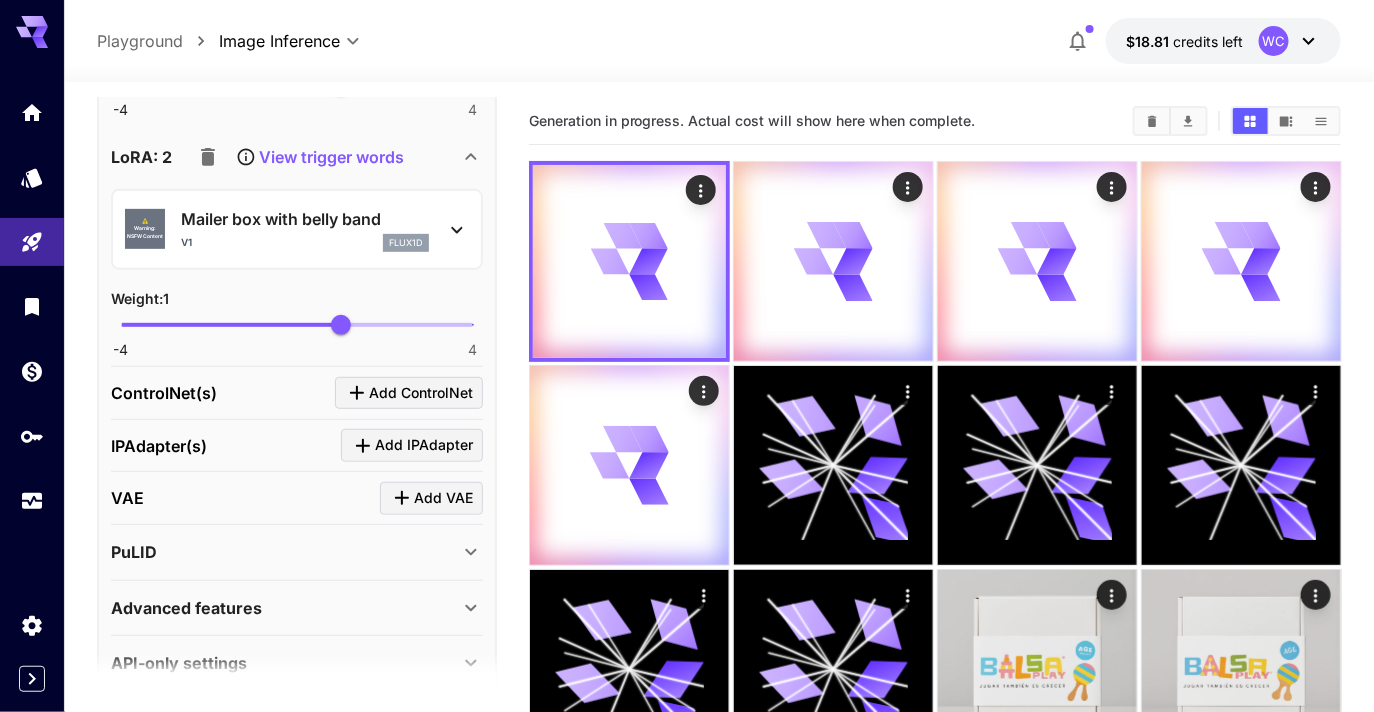 scroll, scrollTop: 2801, scrollLeft: 0, axis: vertical 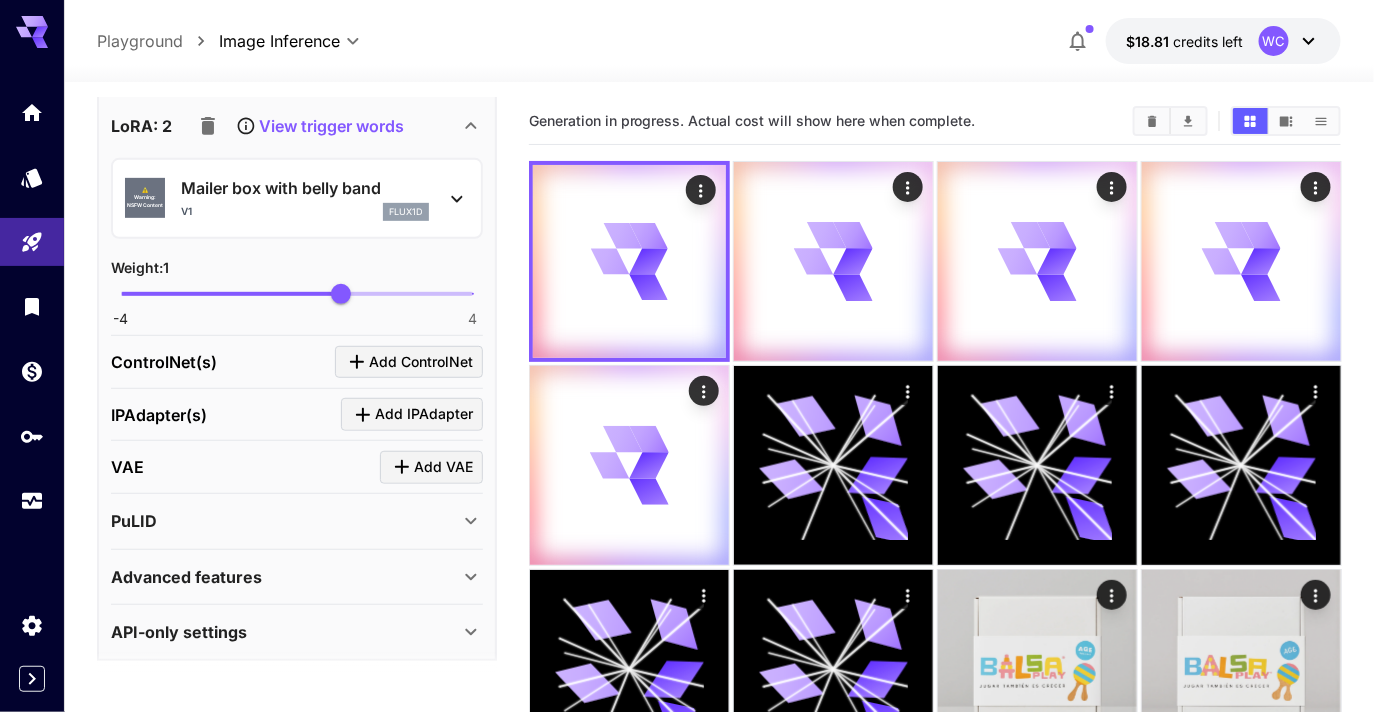 click on "Advanced features" at bounding box center [285, 577] 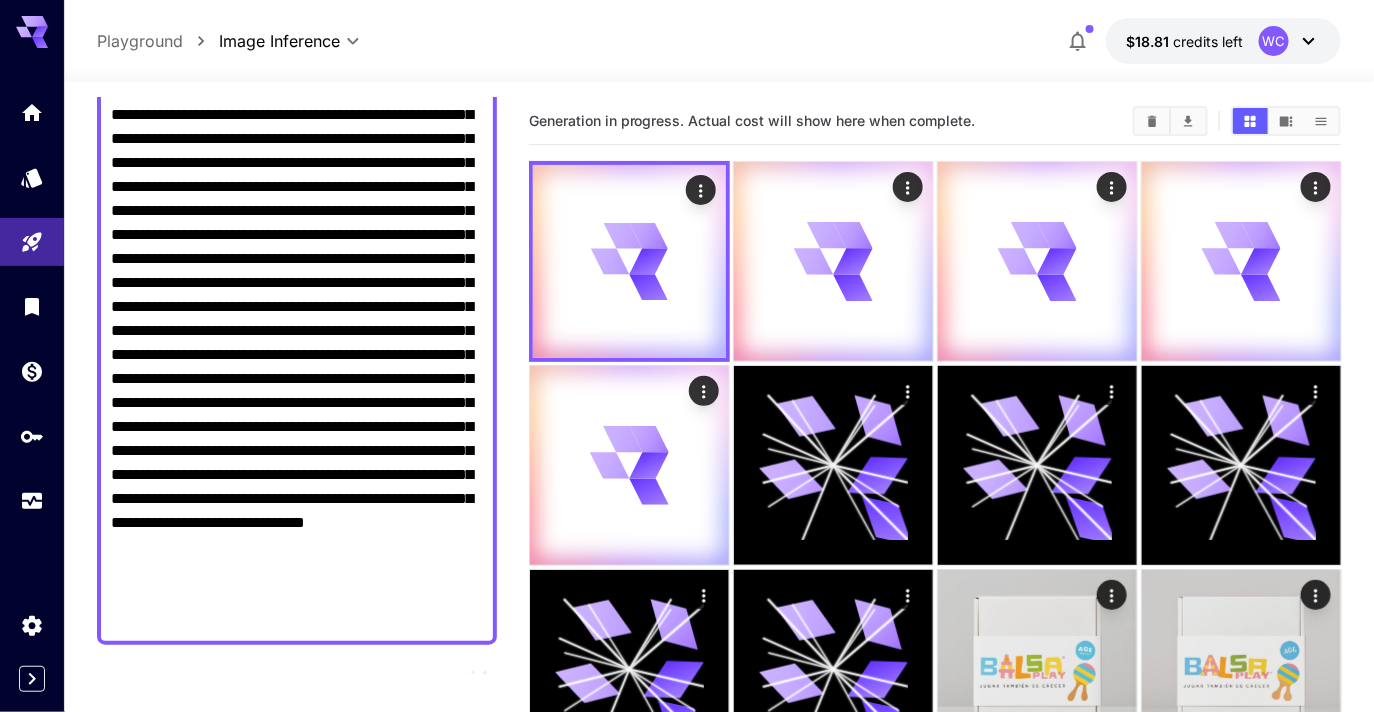 scroll, scrollTop: 226, scrollLeft: 0, axis: vertical 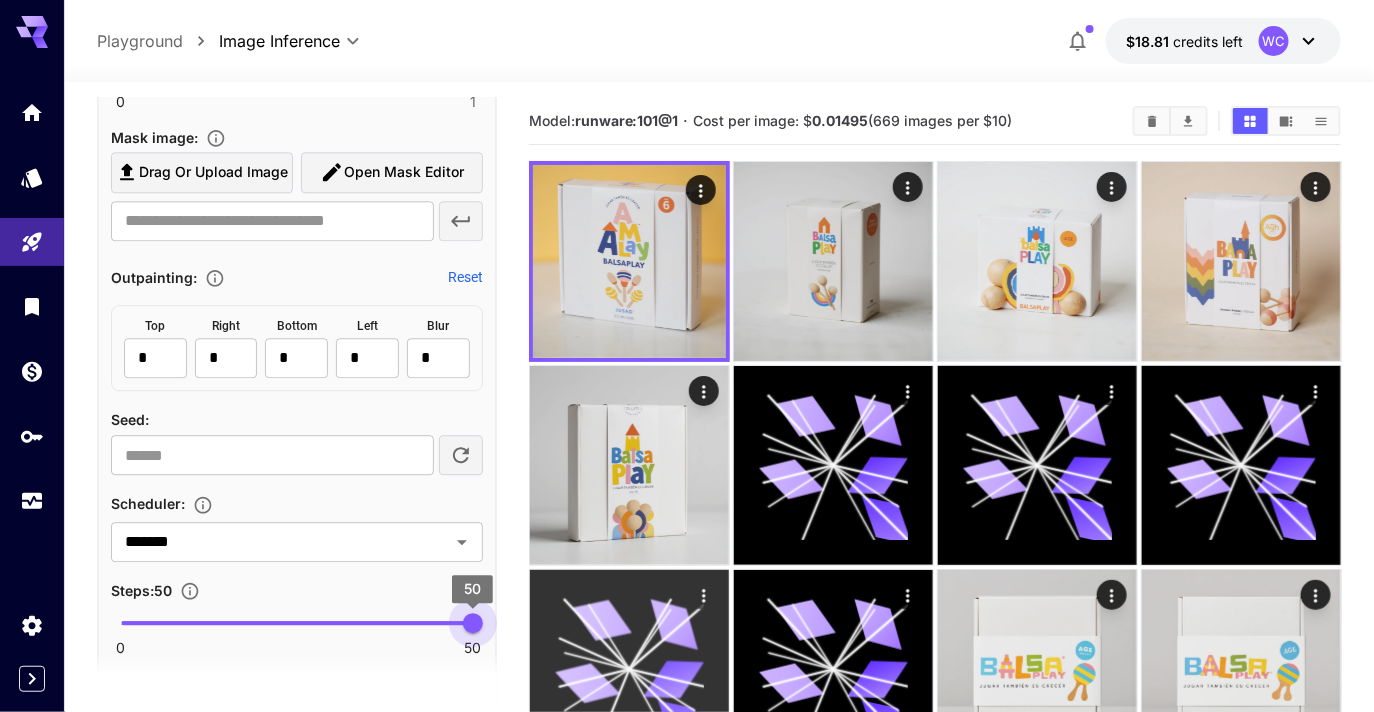 type on "**" 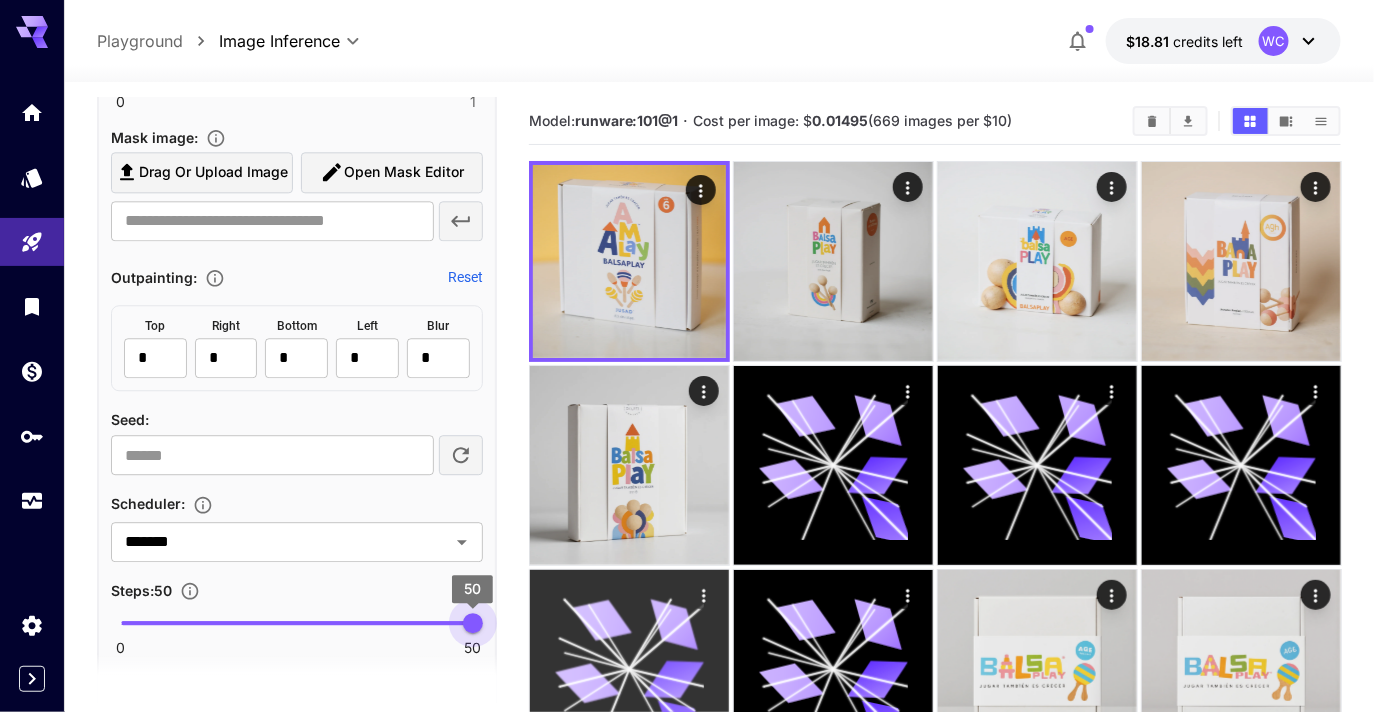 drag, startPoint x: 433, startPoint y: 621, endPoint x: 552, endPoint y: 621, distance: 119 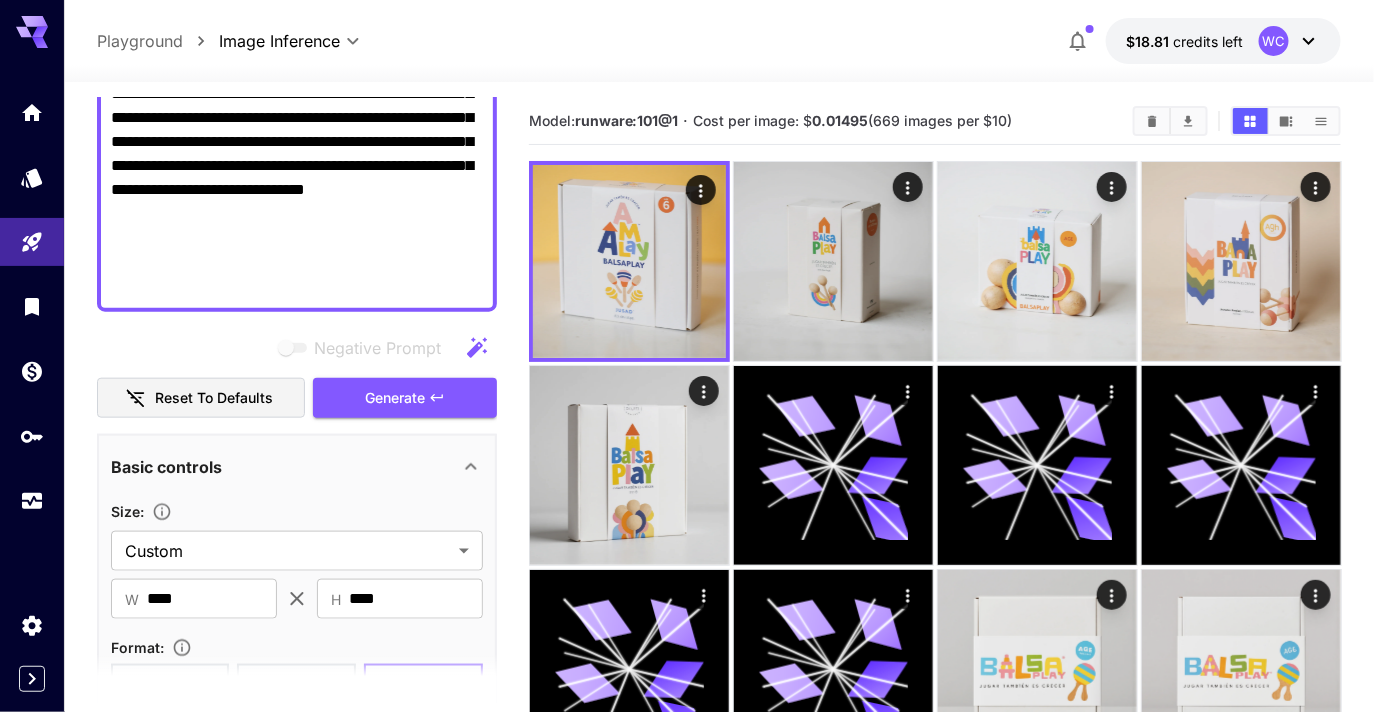 scroll, scrollTop: 565, scrollLeft: 0, axis: vertical 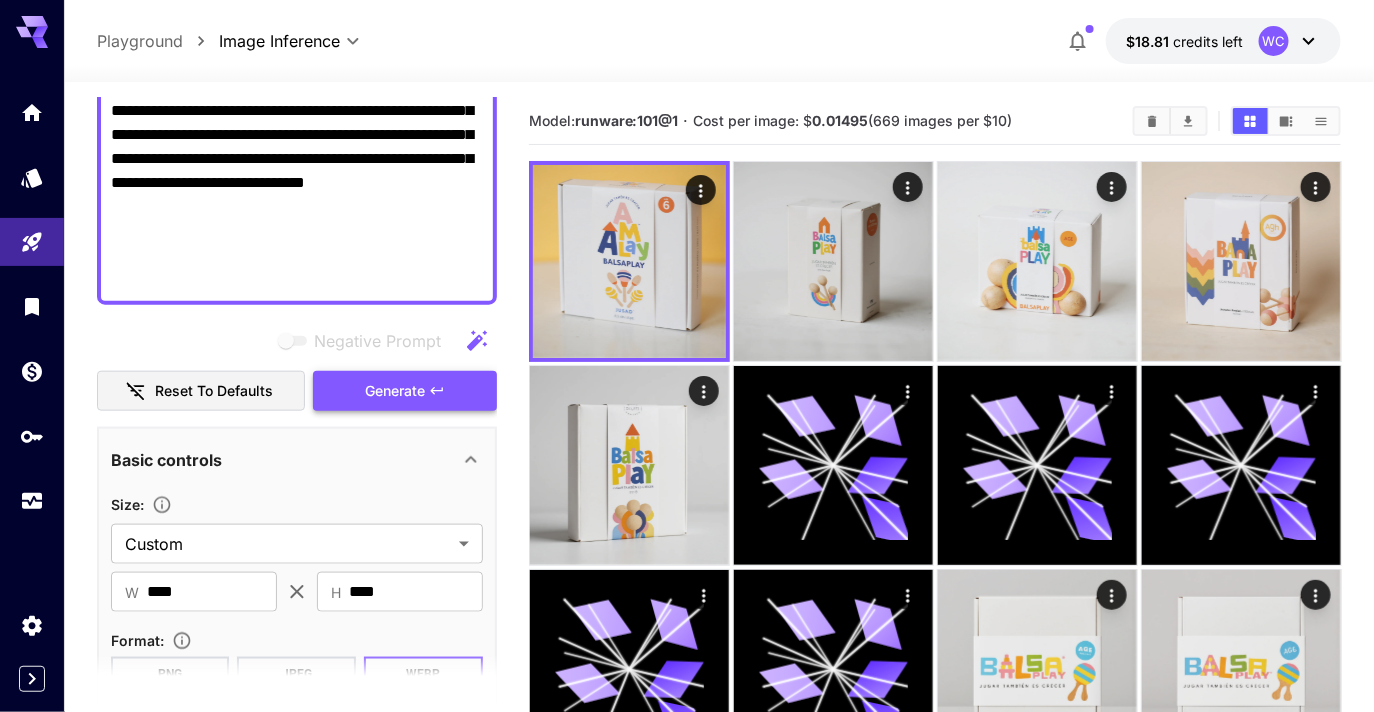 click on "Generate" at bounding box center [395, 391] 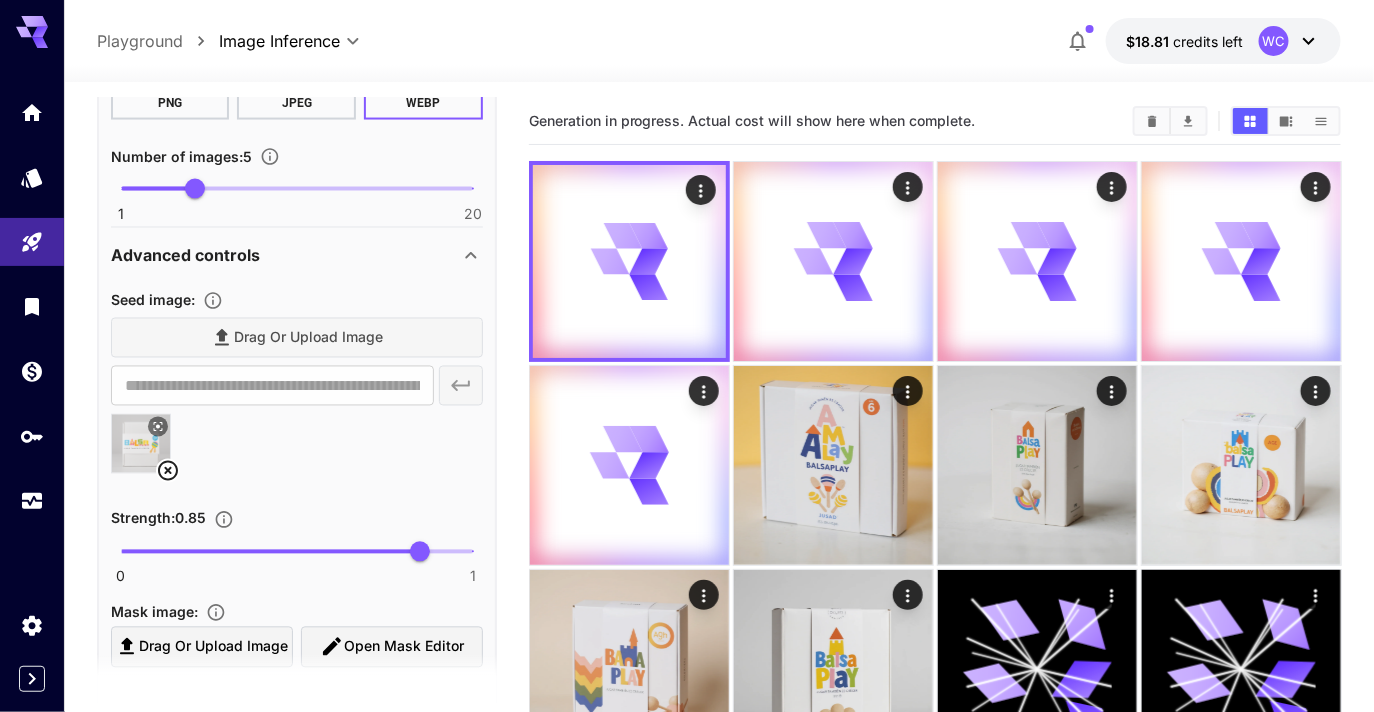 scroll, scrollTop: 1146, scrollLeft: 0, axis: vertical 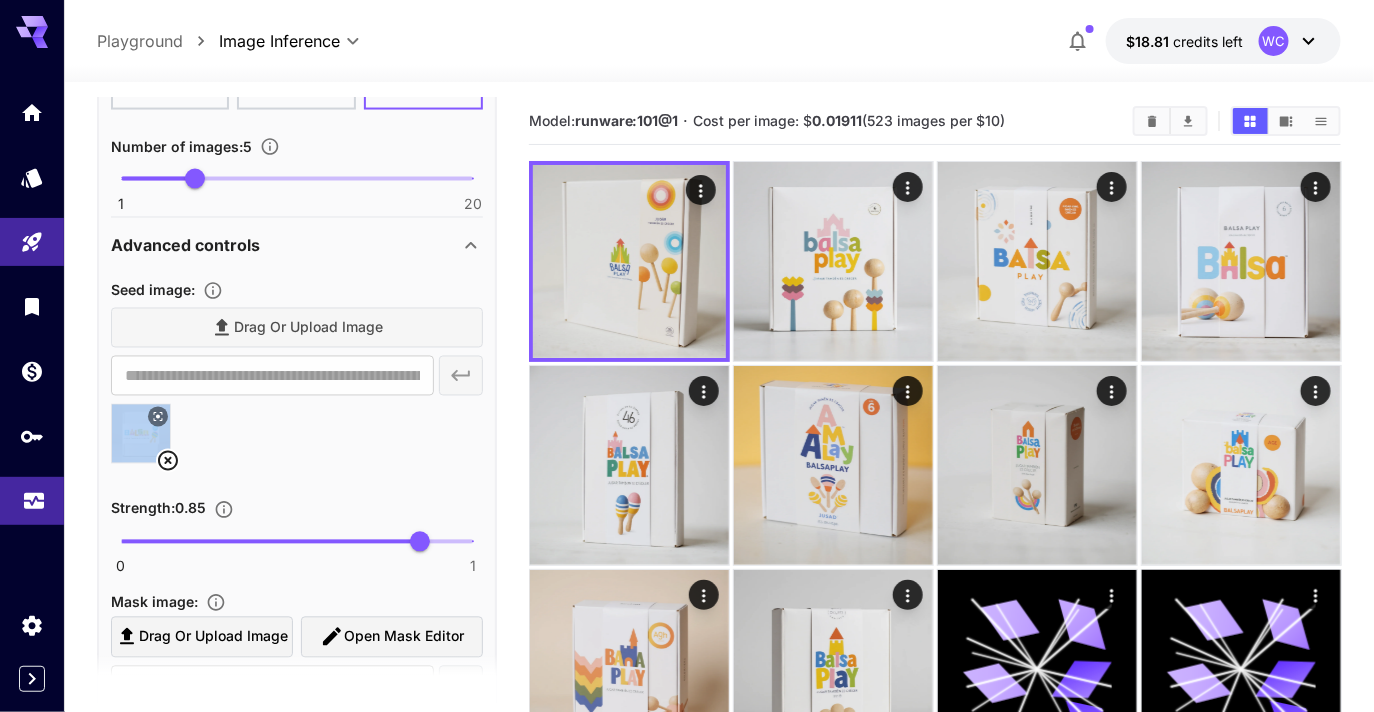 click at bounding box center (32, 501) 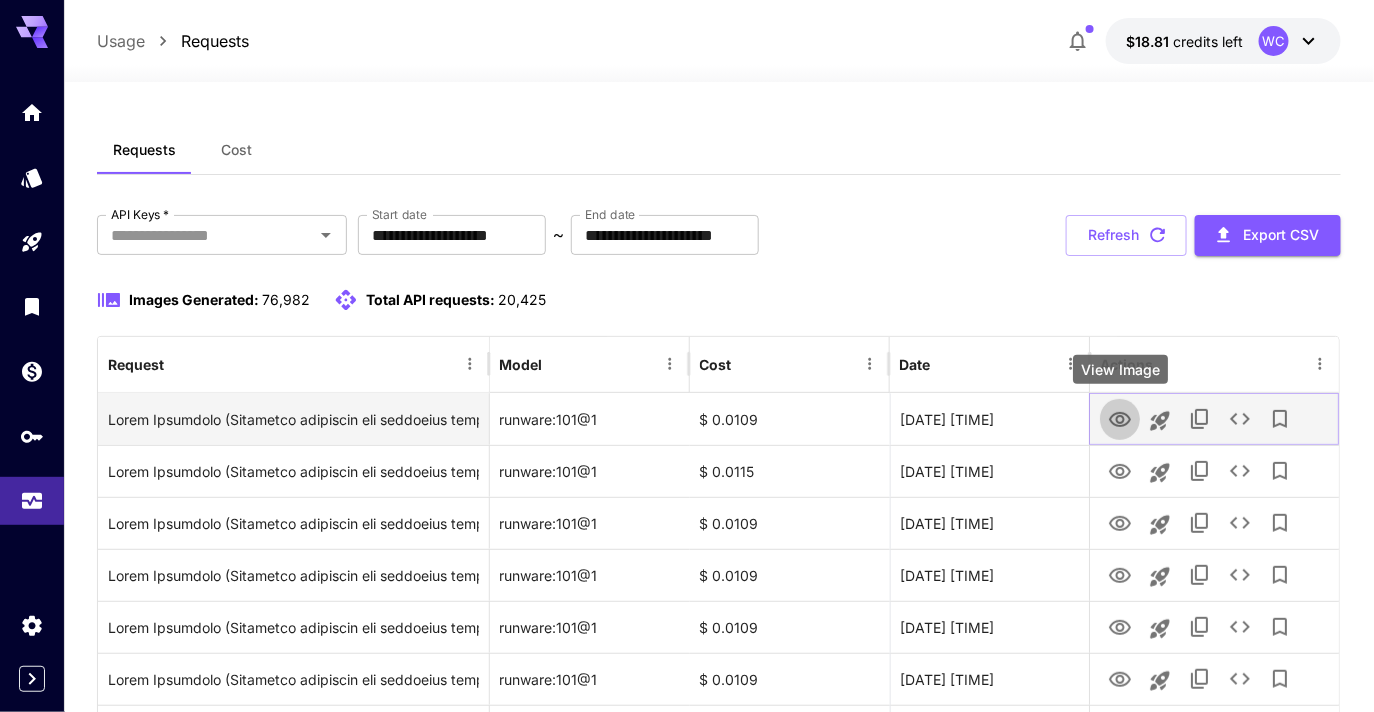 click 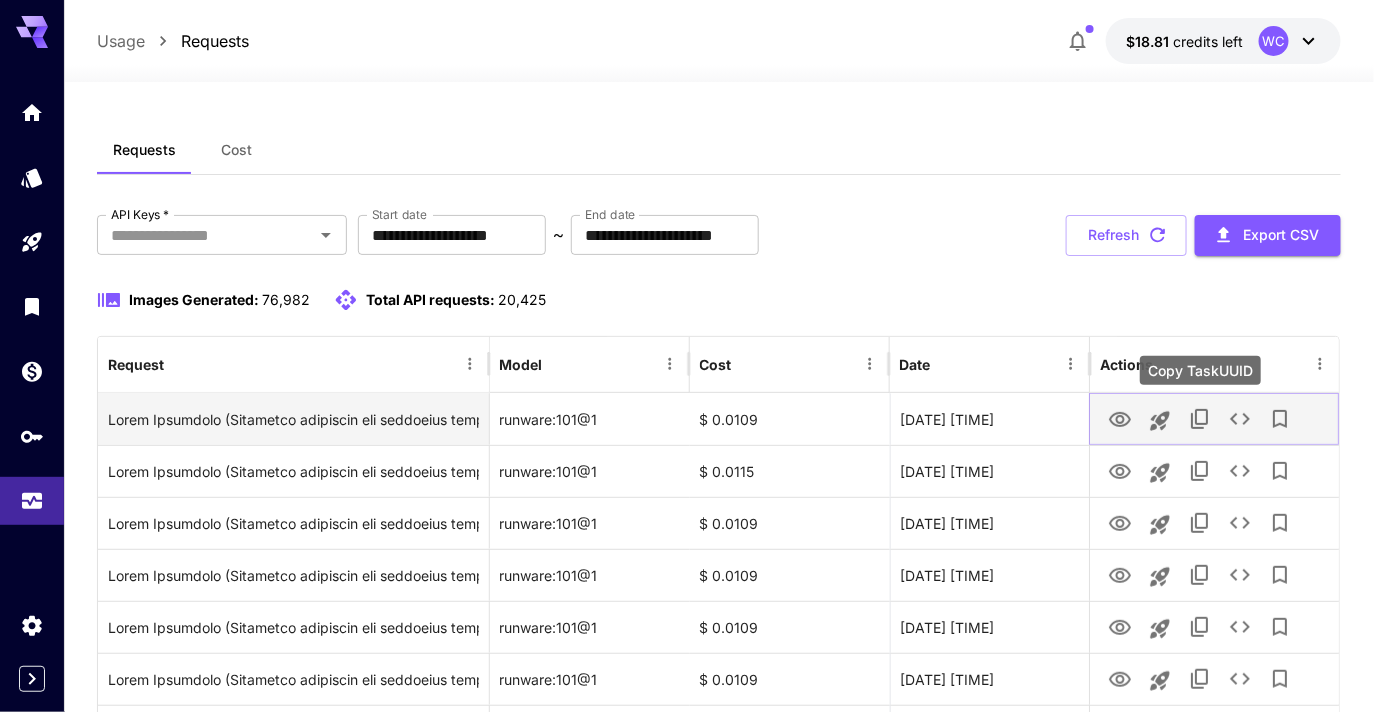 click 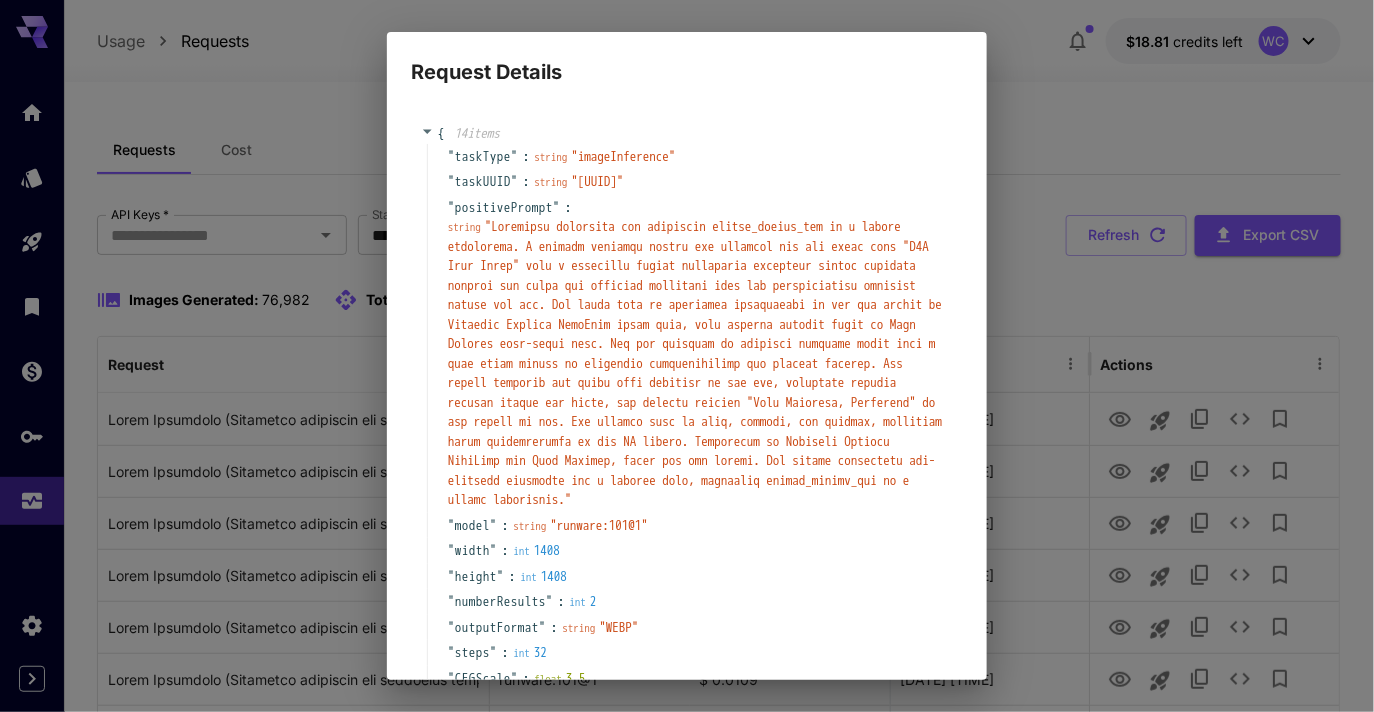 click on "" "" at bounding box center (695, 363) 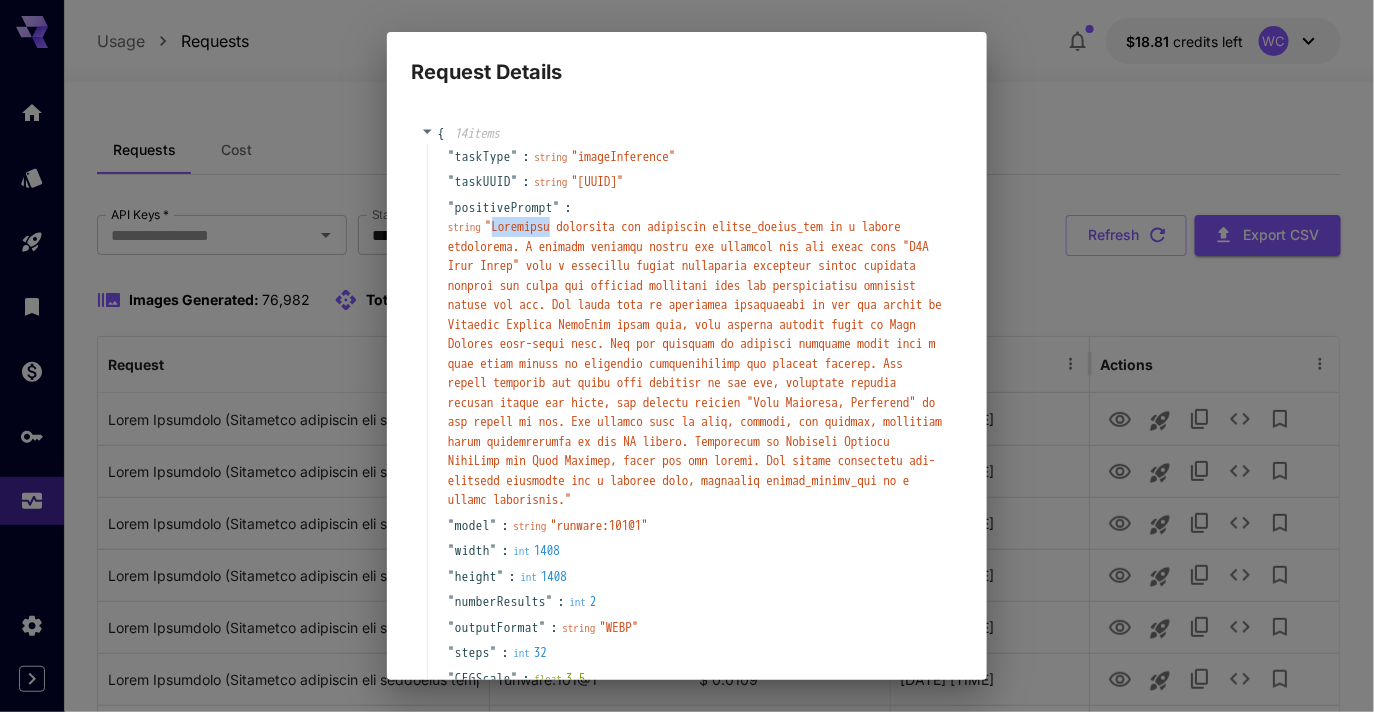 click on "" "" at bounding box center [695, 363] 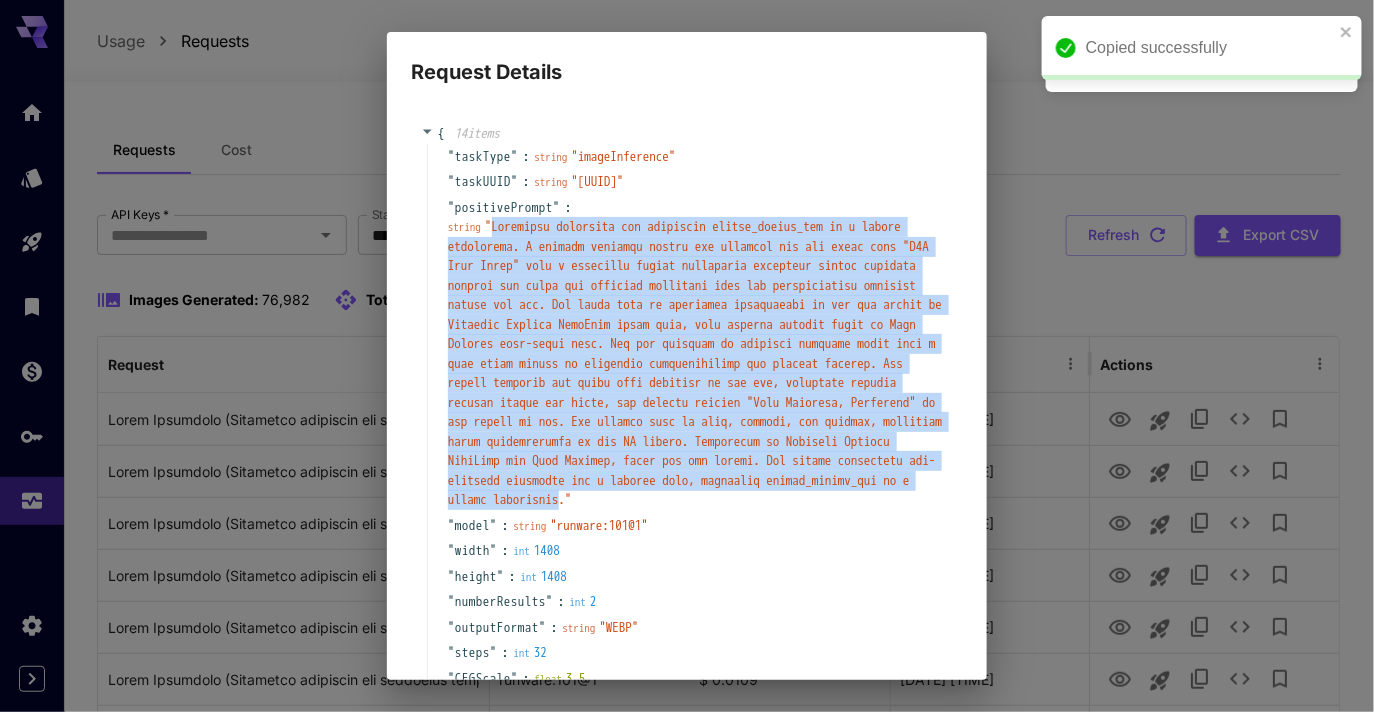 click on "" "" at bounding box center (695, 363) 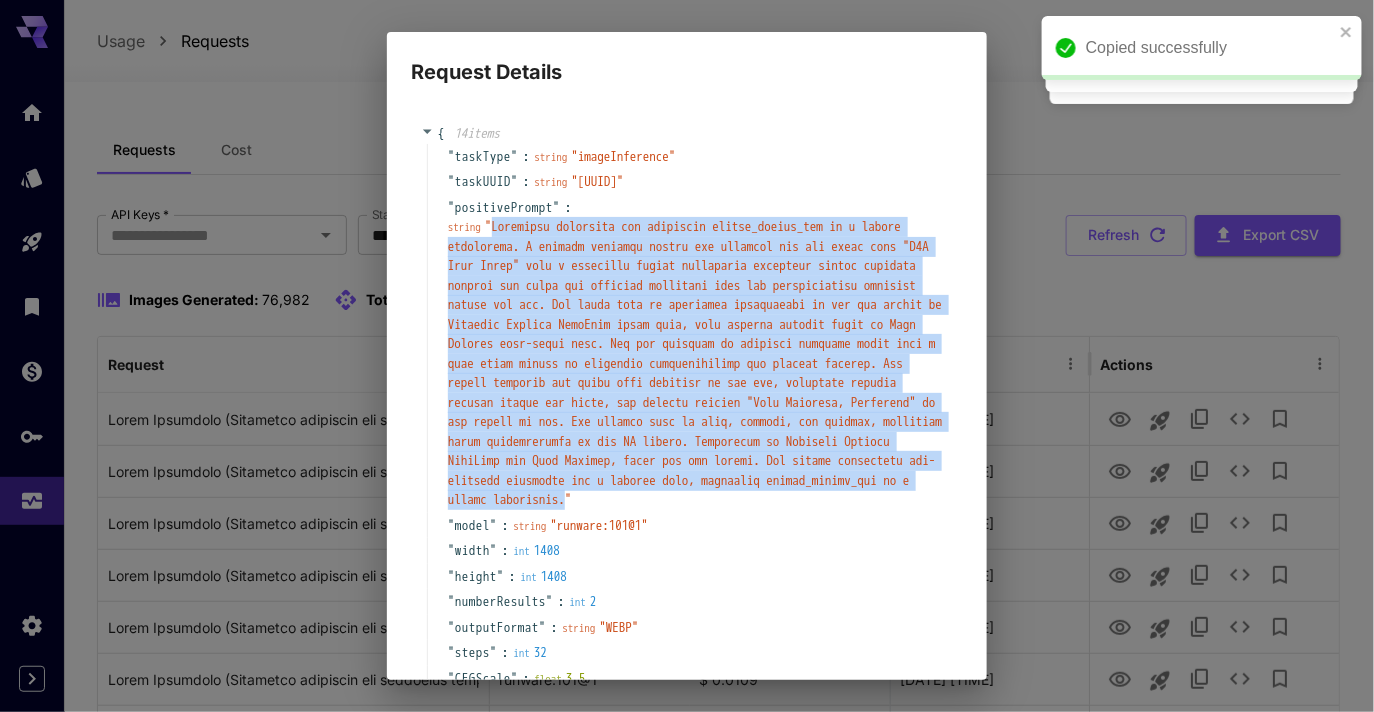 click on "" "" at bounding box center (695, 363) 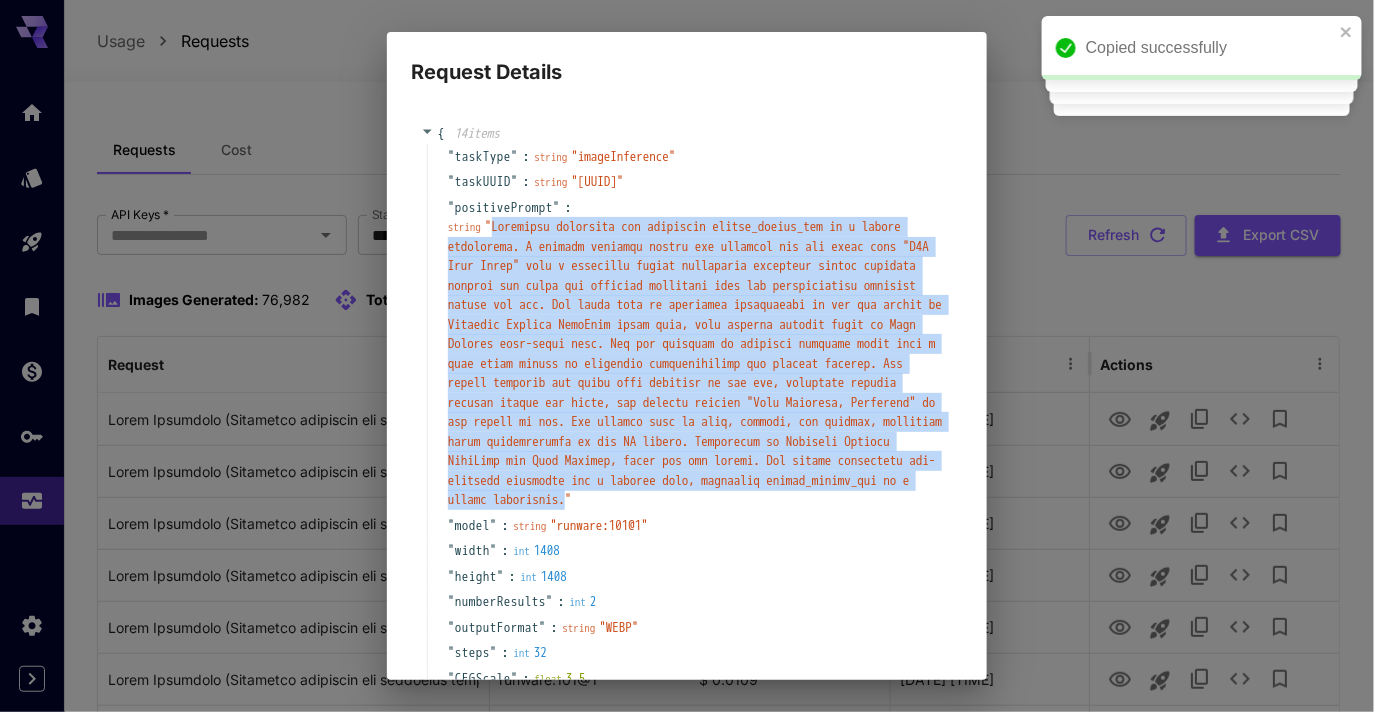 copy on "Beautiful packaging for ecommerce spring_mailer_box in a studio photoshoot. A premium skincare mailer box designed for the brand name "E2E Test Brand" with a brilliant yellow background featuring subtle gradient shading and vivid red delicate botanical line art illustrations wrapping around the box. The brand name is displayed prominently at the top center in Playfair Display SemiBold serif font, with product details below in Lato Regular sans-serif font. The box material is textured recycled paper with a soft matte finish to emphasize sustainability and premium quality. The layout includes the brand name centered at the top, botanical artwork flowing around the sides, and product tagline "Pure Skincare, Naturally" at the bottom in red. The overall mood is warm, elegant, and natural, targeting young professionals in the UK market. Typography is Playfair Display SemiBold and Lato Regular, black and red colors. The design highlights eco-friendly materials and a premium feel, ecommerce spring_mailer_box in a ..." 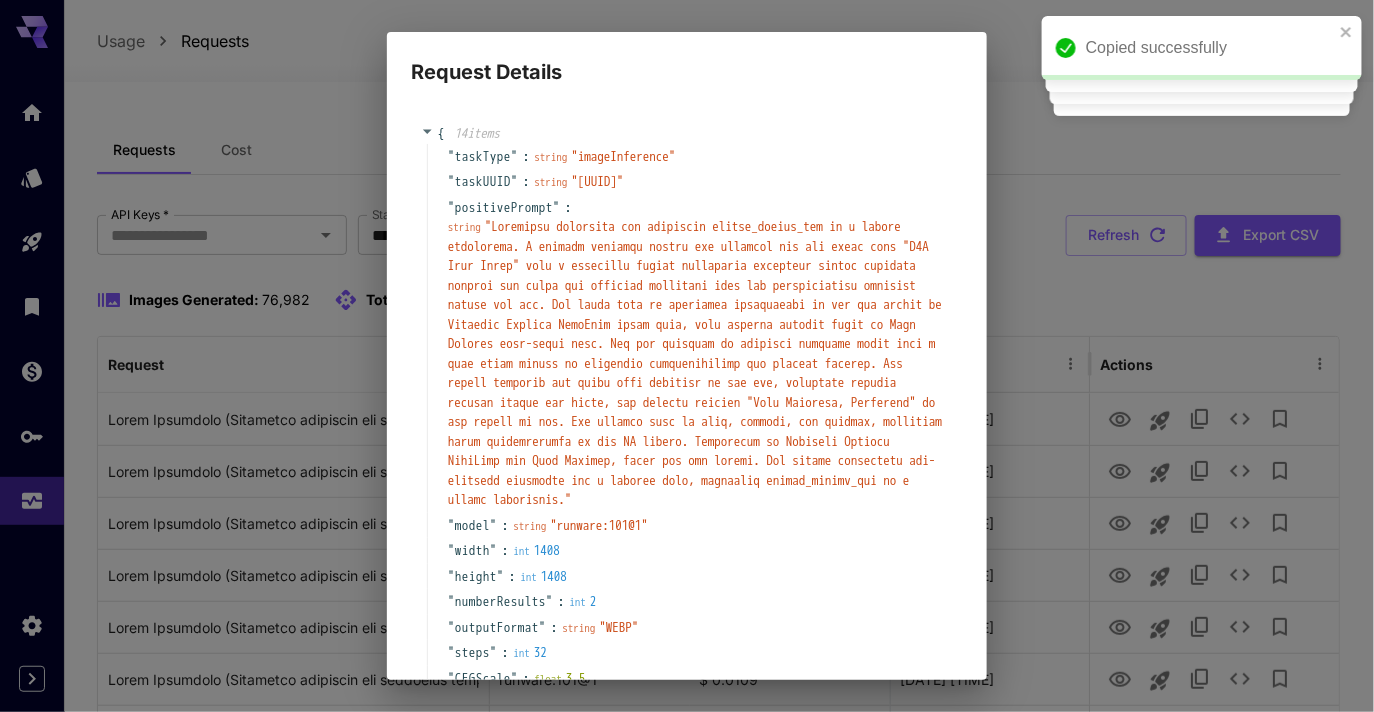 click on "Request Details { 14  item s " taskType " : string " imageInference " " taskUUID " : string " e822d6d4-df6d-44db-bf5c-b90aaa8c1350 " " positivePrompt " : string " " " model " : string " runware:101@1 " " width " : int 1408 " height " : int 1408 " numberResults " : int 2 " outputFormat " : string " WEBP " " steps " : int 32 " CFGScale " : float 3.5 " scheduler " : string " FlowMatchEulerDiscreteScheduler " " outputType " : [ 1  item 0 : string " URL " ] " includeCost " : bool true " lora " : [ 1  item 0 : { 2  item s " model " : string " sourceful:115@4 " " weight " : int 1 } ] } Copy Cancel" at bounding box center [687, 356] 